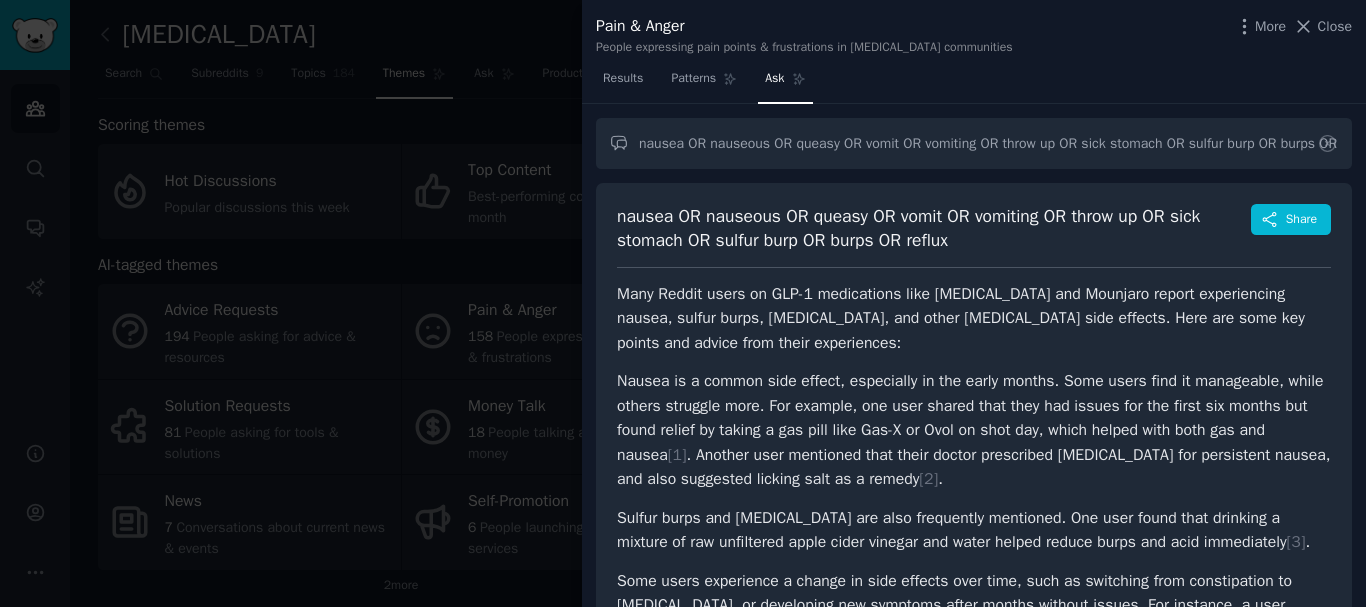 scroll, scrollTop: 0, scrollLeft: 0, axis: both 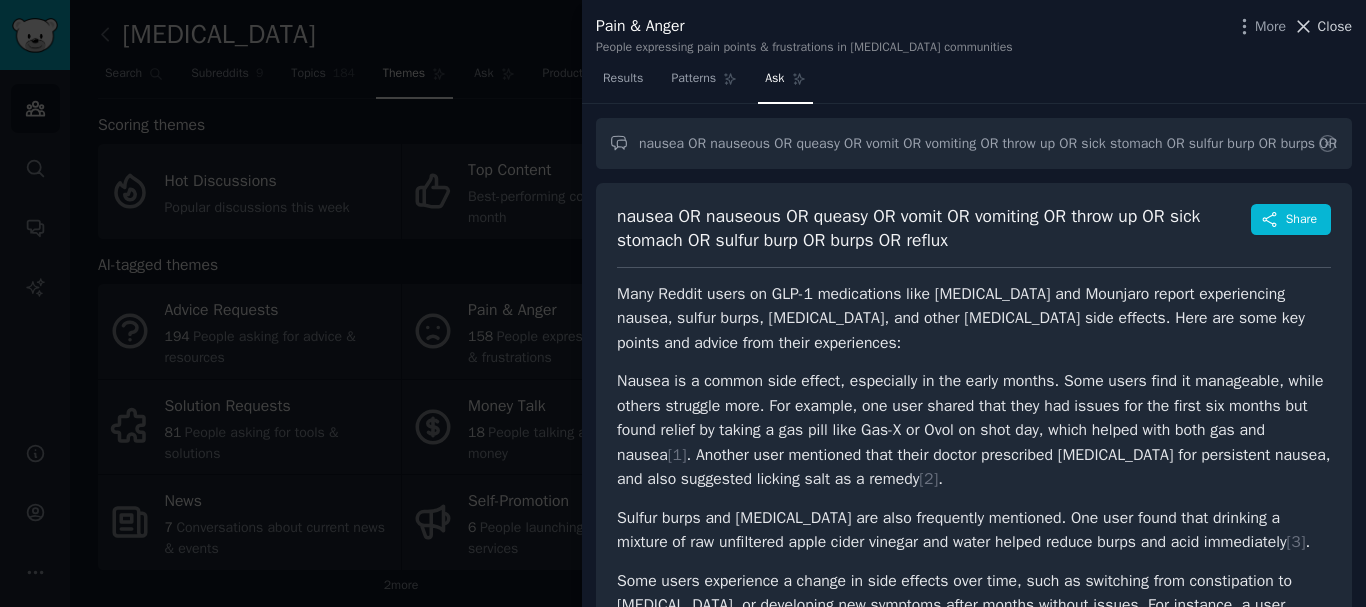 click on "Close" at bounding box center [1335, 26] 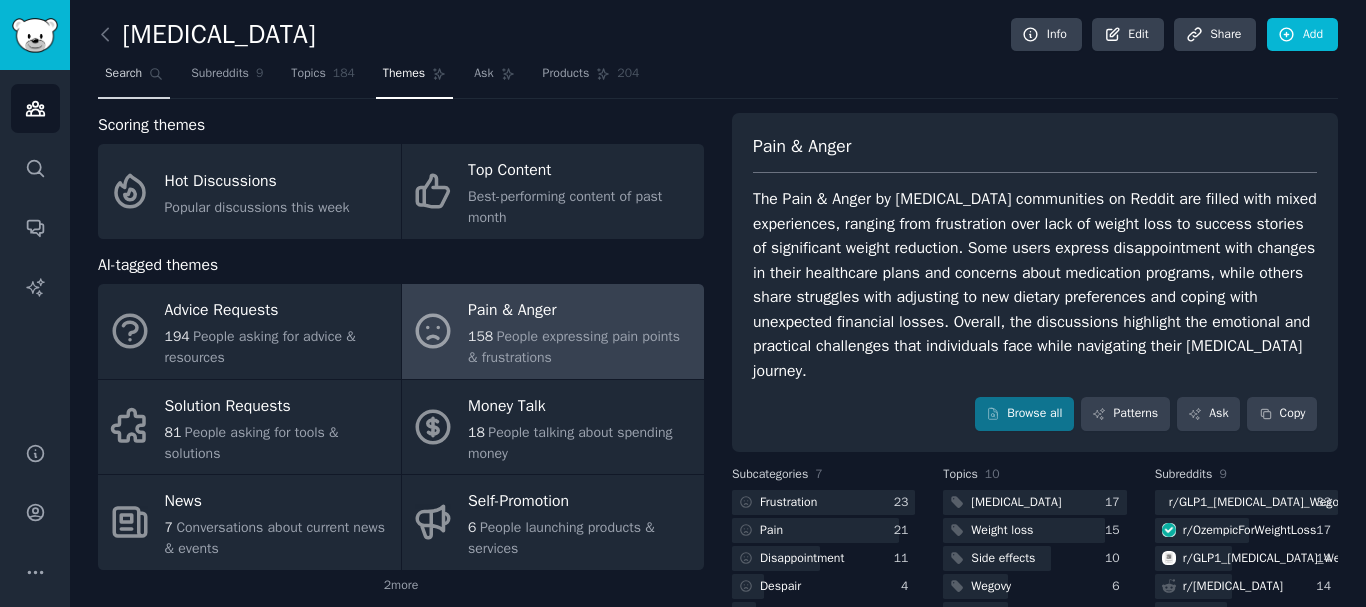 click on "Search" at bounding box center (123, 74) 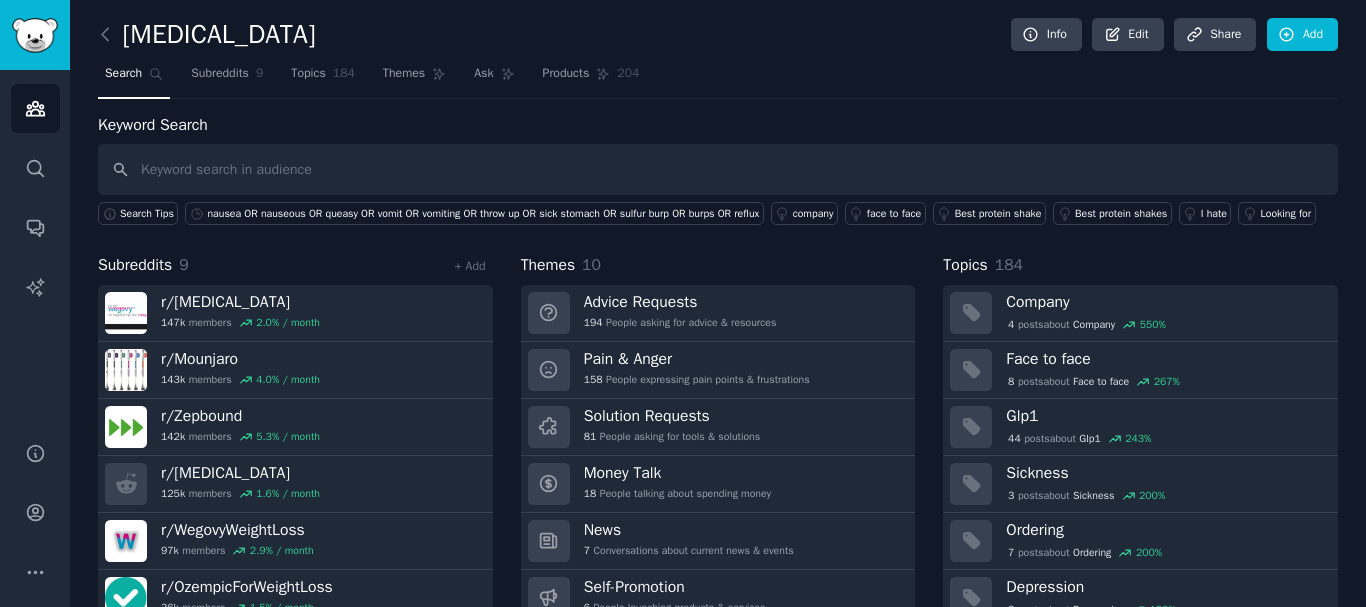 click at bounding box center [718, 169] 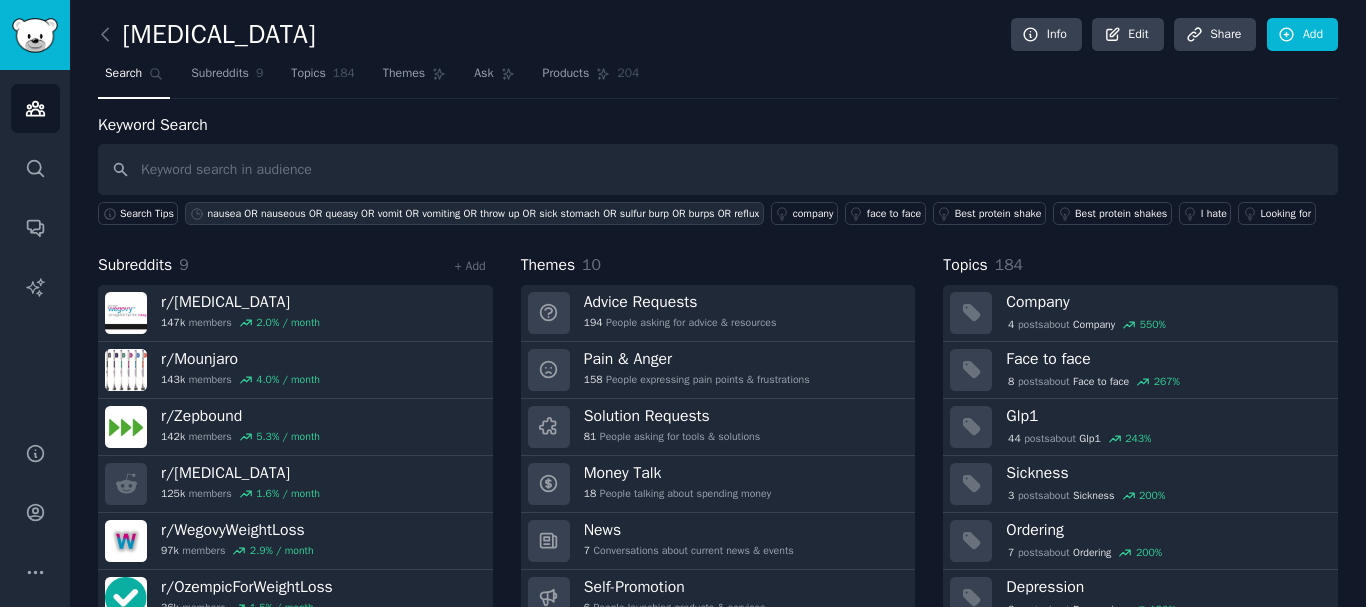 click on "nausea OR nauseous OR queasy OR vomit OR vomiting OR throw up OR sick stomach OR sulfur burp OR burps OR reflux" at bounding box center (483, 214) 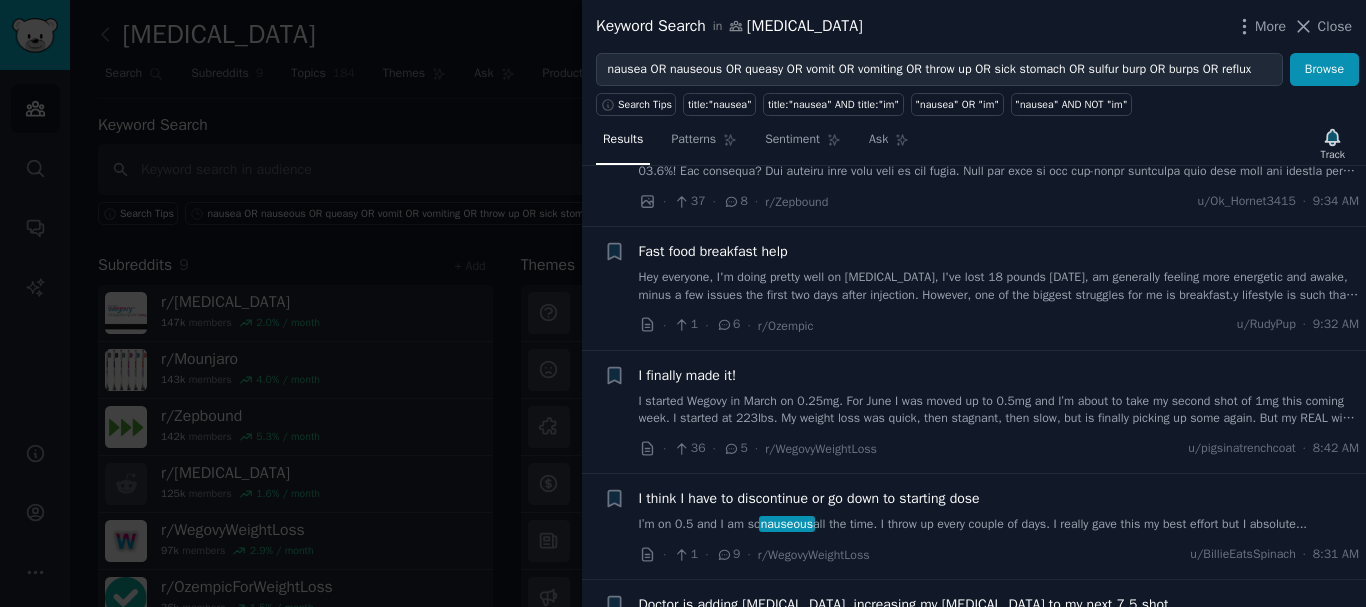 scroll, scrollTop: 0, scrollLeft: 0, axis: both 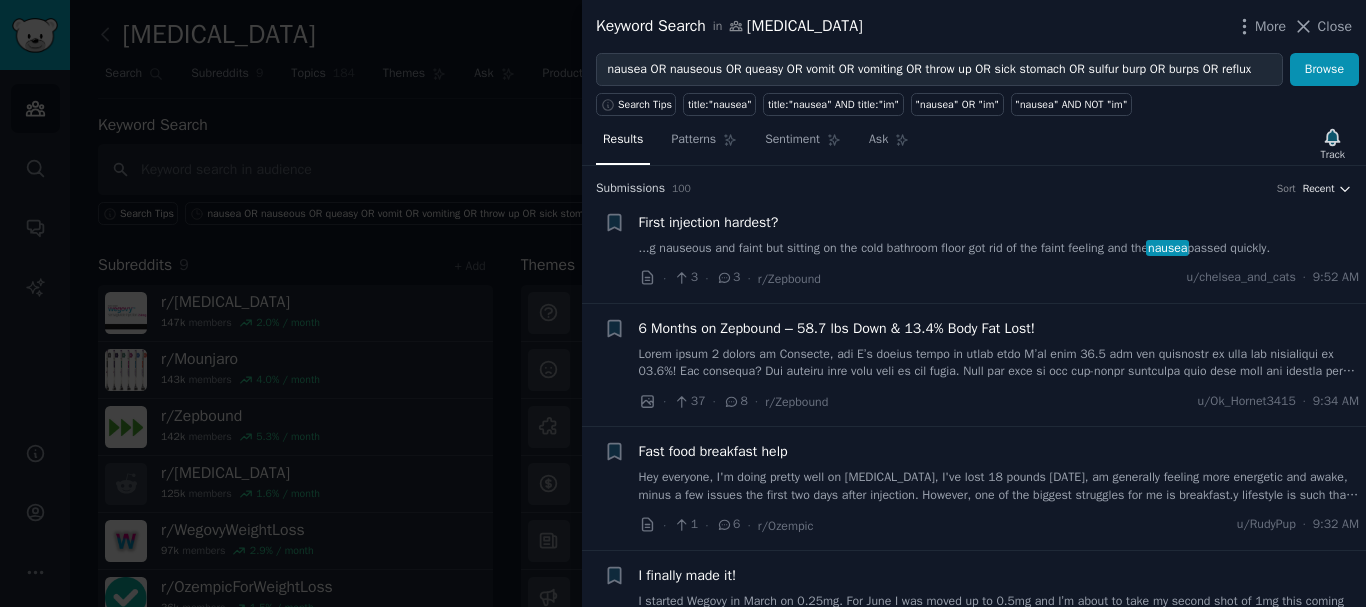 click on "Recent" at bounding box center [1319, 189] 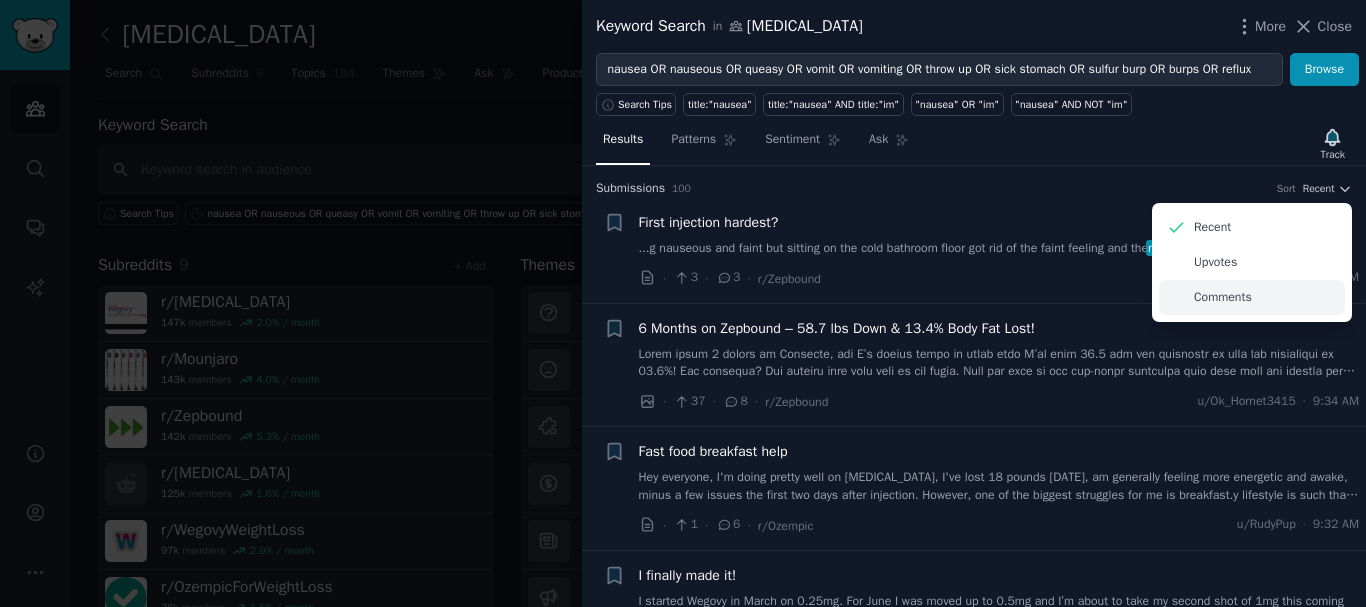 click on "Comments" at bounding box center (1223, 298) 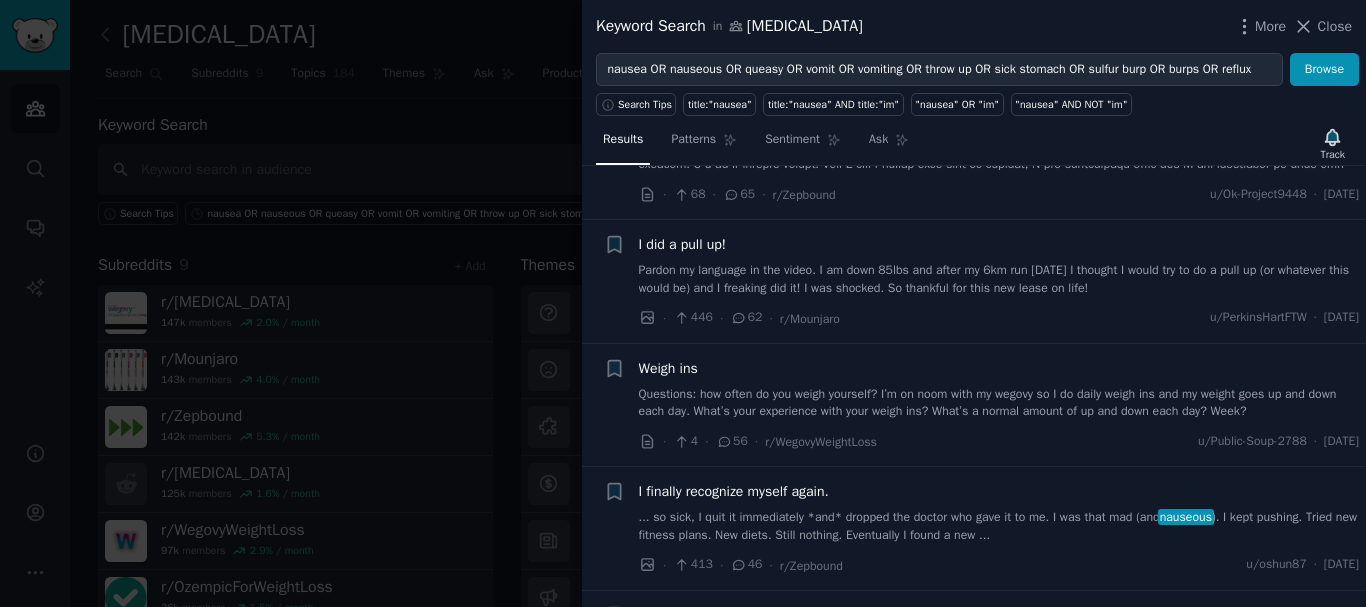 scroll, scrollTop: 0, scrollLeft: 0, axis: both 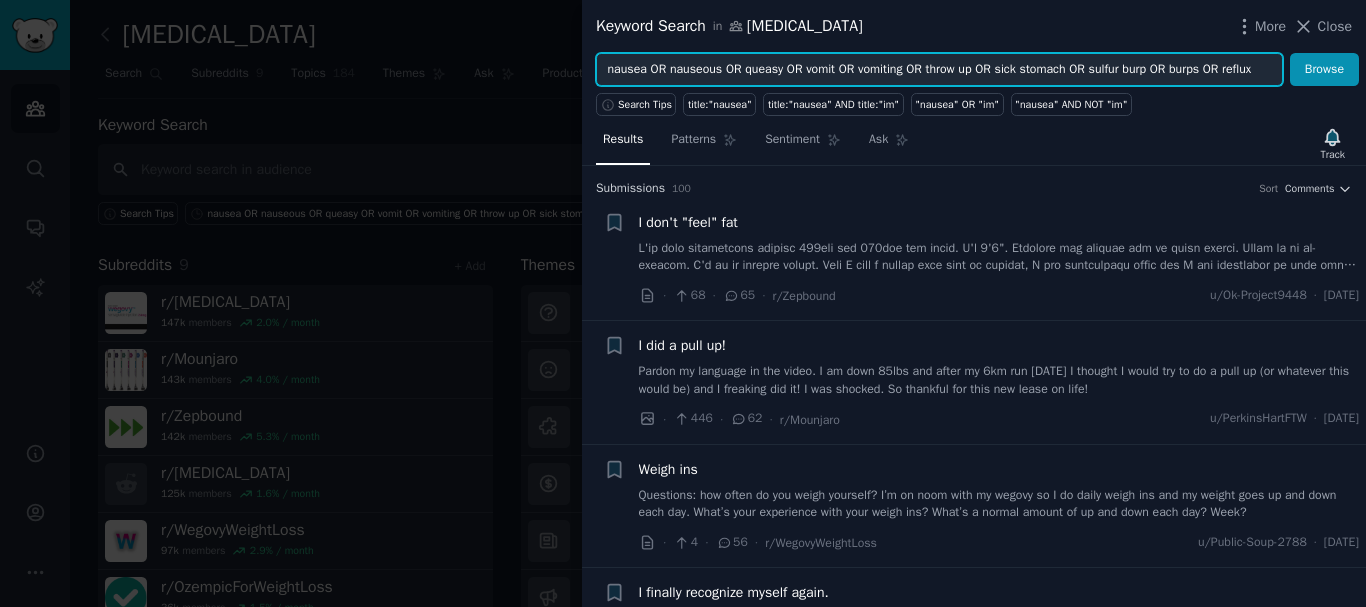 click on "nausea OR nauseous OR queasy OR vomit OR vomiting OR throw up OR sick stomach OR sulfur burp OR burps OR reflux" at bounding box center [939, 70] 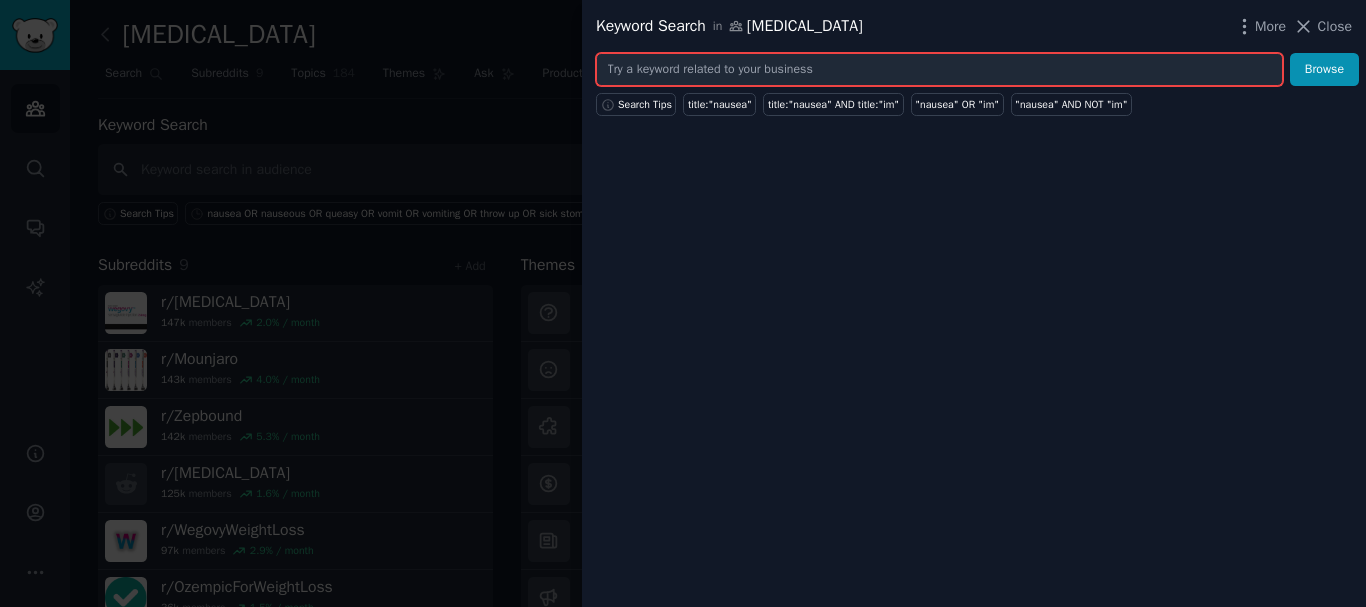click at bounding box center (939, 70) 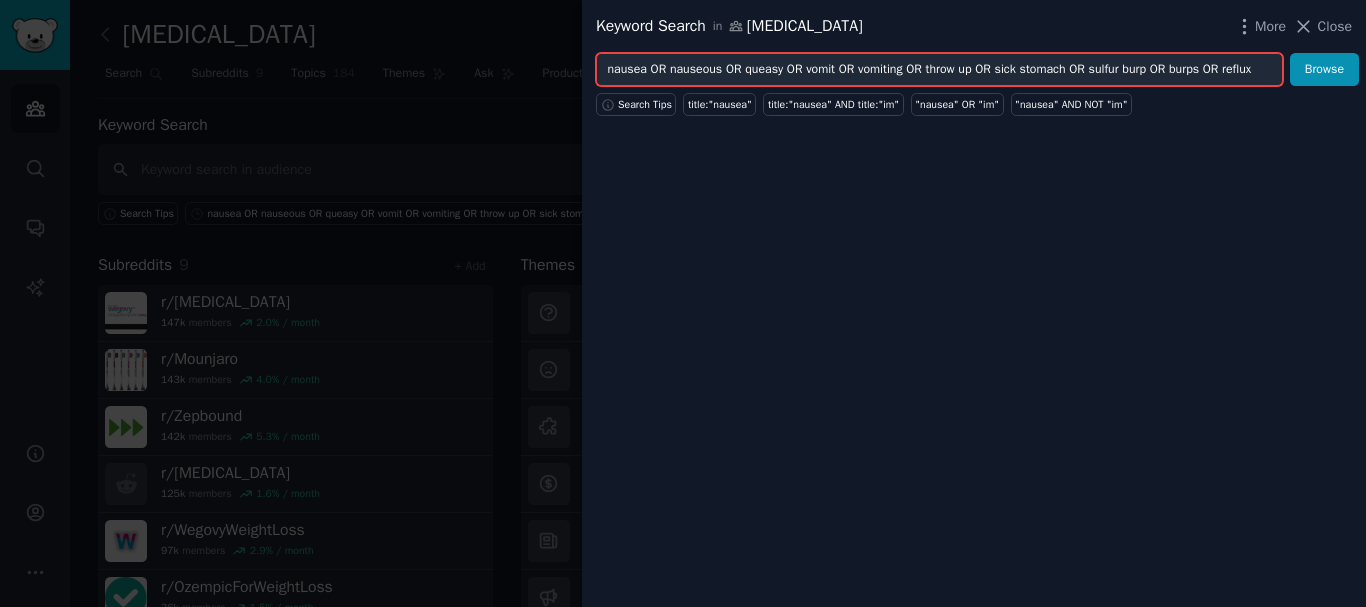 click on "nausea OR nauseous OR queasy OR vomit OR vomiting OR throw up OR sick stomach OR sulfur burp OR burps OR reflux" at bounding box center (939, 70) 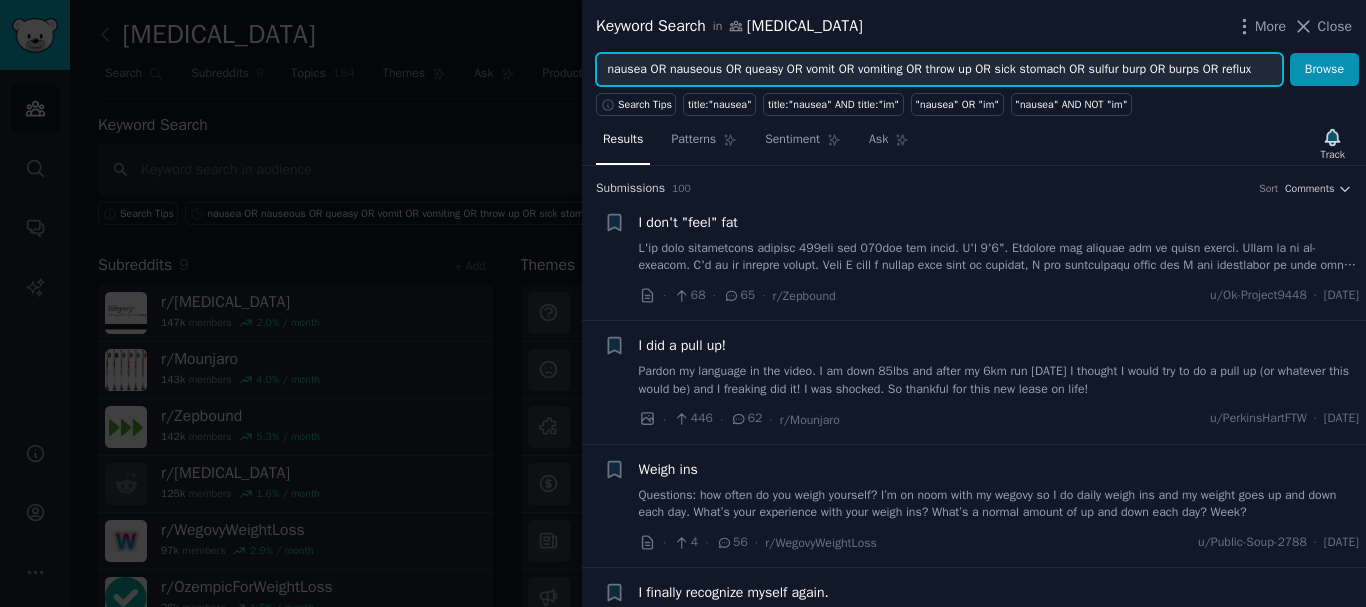 click on "nausea OR nauseous OR queasy OR vomit OR vomiting OR throw up OR sick stomach OR sulfur burp OR burps OR reflux" at bounding box center (939, 70) 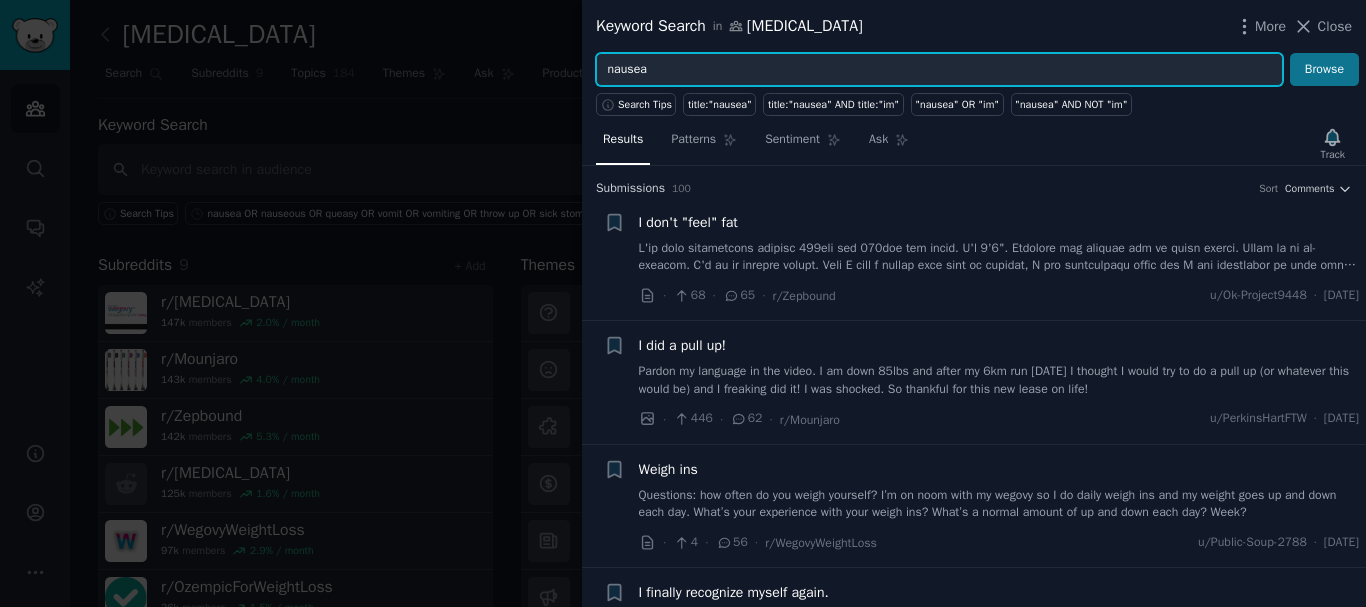type on "nausea" 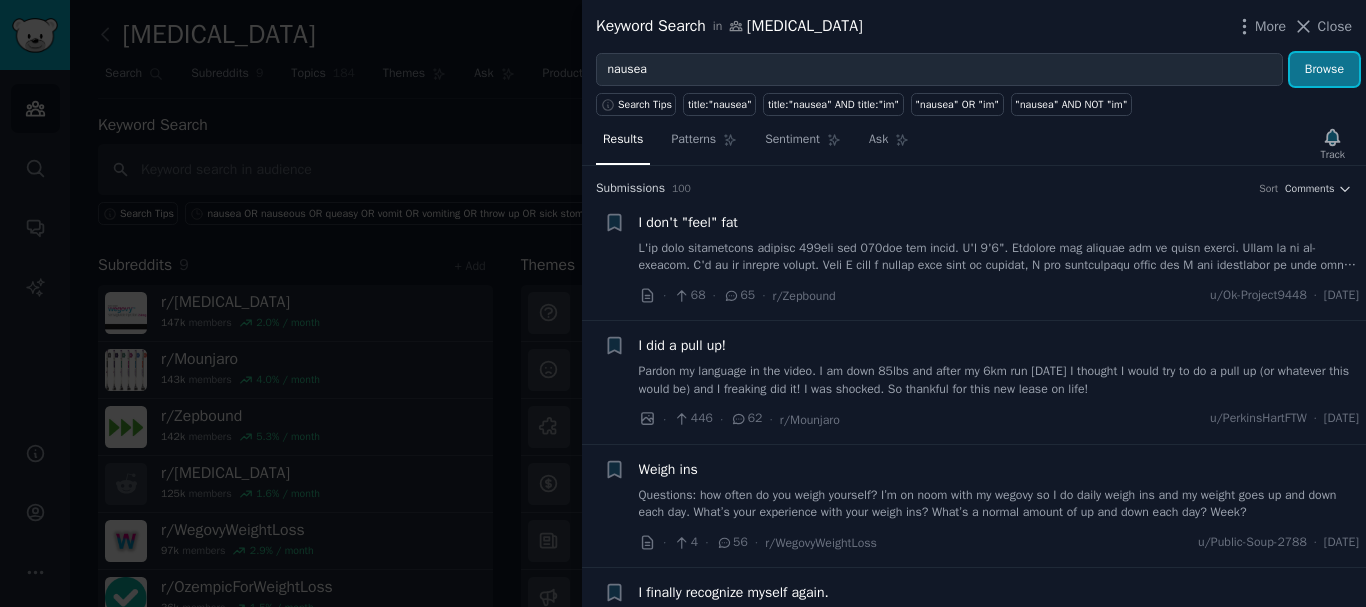 click on "Browse" at bounding box center (1324, 70) 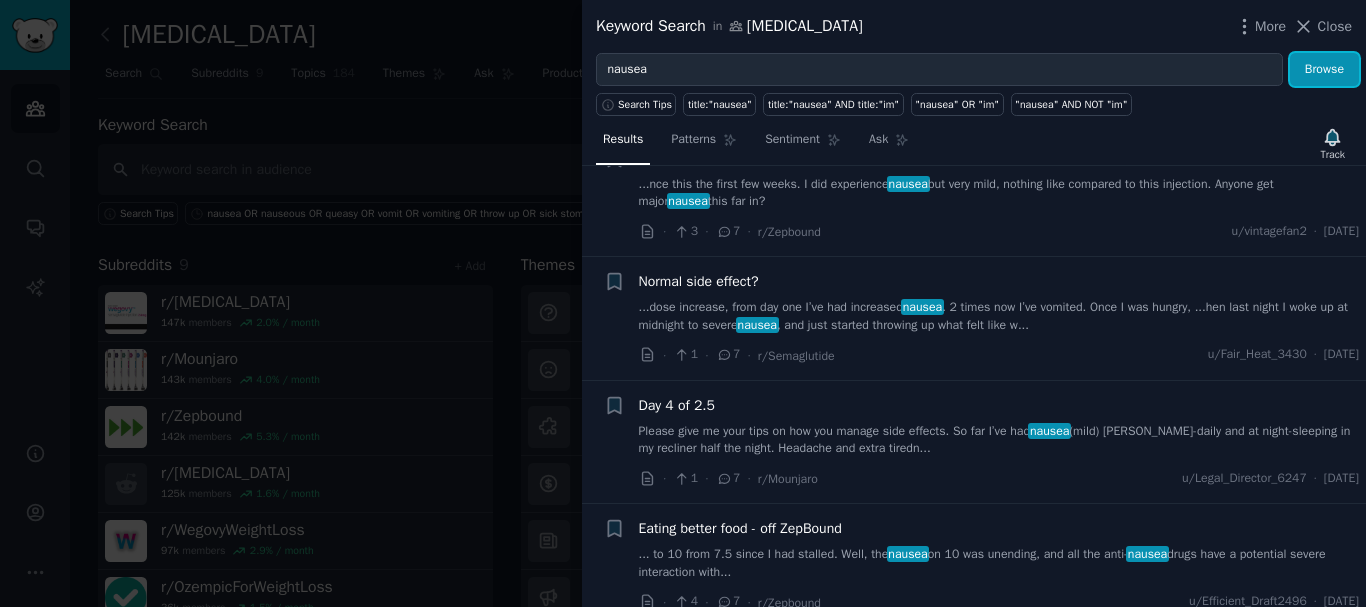 scroll, scrollTop: 4800, scrollLeft: 0, axis: vertical 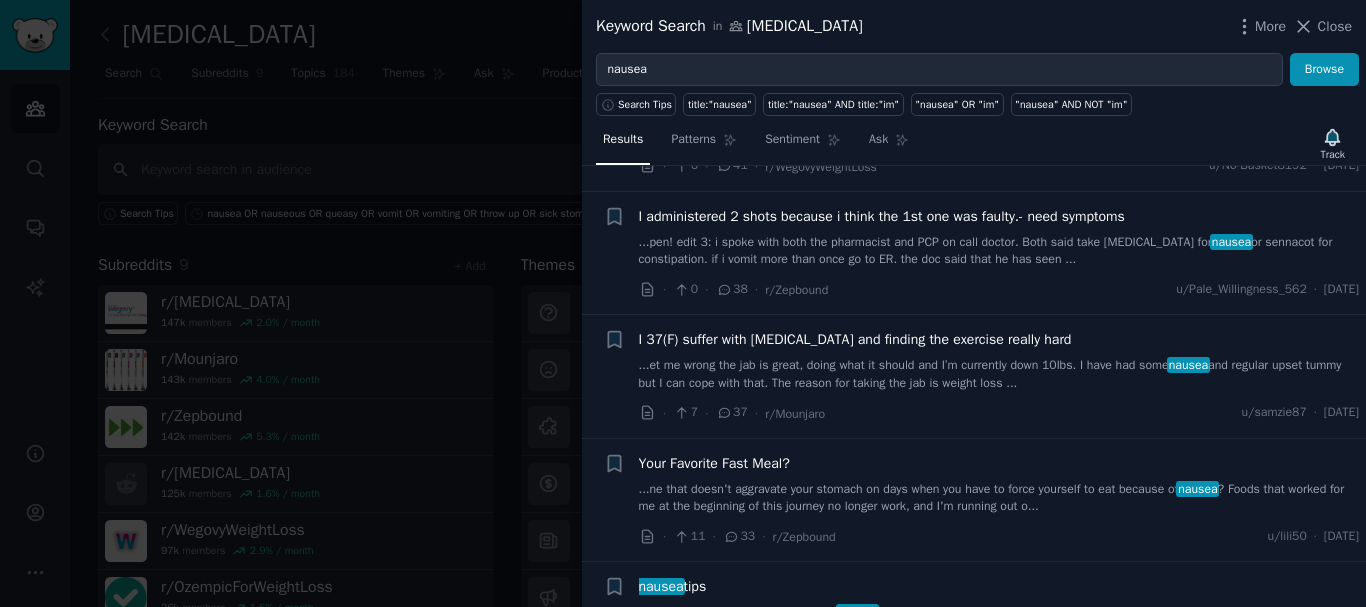 click at bounding box center (683, 303) 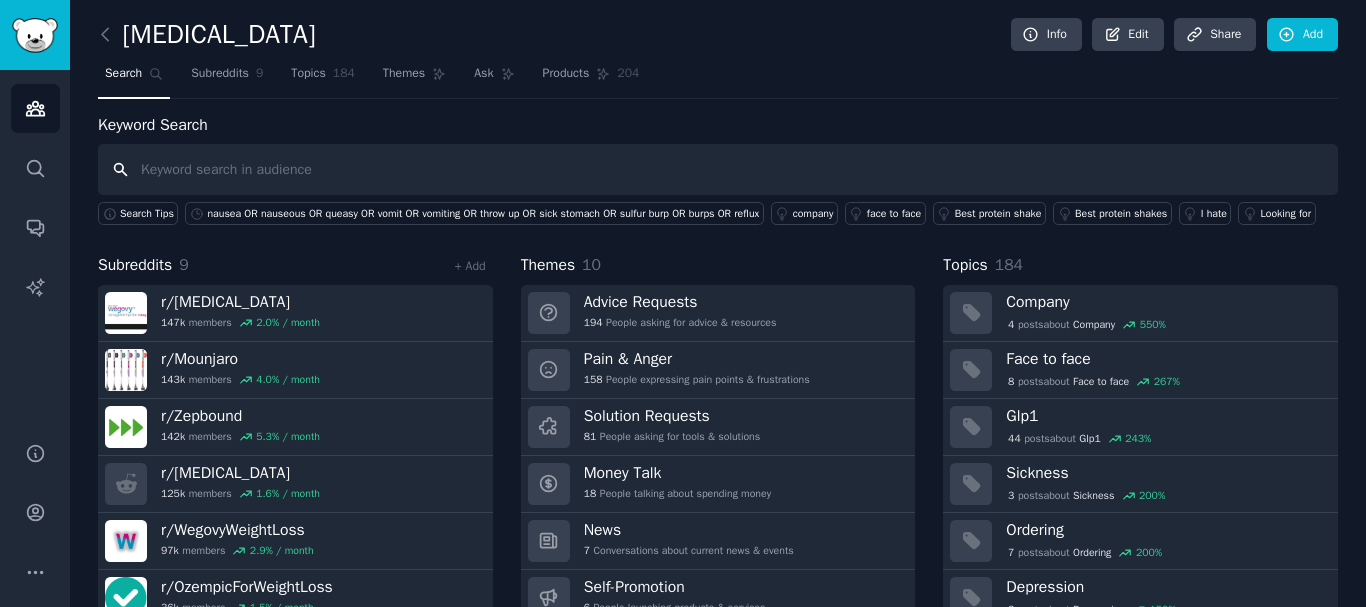 click at bounding box center (718, 169) 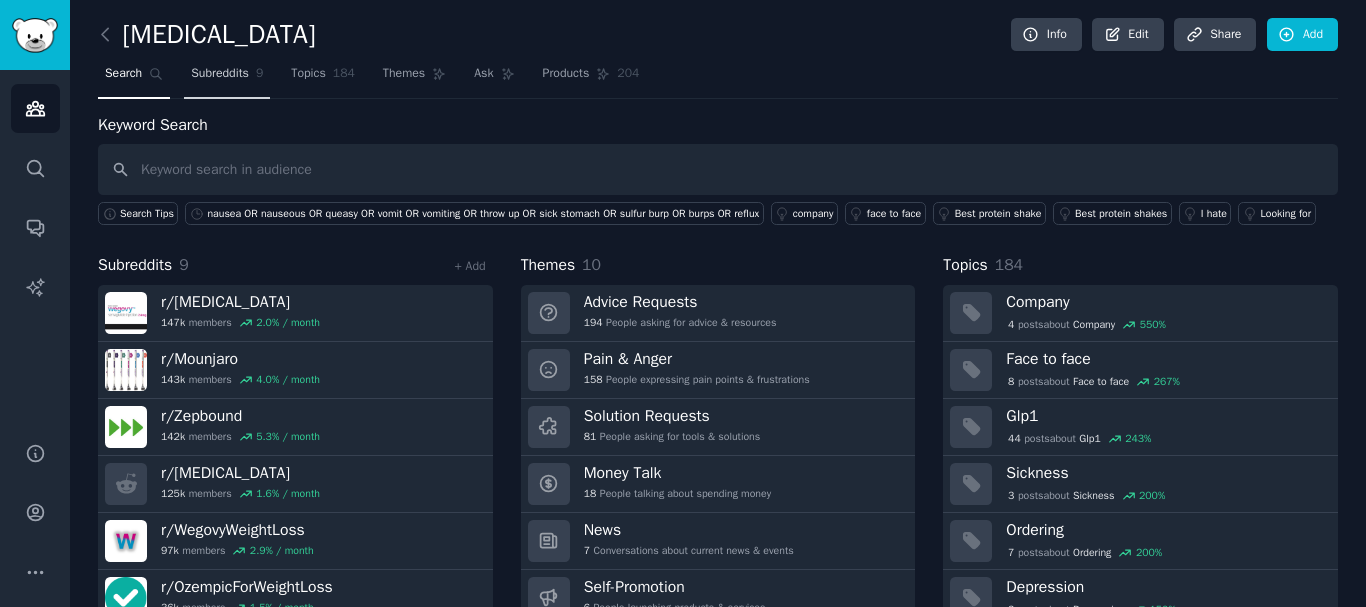 click on "Subreddits" at bounding box center (220, 74) 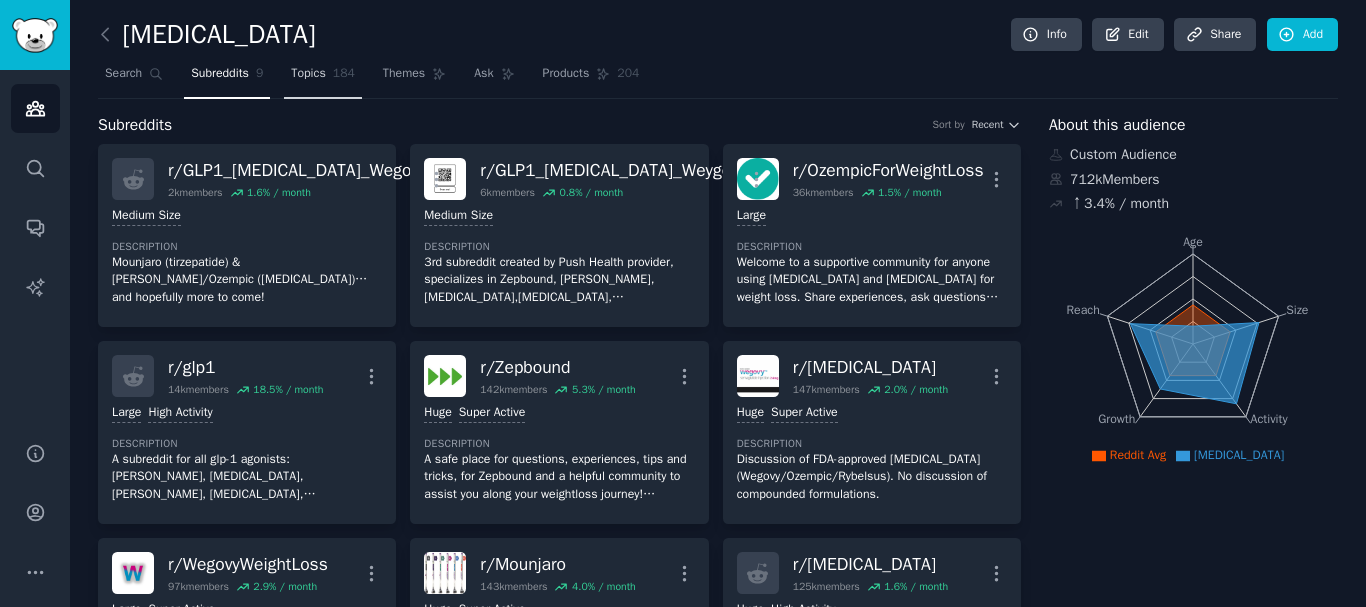 click on "Topics" at bounding box center [308, 74] 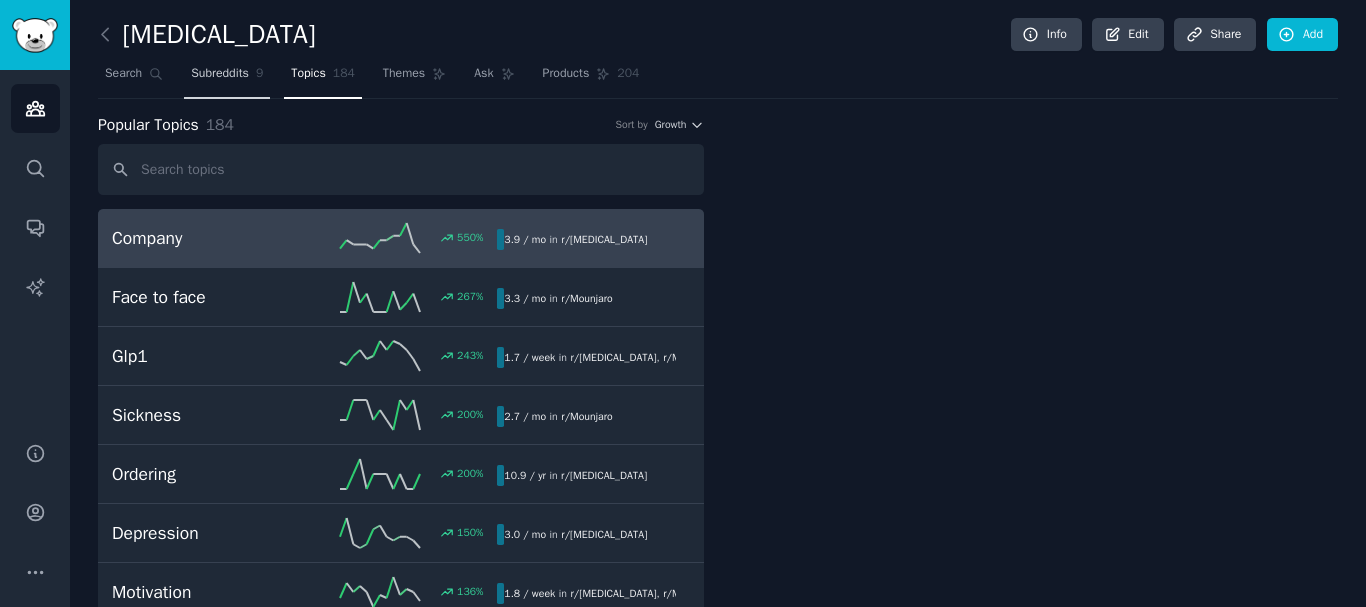 click on "Subreddits" at bounding box center [220, 74] 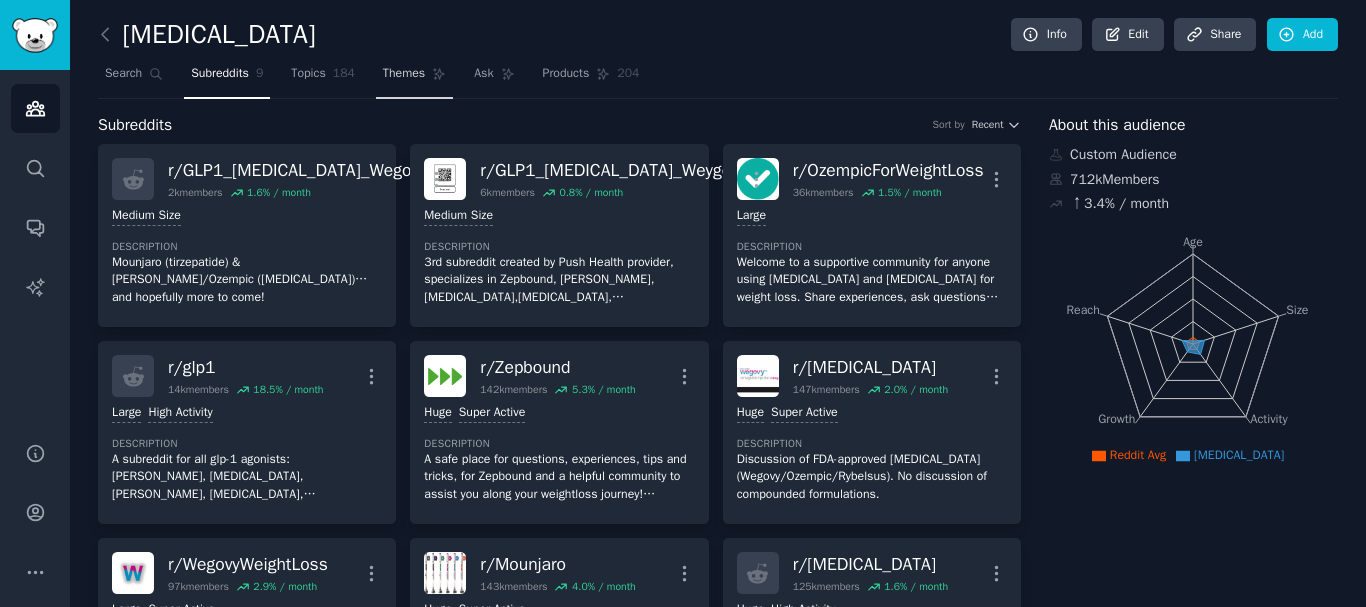 click on "Themes" at bounding box center (404, 74) 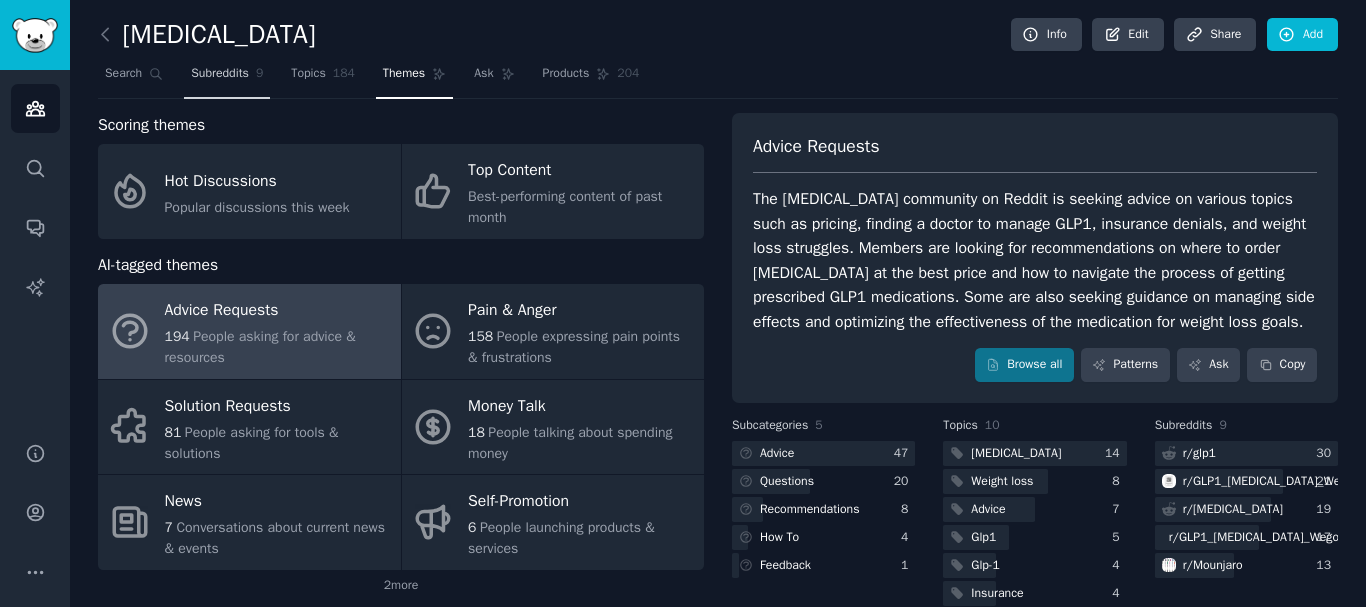 click on "Subreddits" at bounding box center [220, 74] 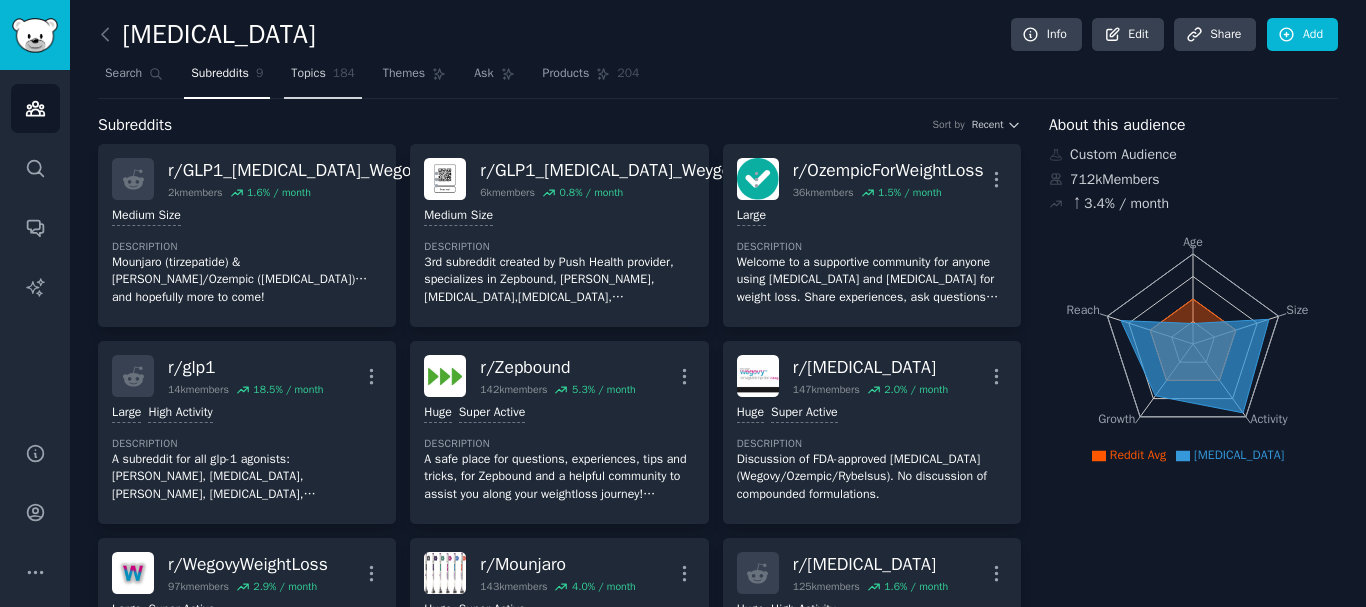 click on "Topics" at bounding box center [308, 74] 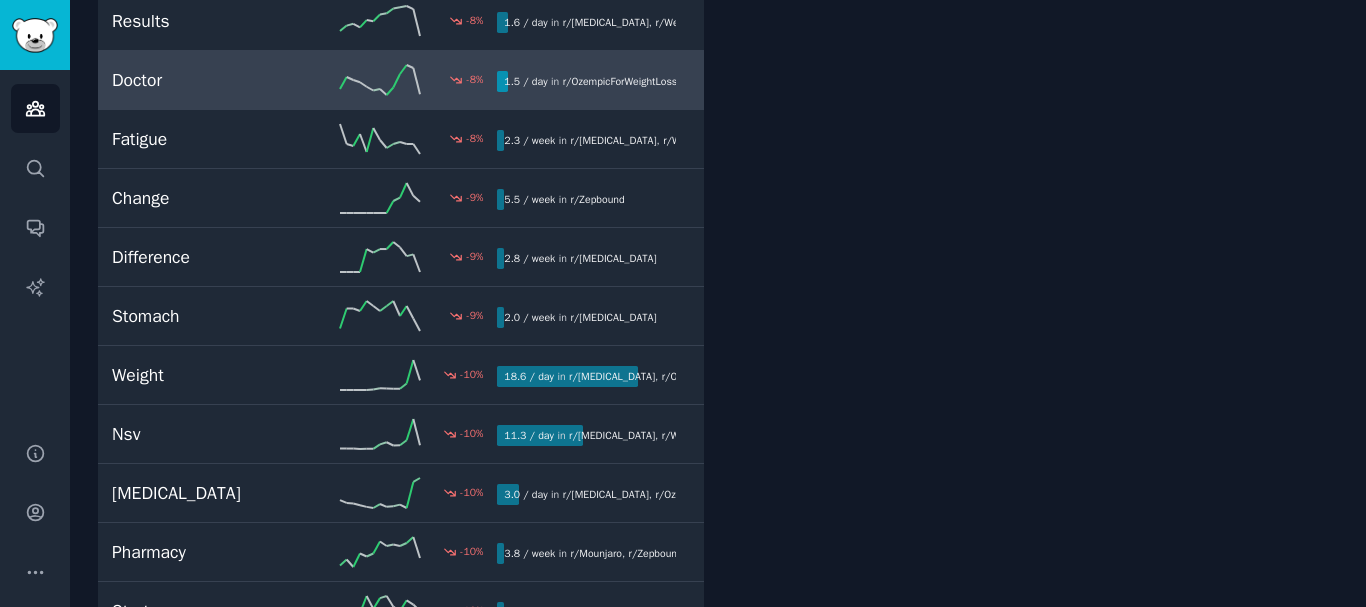 scroll, scrollTop: 8301, scrollLeft: 0, axis: vertical 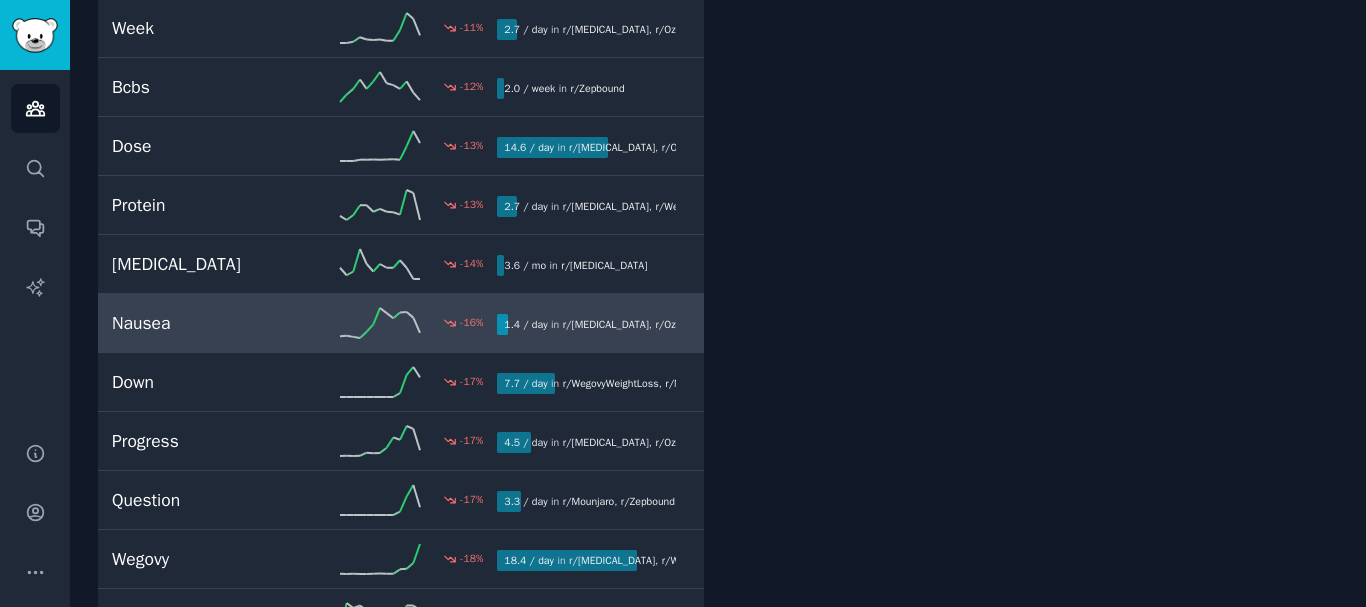 click on "Nausea" at bounding box center (208, 323) 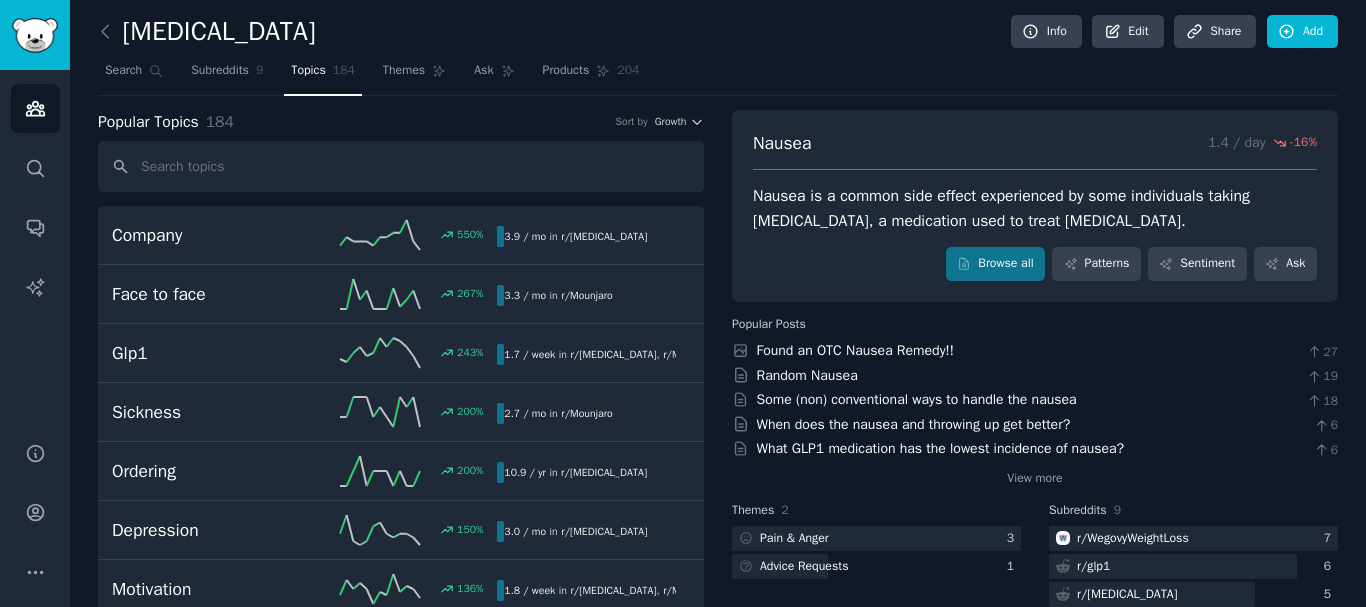 scroll, scrollTop: 0, scrollLeft: 0, axis: both 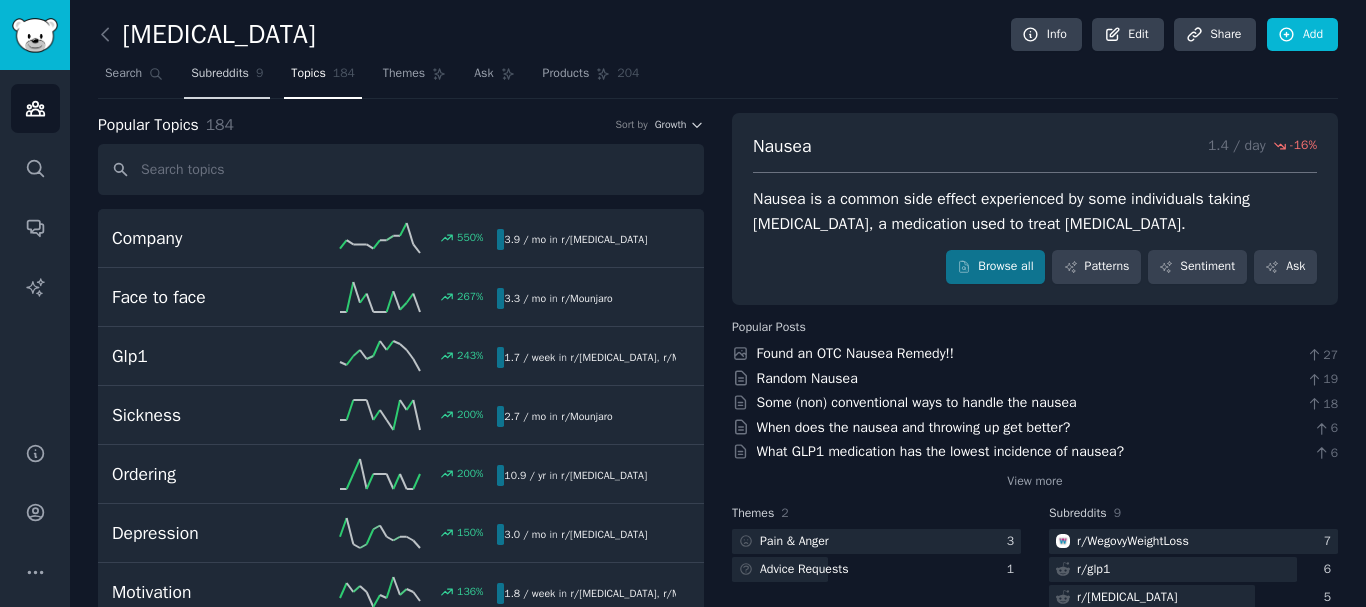 click on "Subreddits" at bounding box center [220, 74] 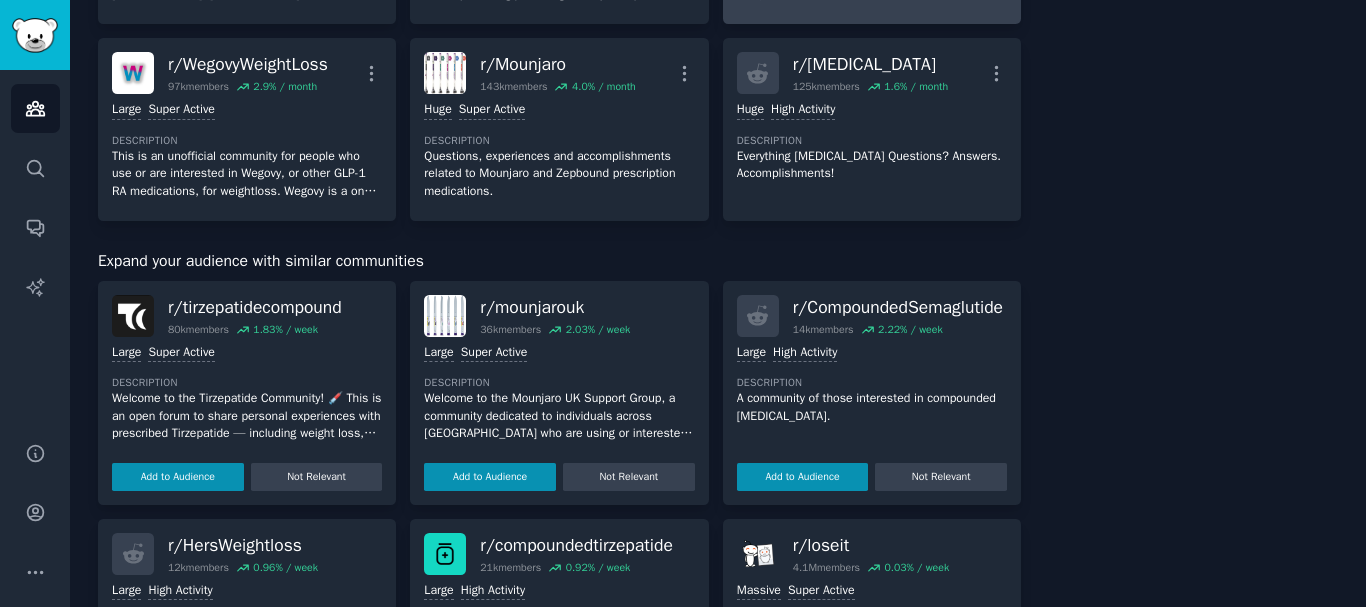 scroll, scrollTop: 0, scrollLeft: 0, axis: both 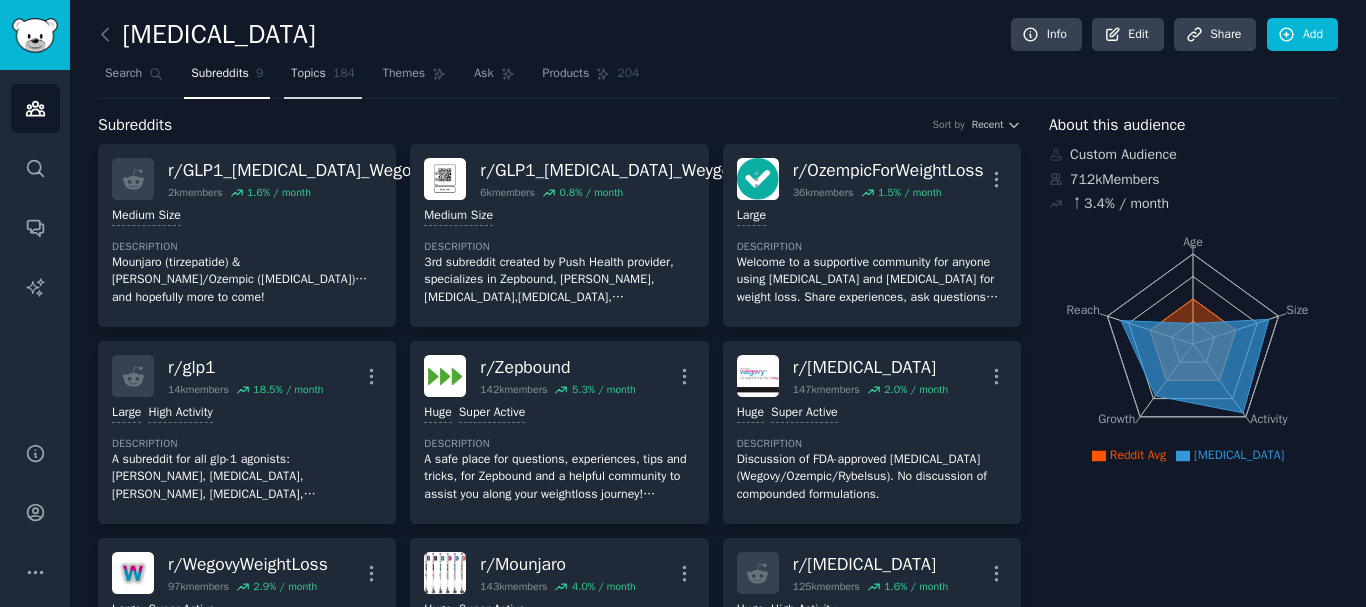click on "Topics 184" at bounding box center [323, 78] 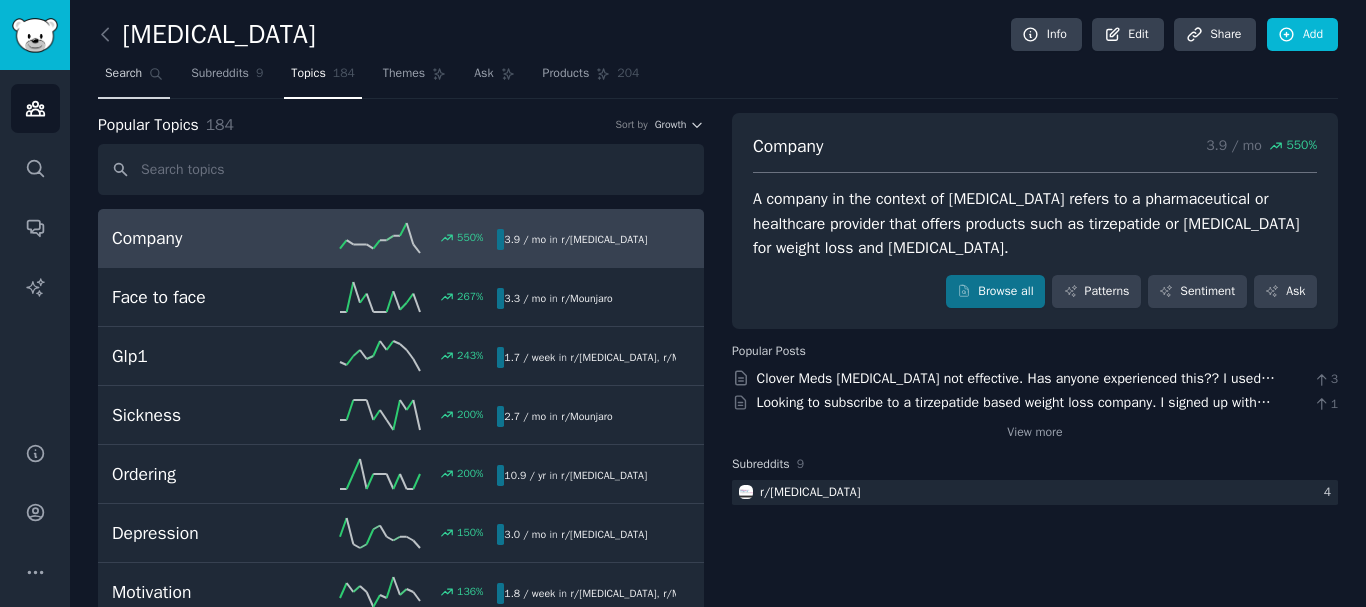 click on "Search" at bounding box center (123, 74) 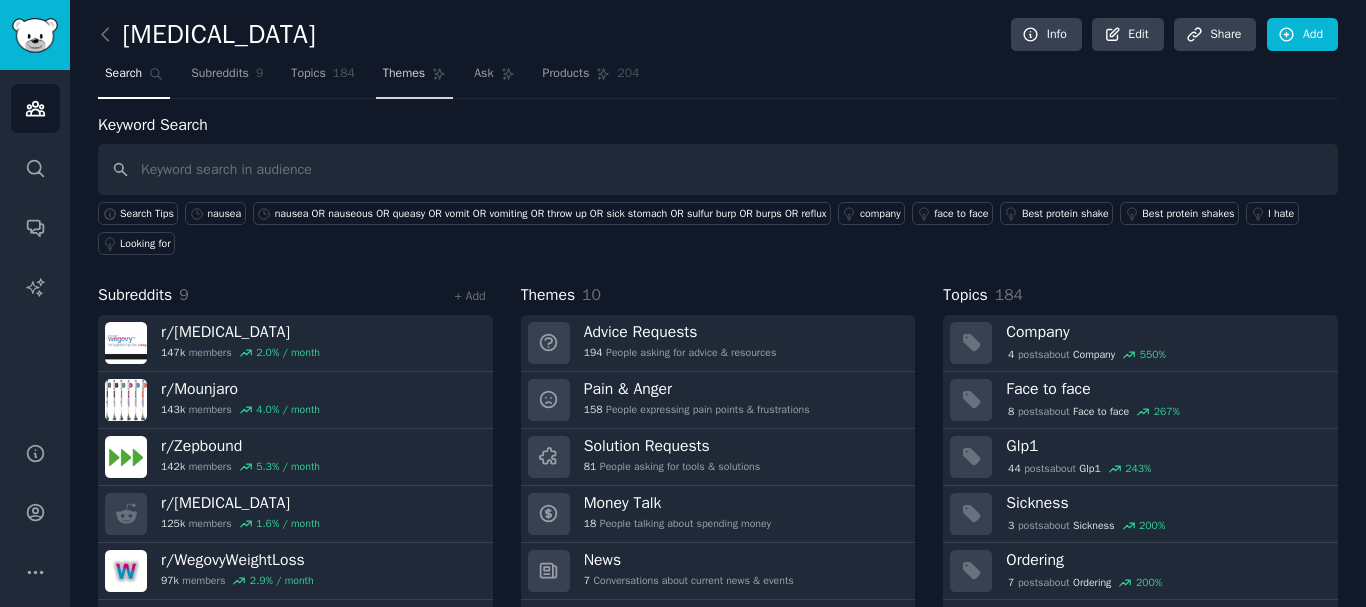 click on "Themes" at bounding box center [404, 74] 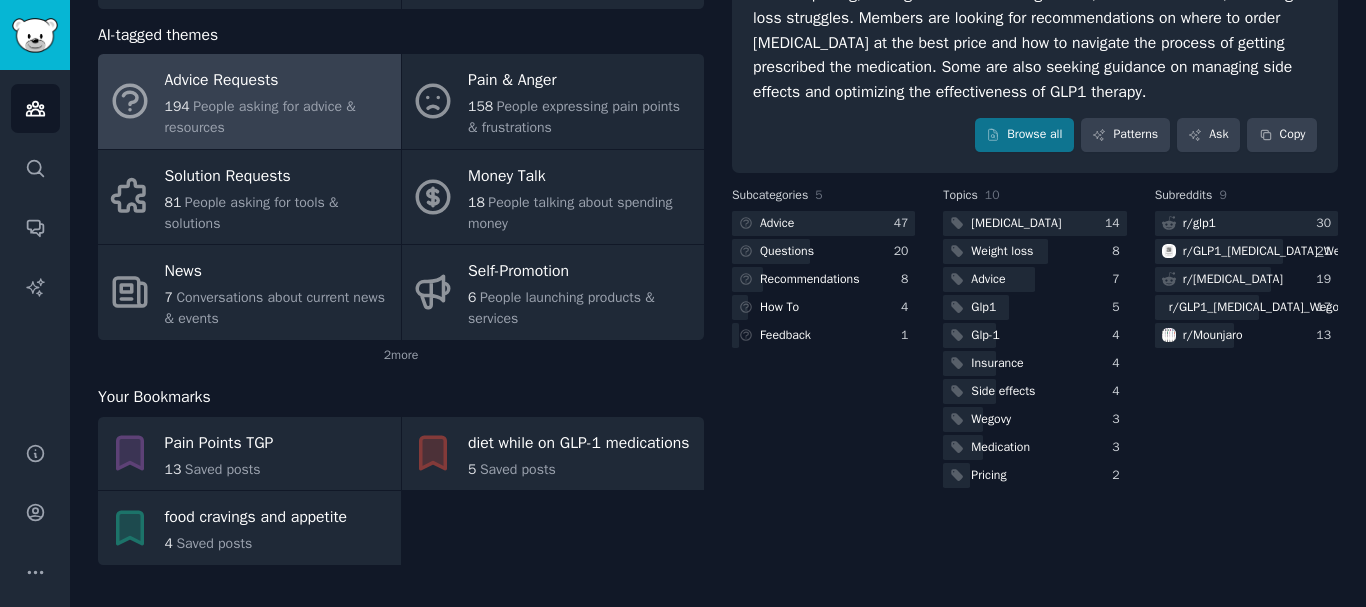 scroll, scrollTop: 0, scrollLeft: 0, axis: both 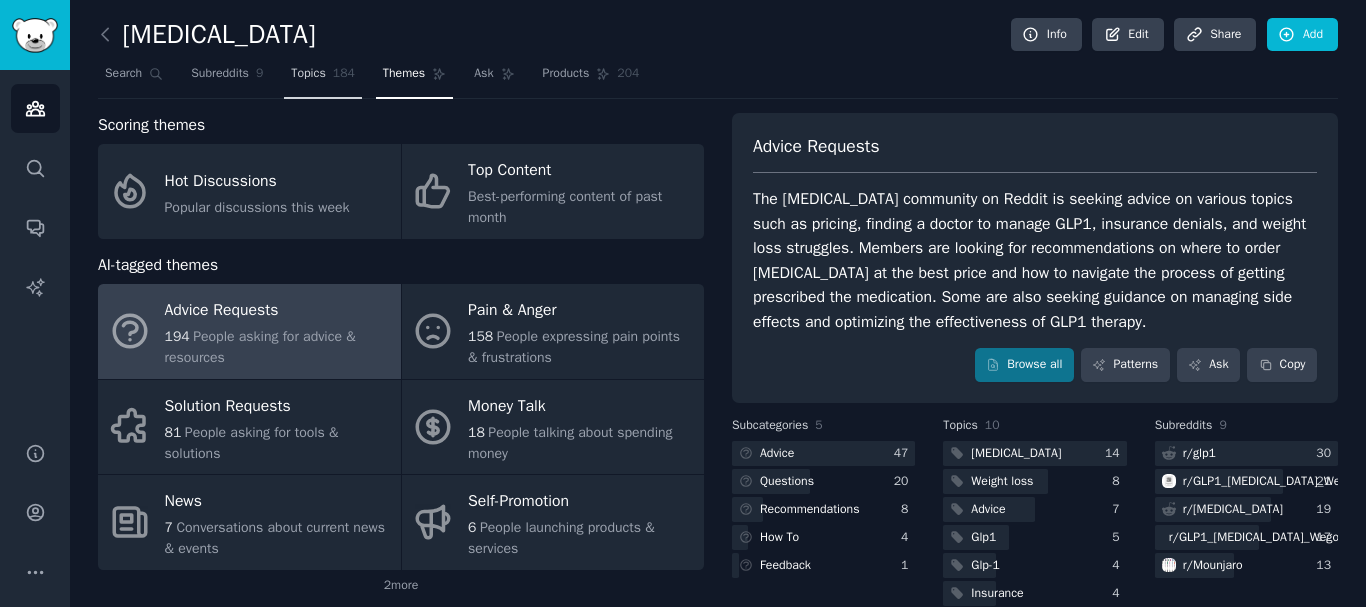 click on "Topics" at bounding box center (308, 74) 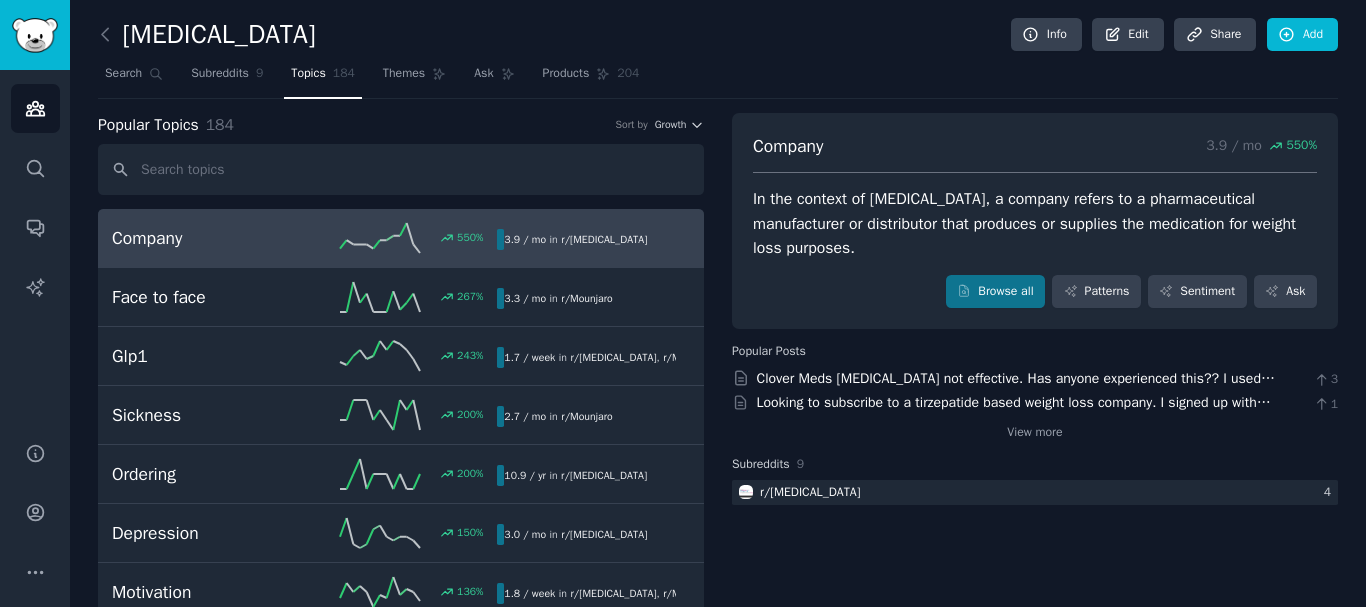 scroll, scrollTop: 8301, scrollLeft: 0, axis: vertical 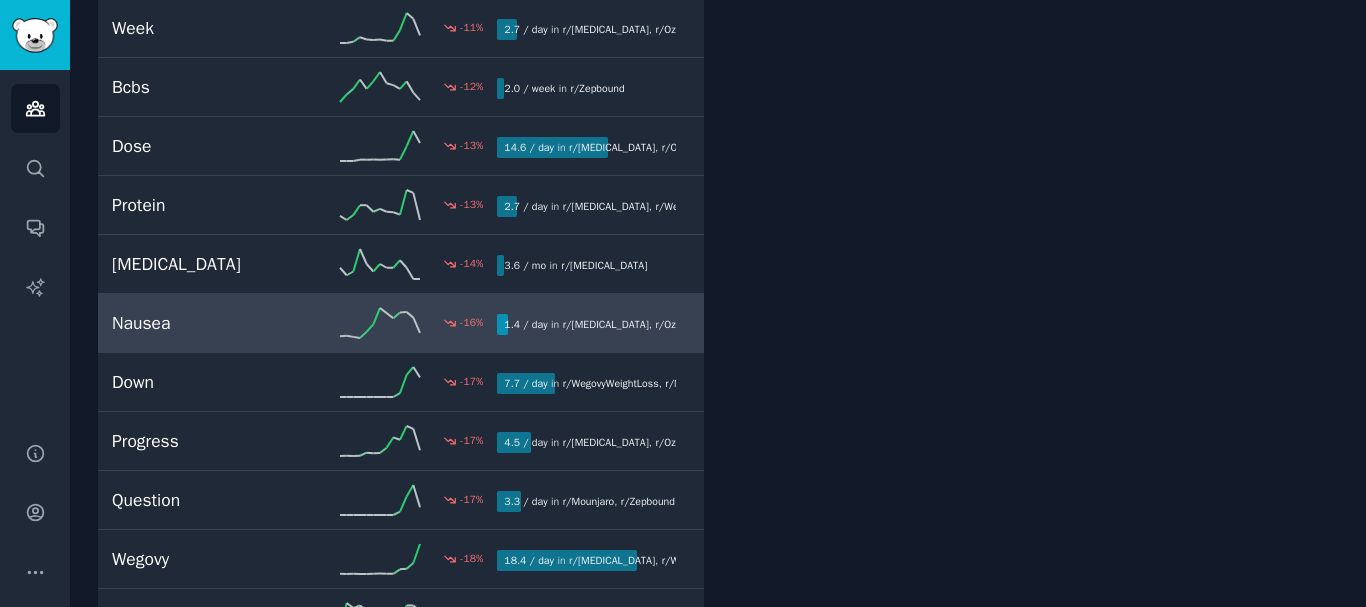 click on "Nausea -16 % 1.4 / day  in    r/ [MEDICAL_DATA] ,  r/ OzempicForWeightLoss ,   and  3  other s" at bounding box center [401, 323] 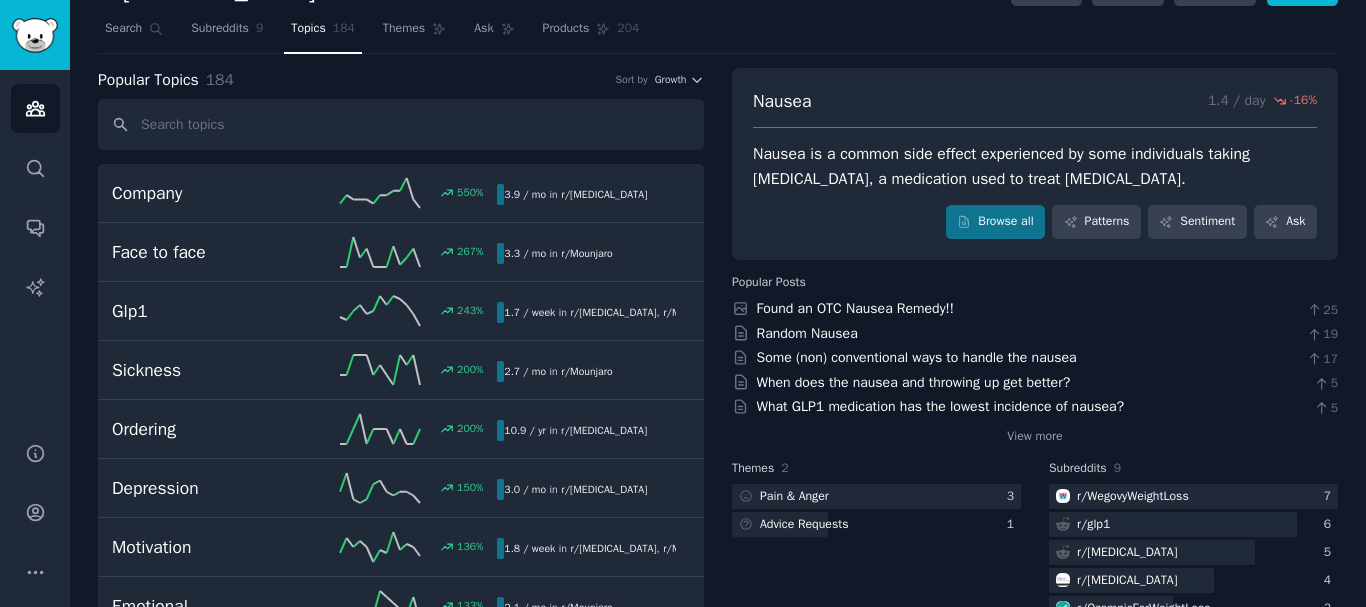 scroll, scrollTop: 0, scrollLeft: 0, axis: both 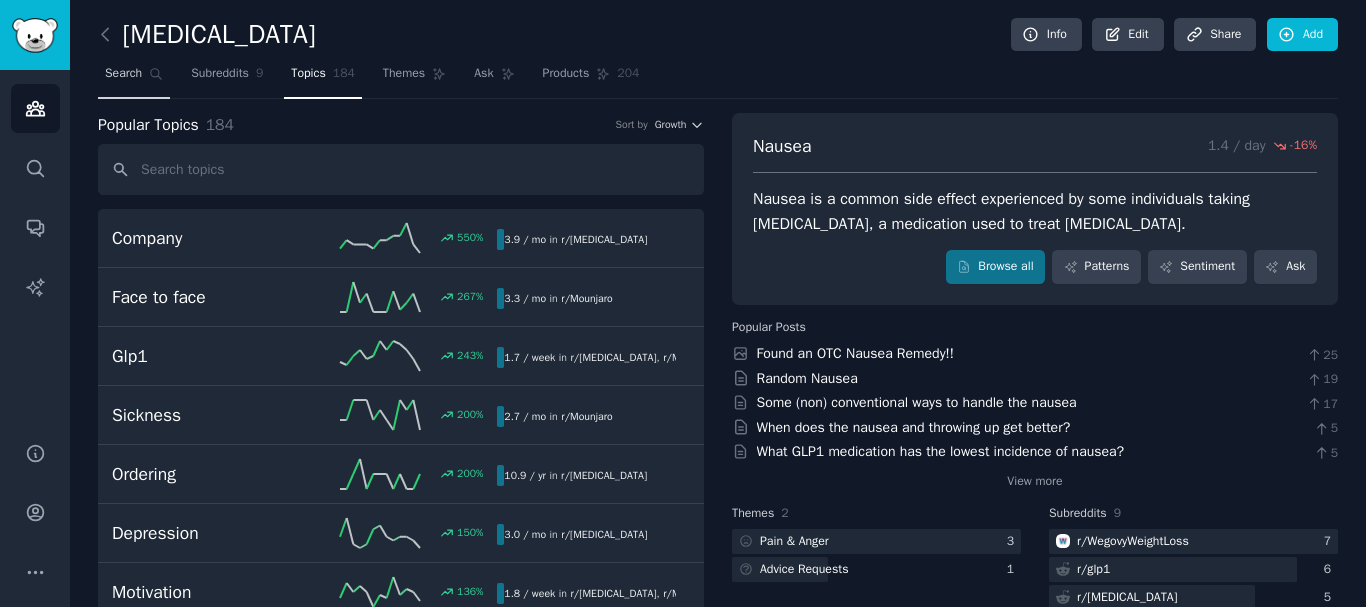 click on "Search" at bounding box center (123, 74) 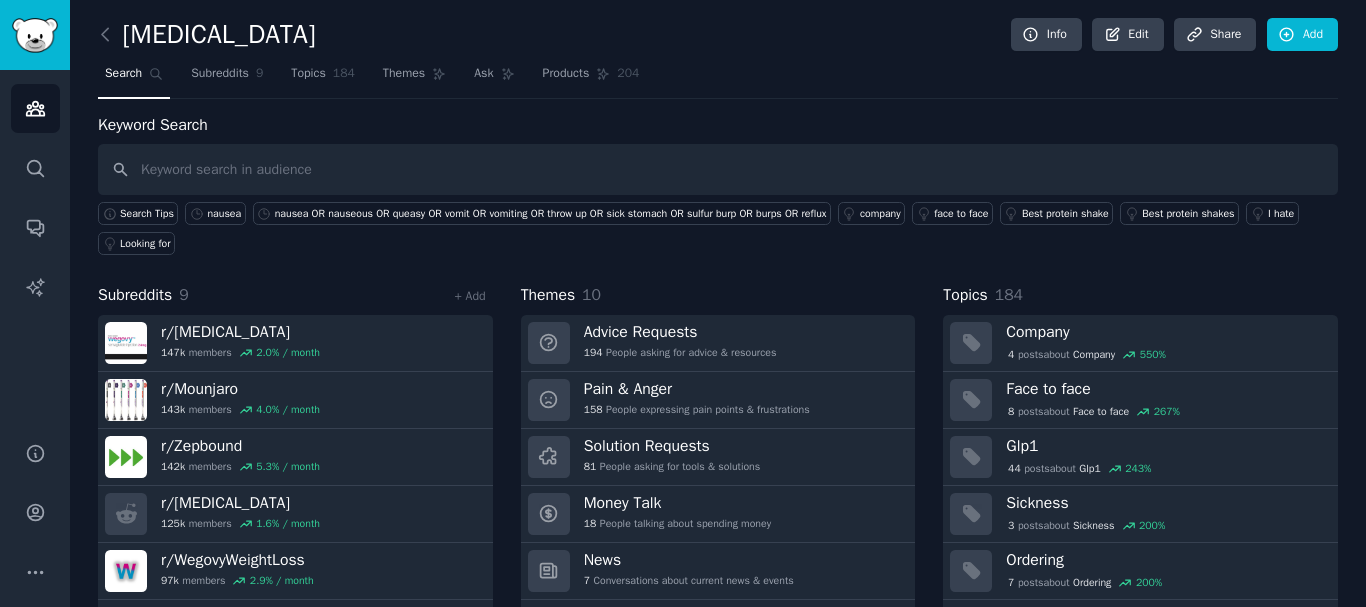 click at bounding box center [718, 169] 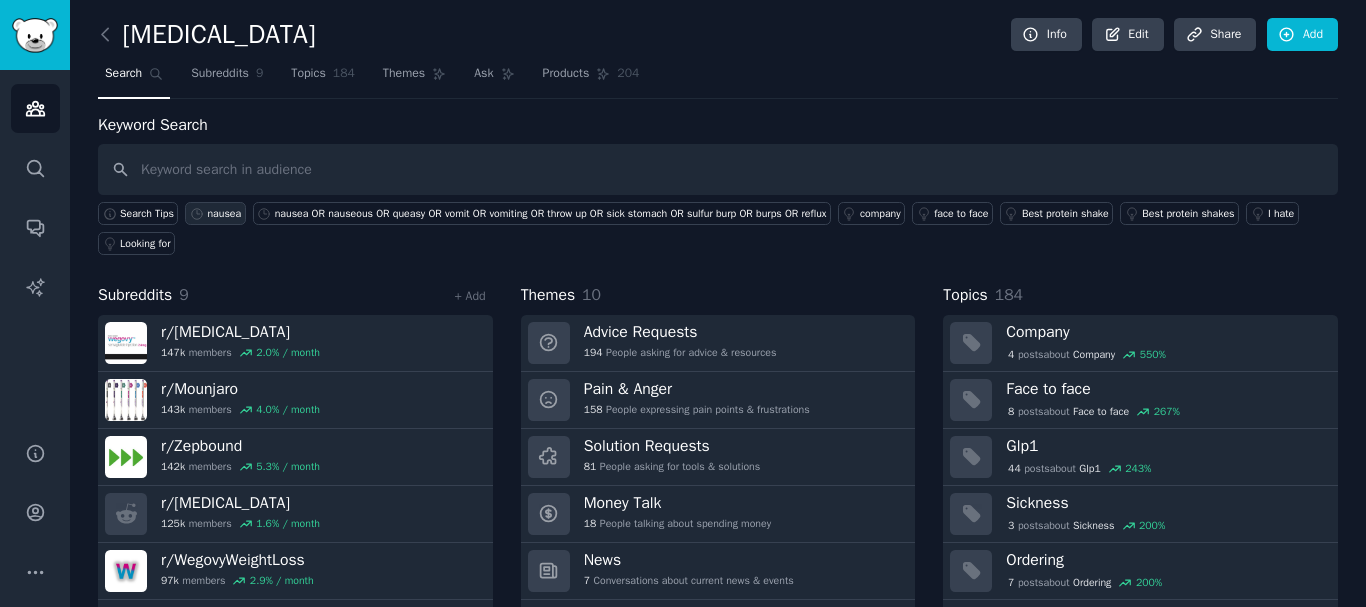 click 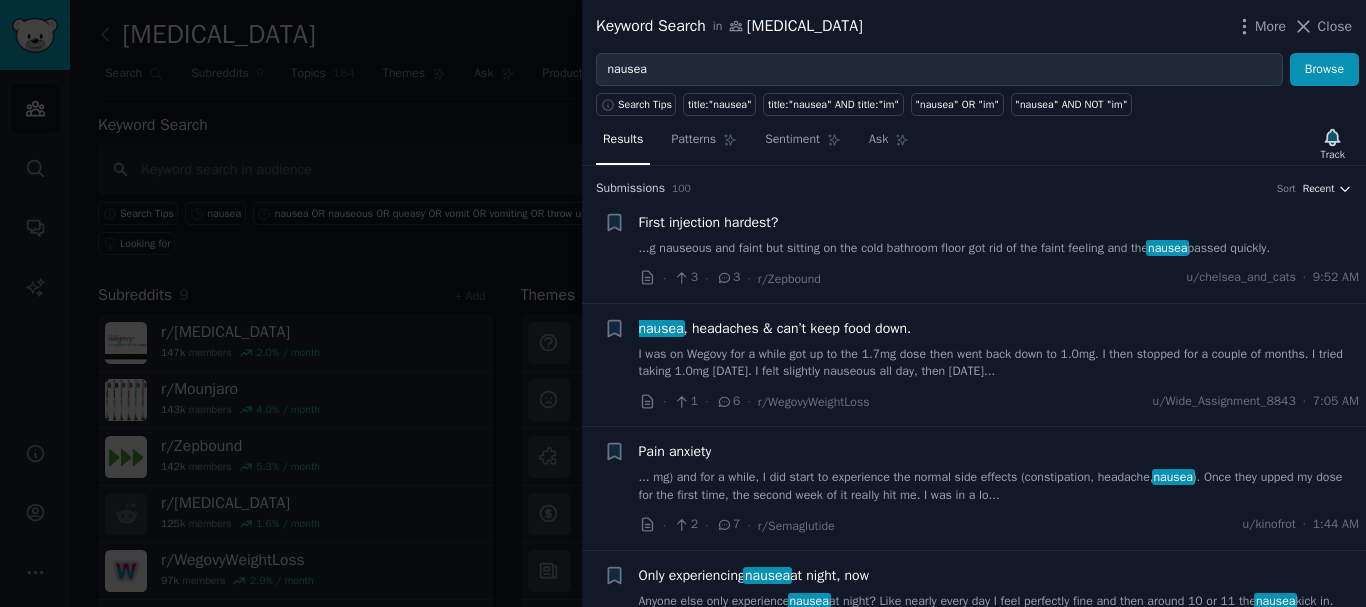 click 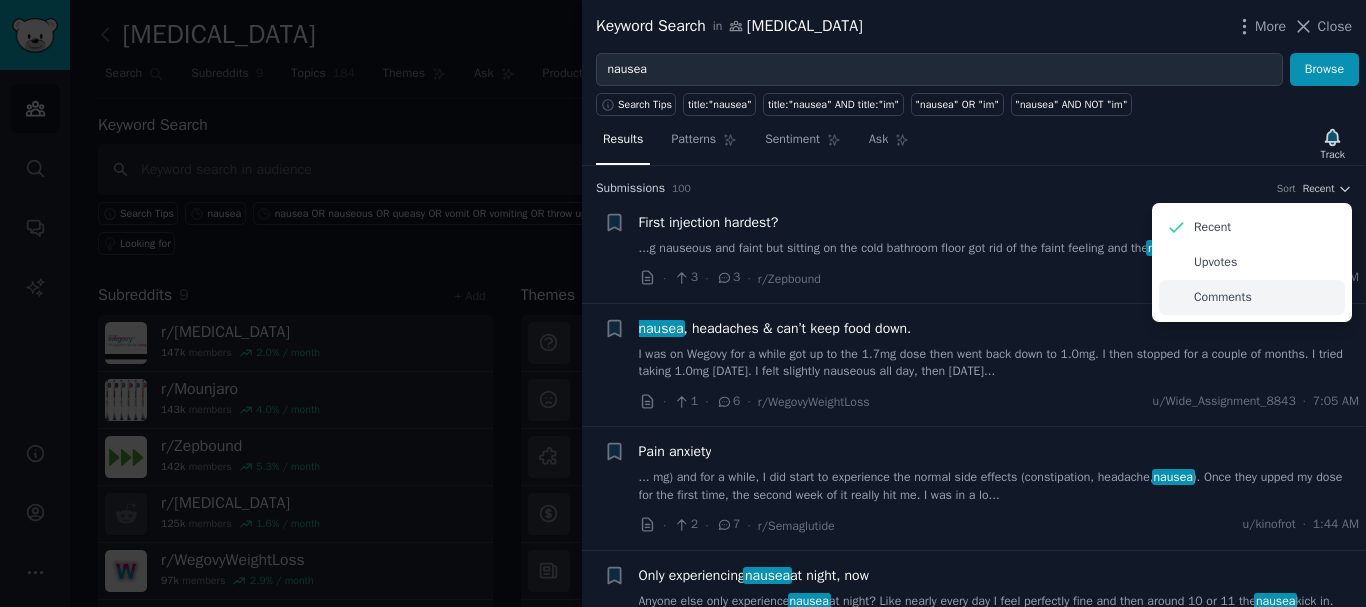 click on "Comments" at bounding box center [1223, 298] 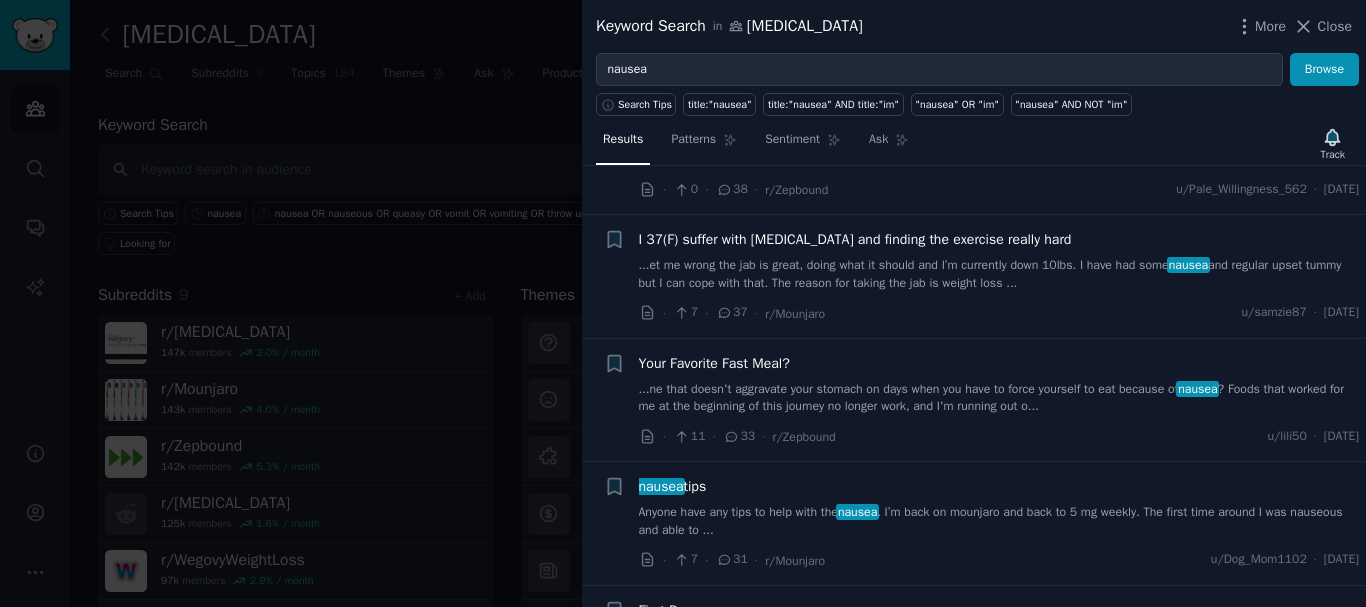 scroll, scrollTop: 0, scrollLeft: 0, axis: both 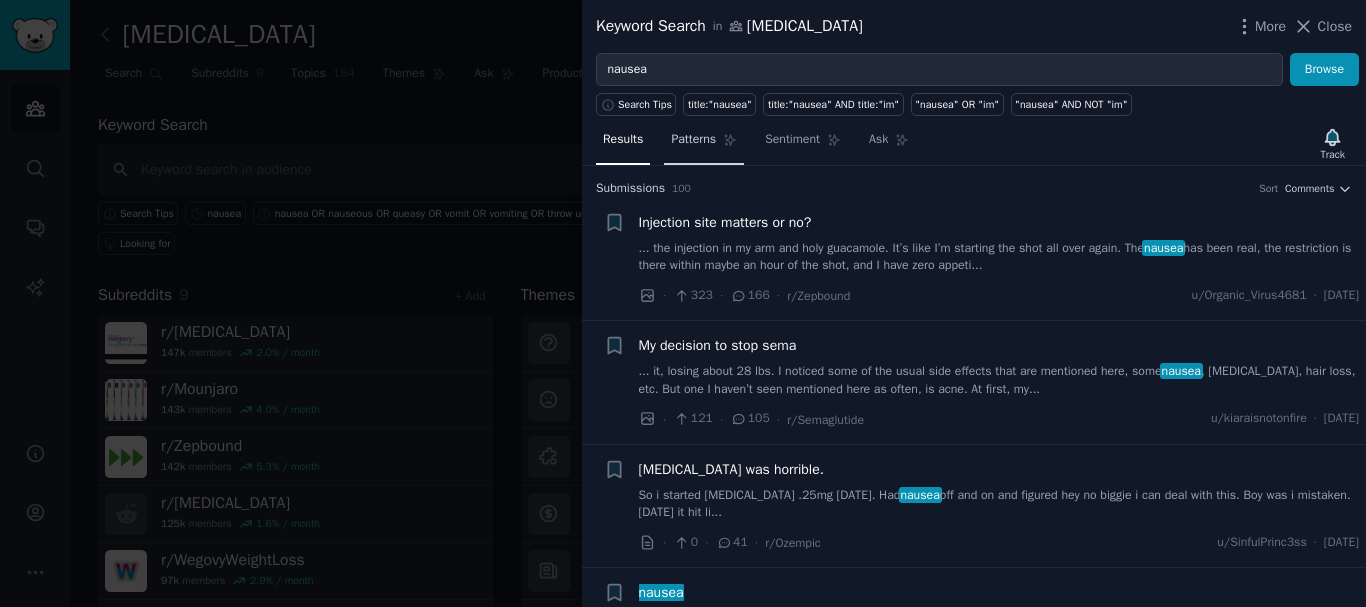 click on "Patterns" at bounding box center [693, 140] 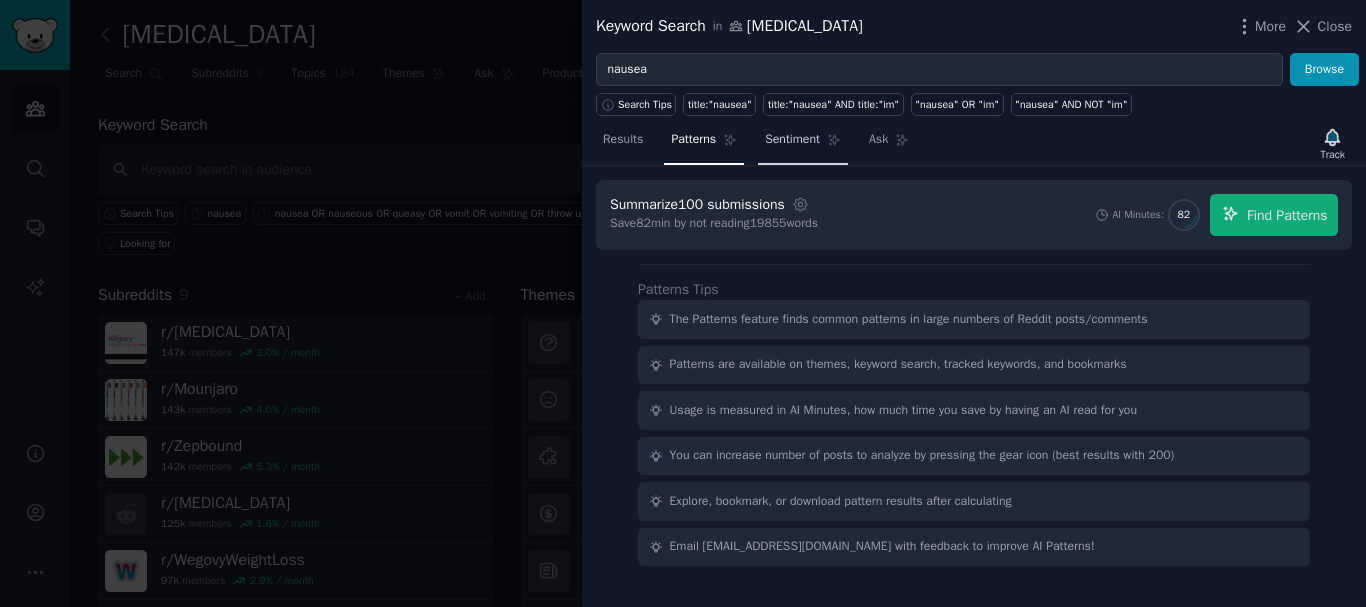 click on "Sentiment" at bounding box center (803, 144) 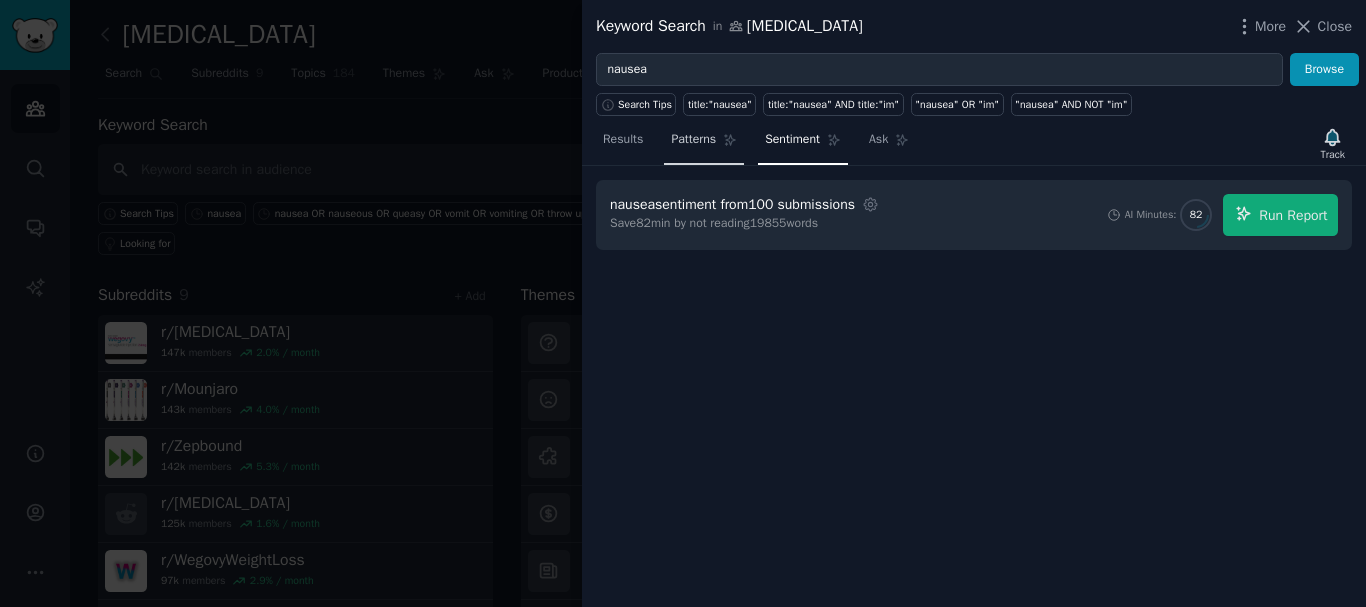 click on "Patterns" at bounding box center [693, 140] 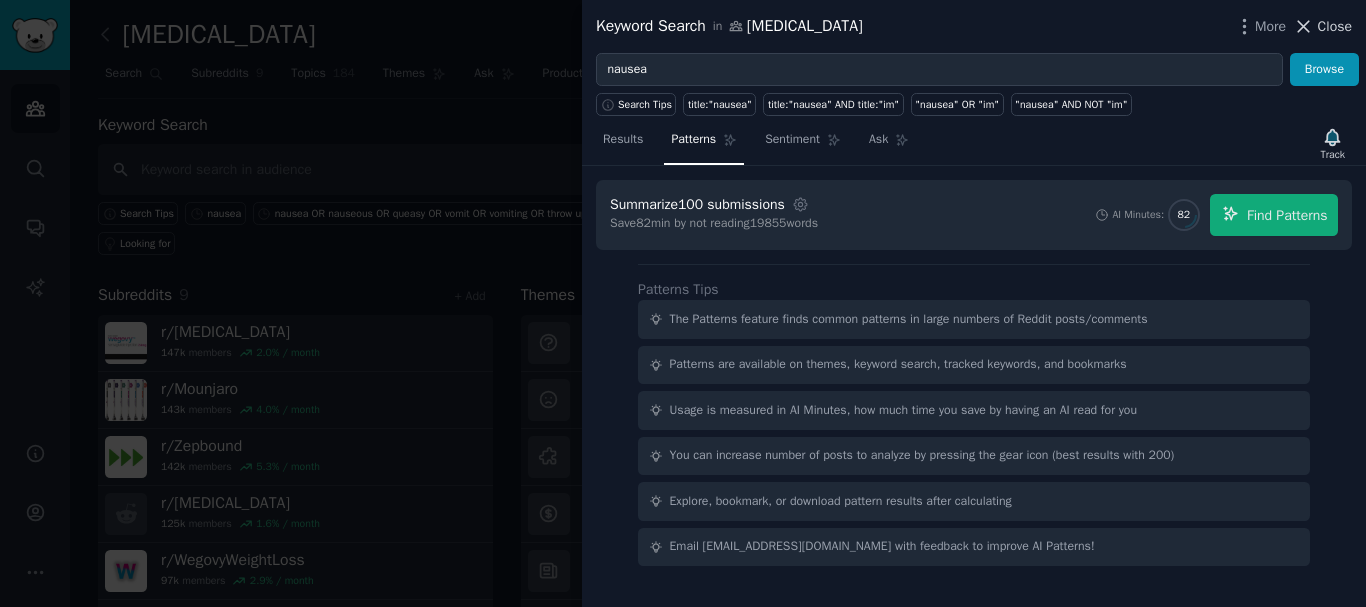 click on "Close" at bounding box center [1335, 26] 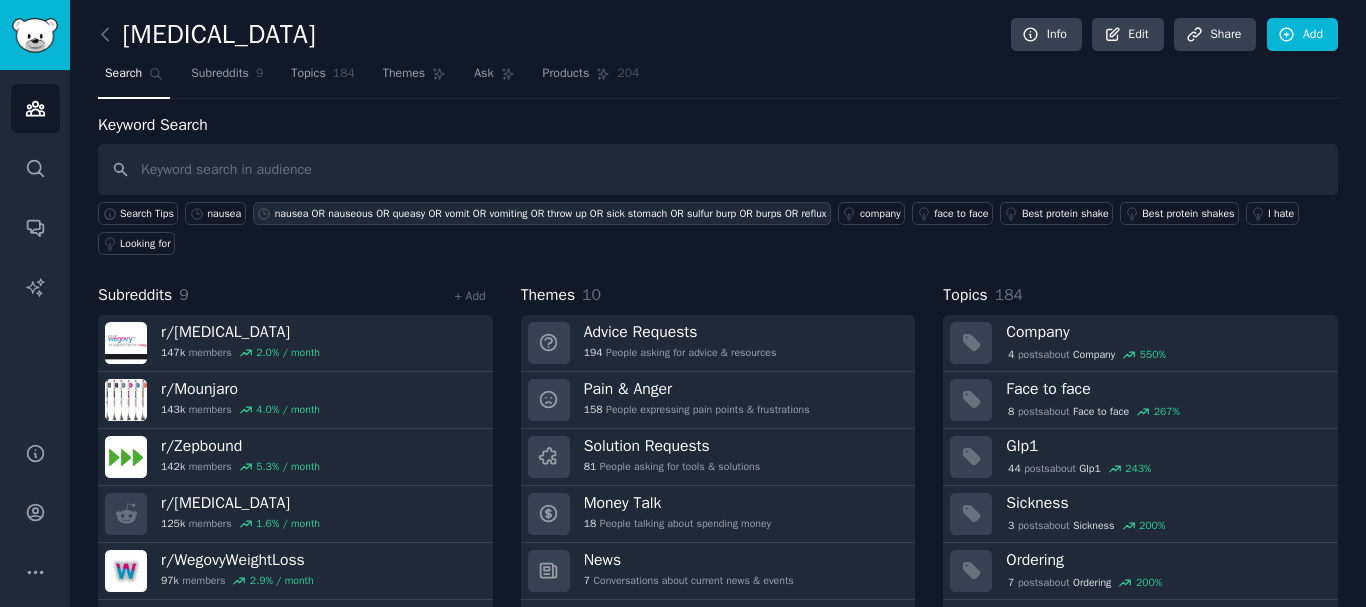 click on "nausea OR nauseous OR queasy OR vomit OR vomiting OR throw up OR sick stomach OR sulfur burp OR burps OR reflux" at bounding box center (551, 214) 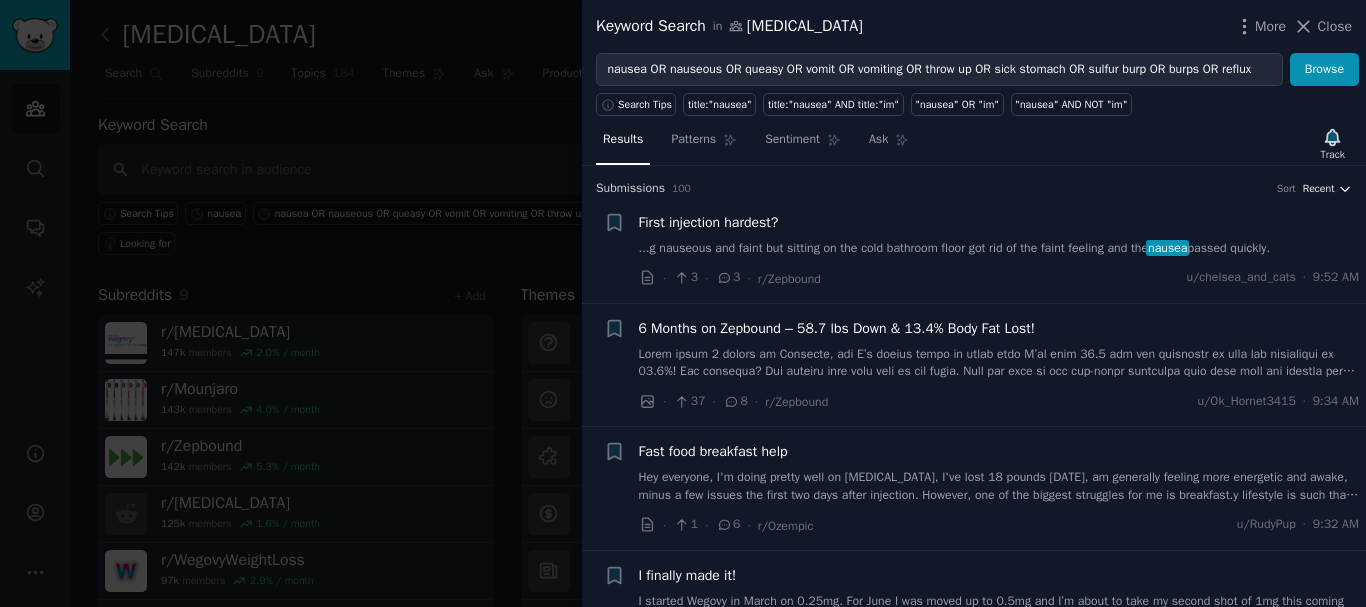 click on "Recent" at bounding box center (1319, 189) 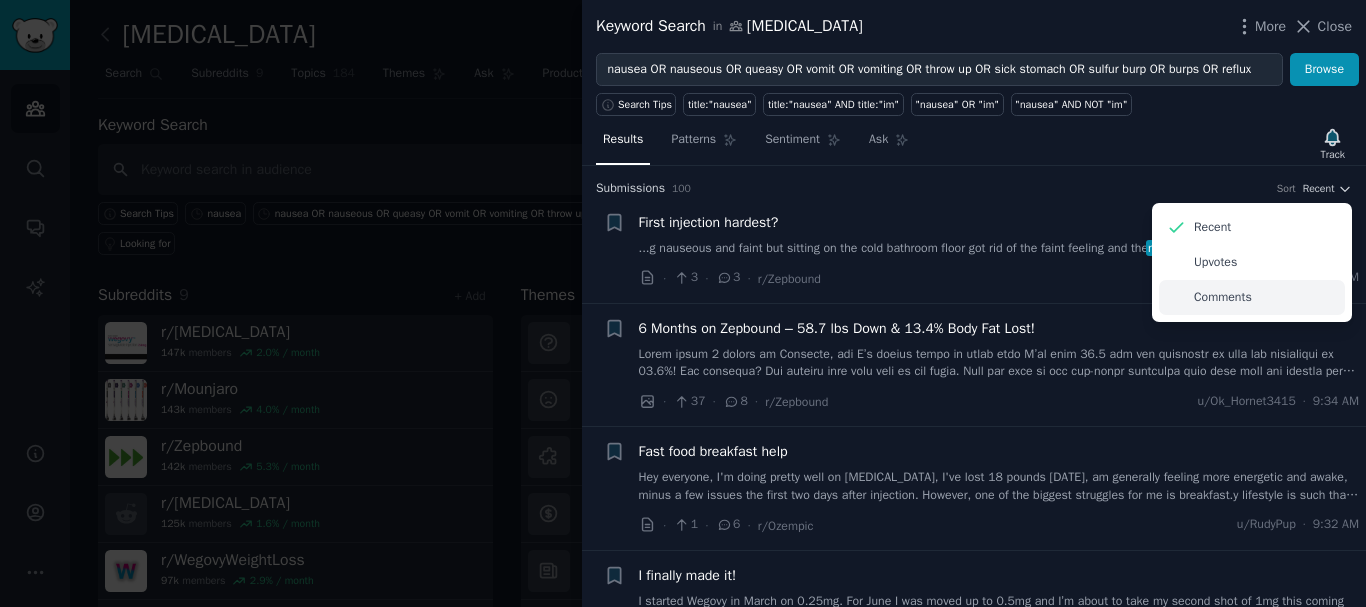 click on "Comments" at bounding box center [1223, 298] 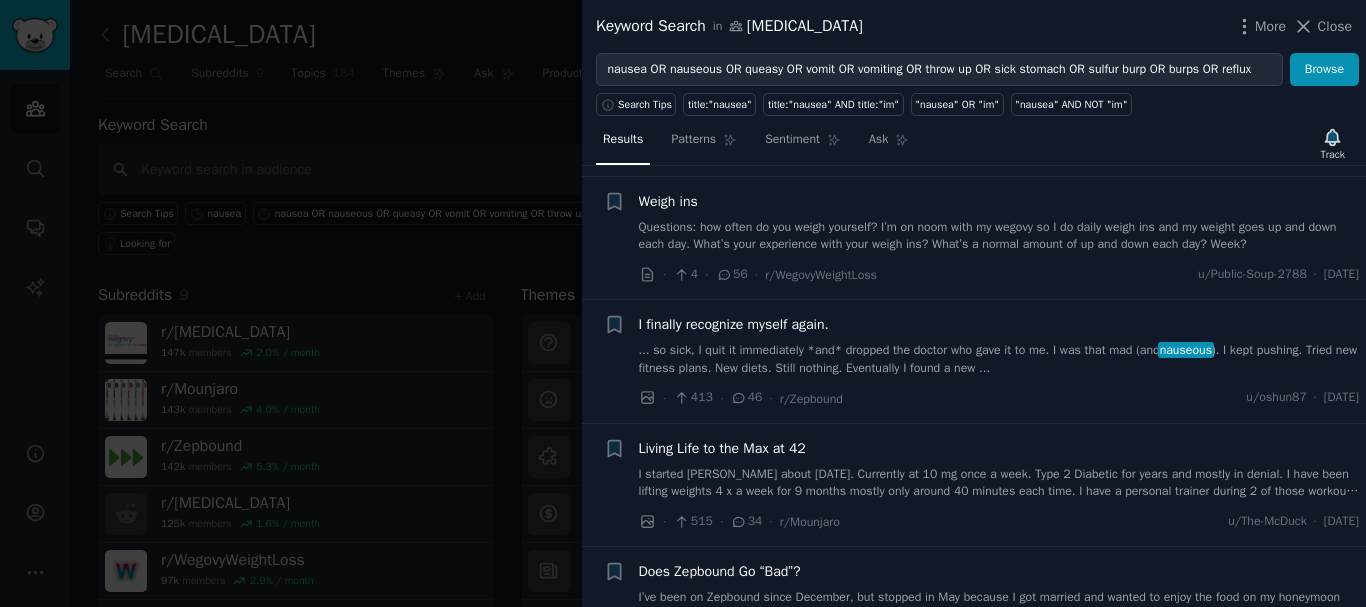 scroll, scrollTop: 0, scrollLeft: 0, axis: both 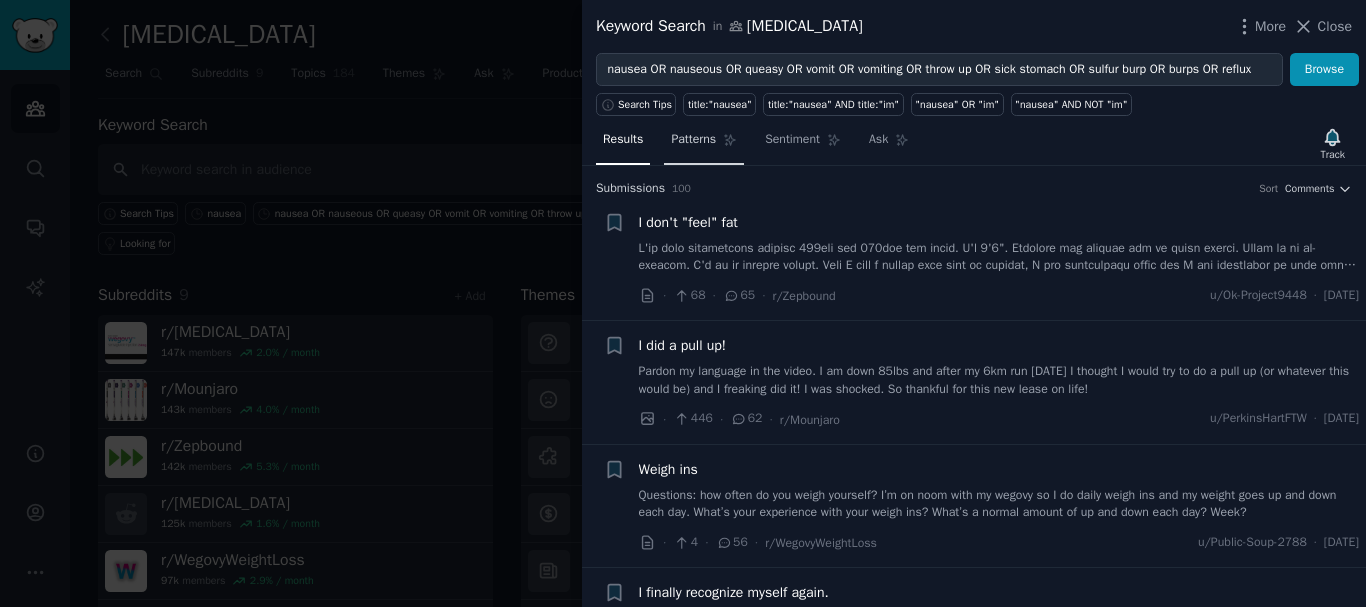 click on "Patterns" at bounding box center (693, 140) 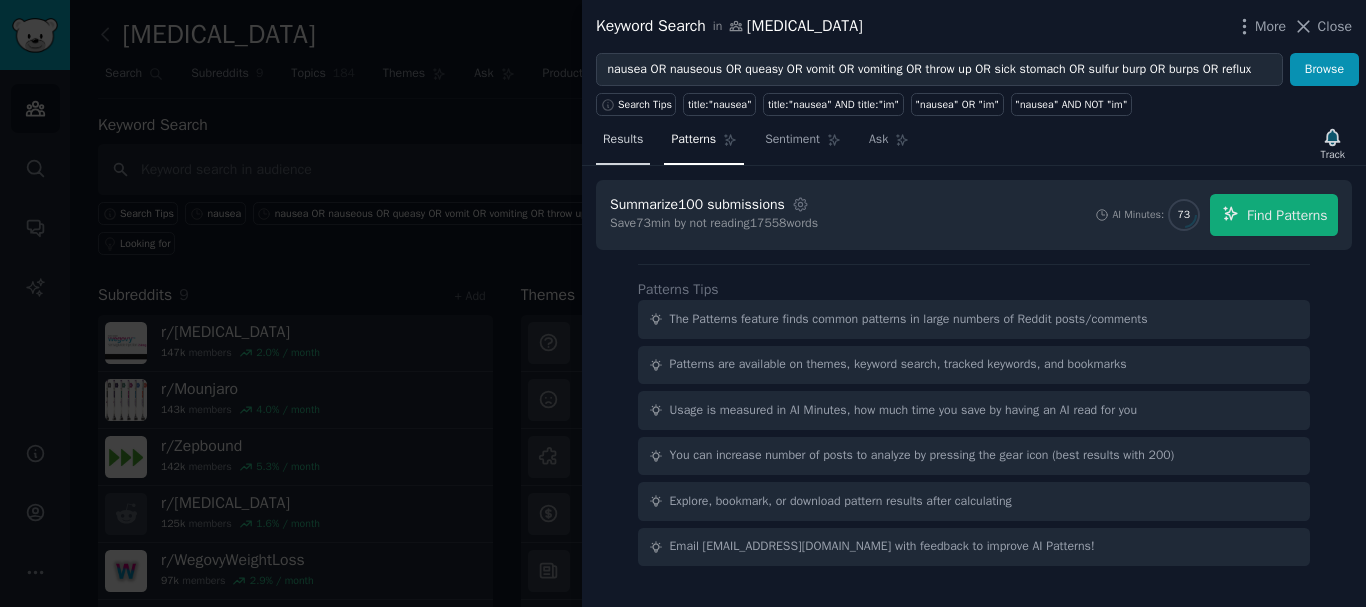 click on "Results" at bounding box center [623, 140] 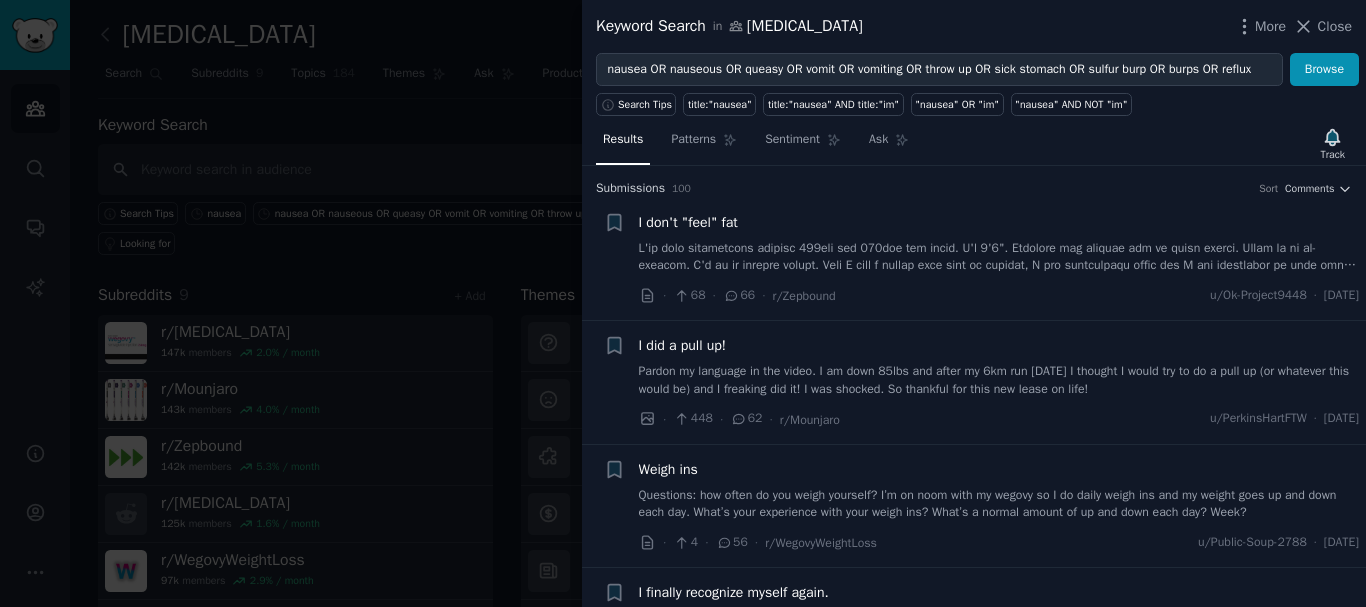 click on "I don't "feel" fat" at bounding box center (688, 222) 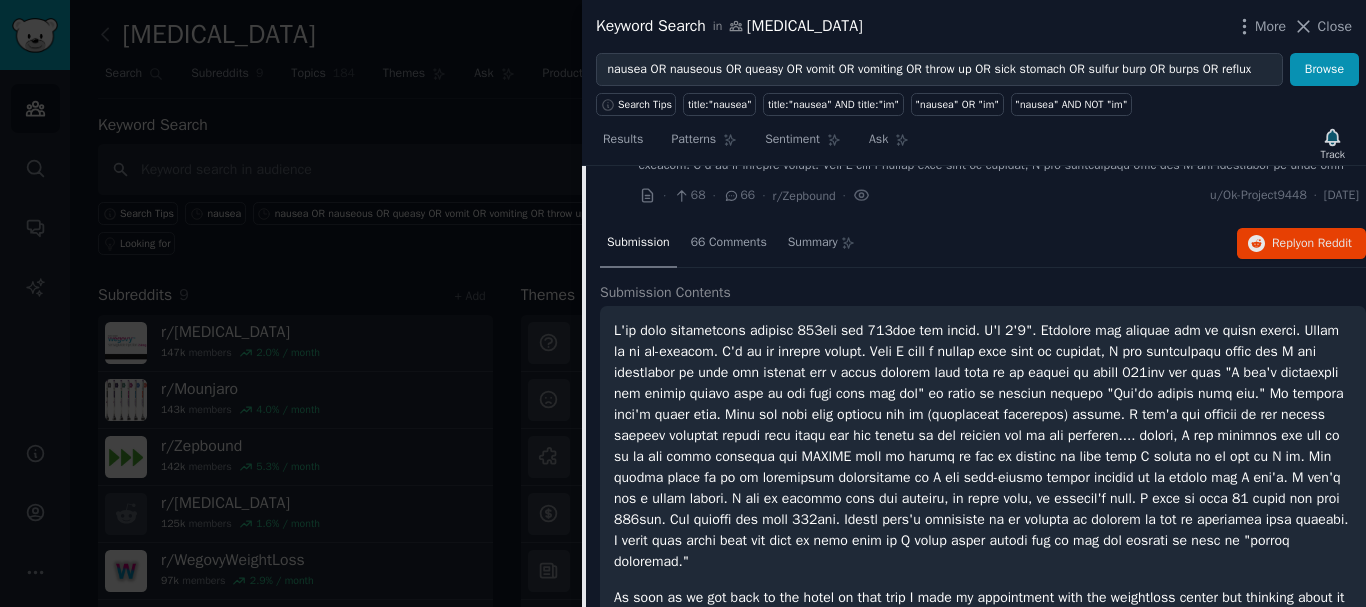 scroll, scrollTop: 400, scrollLeft: 0, axis: vertical 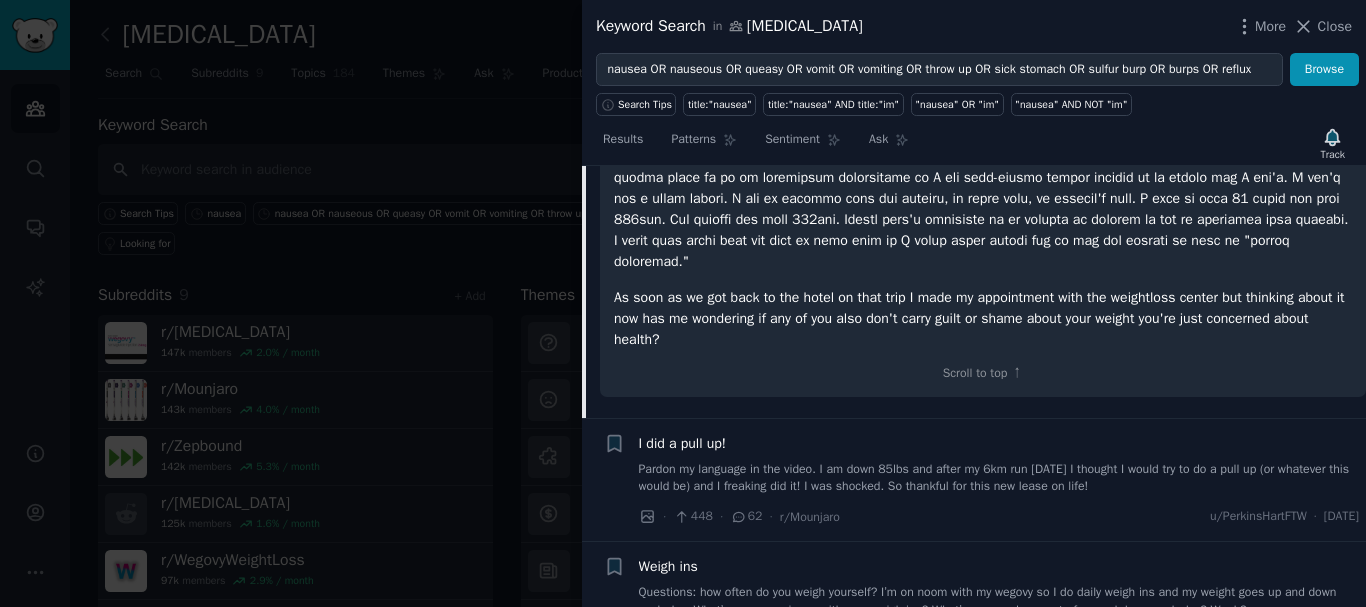 click on "I did a pull up!" at bounding box center (683, 443) 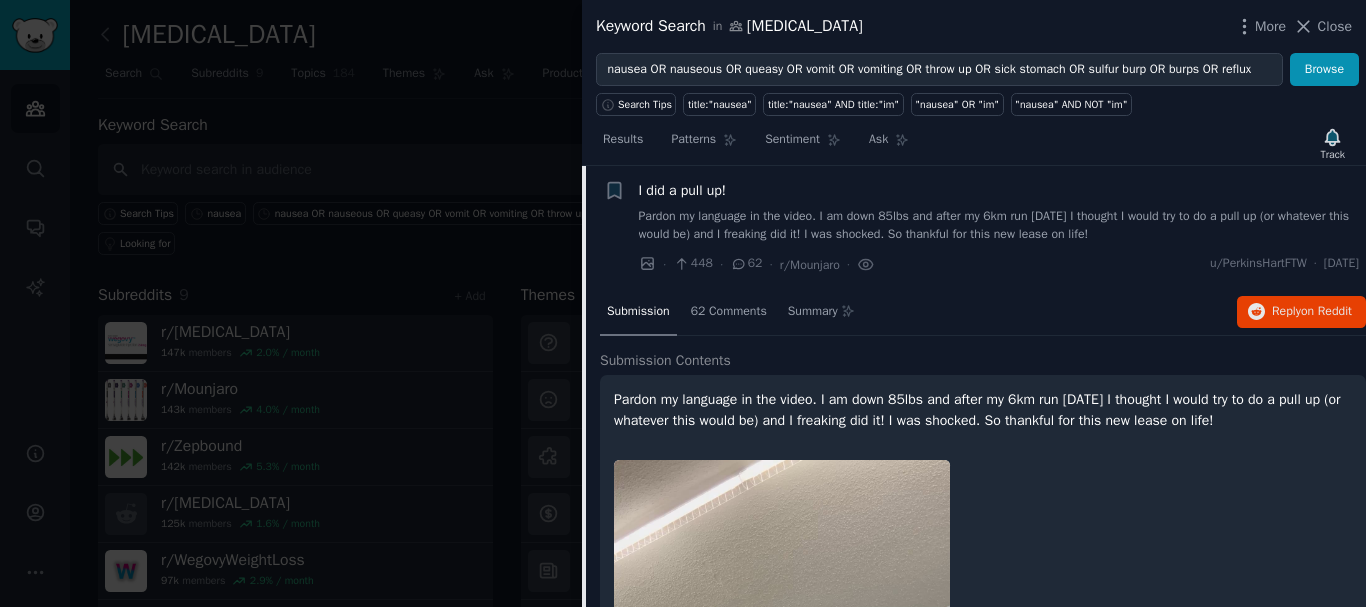 scroll, scrollTop: 0, scrollLeft: 0, axis: both 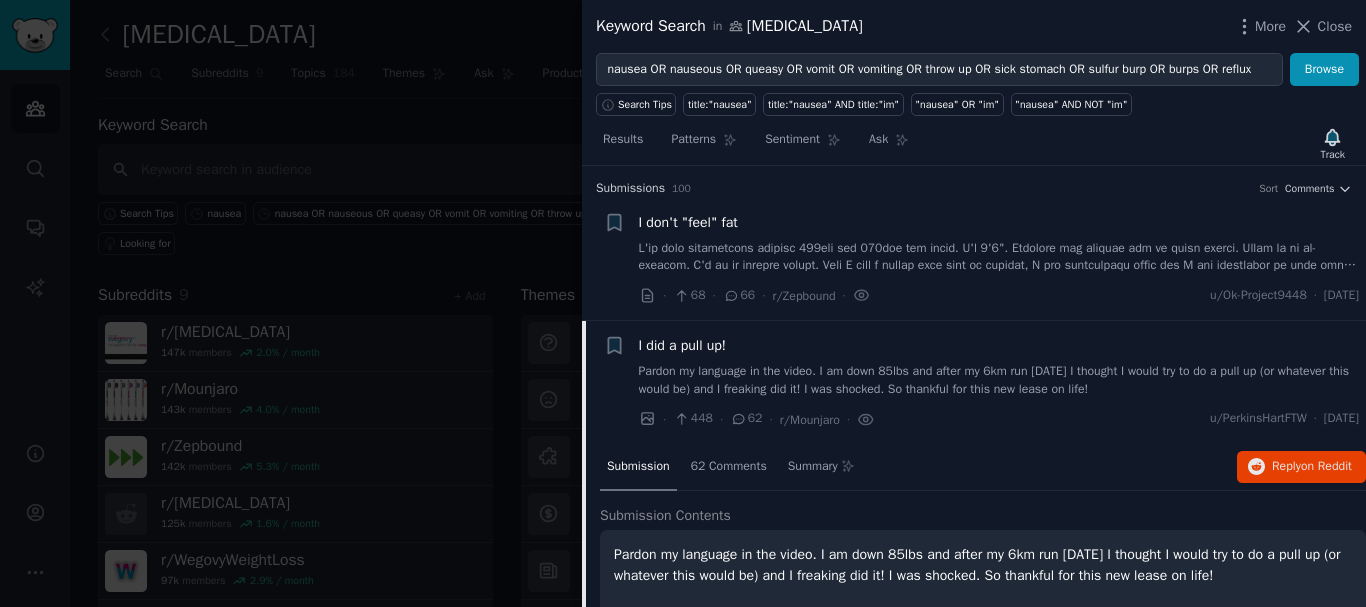 click on "I don't "feel" fat" at bounding box center [688, 222] 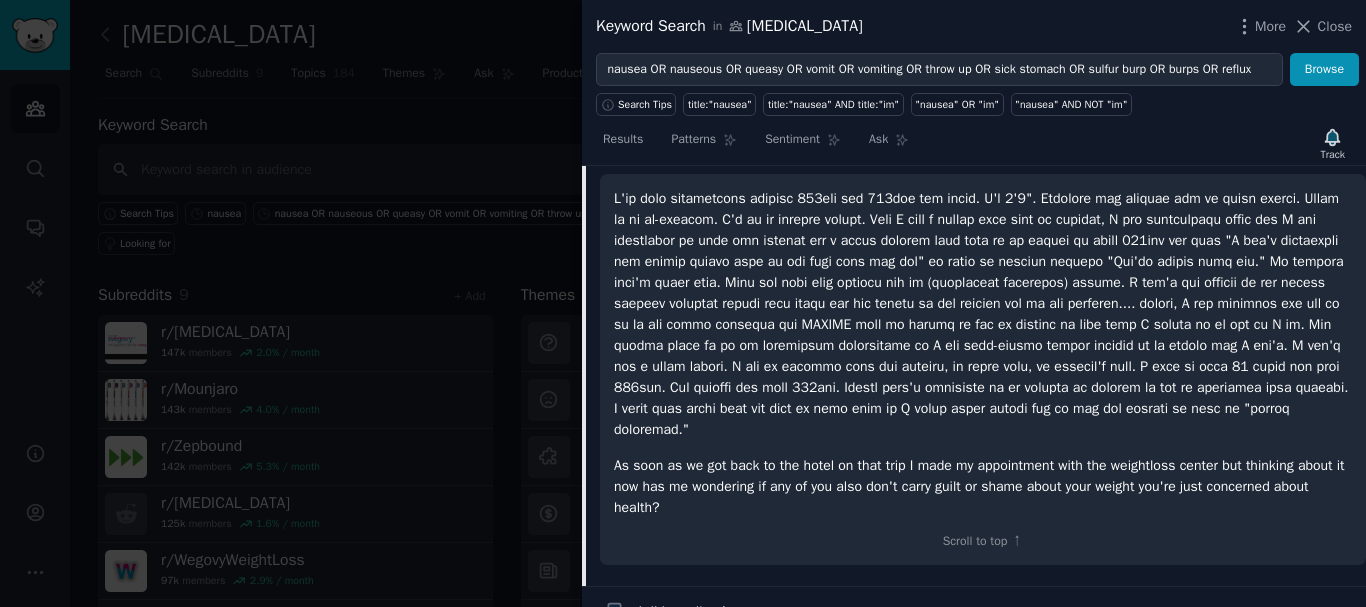 scroll, scrollTop: 132, scrollLeft: 0, axis: vertical 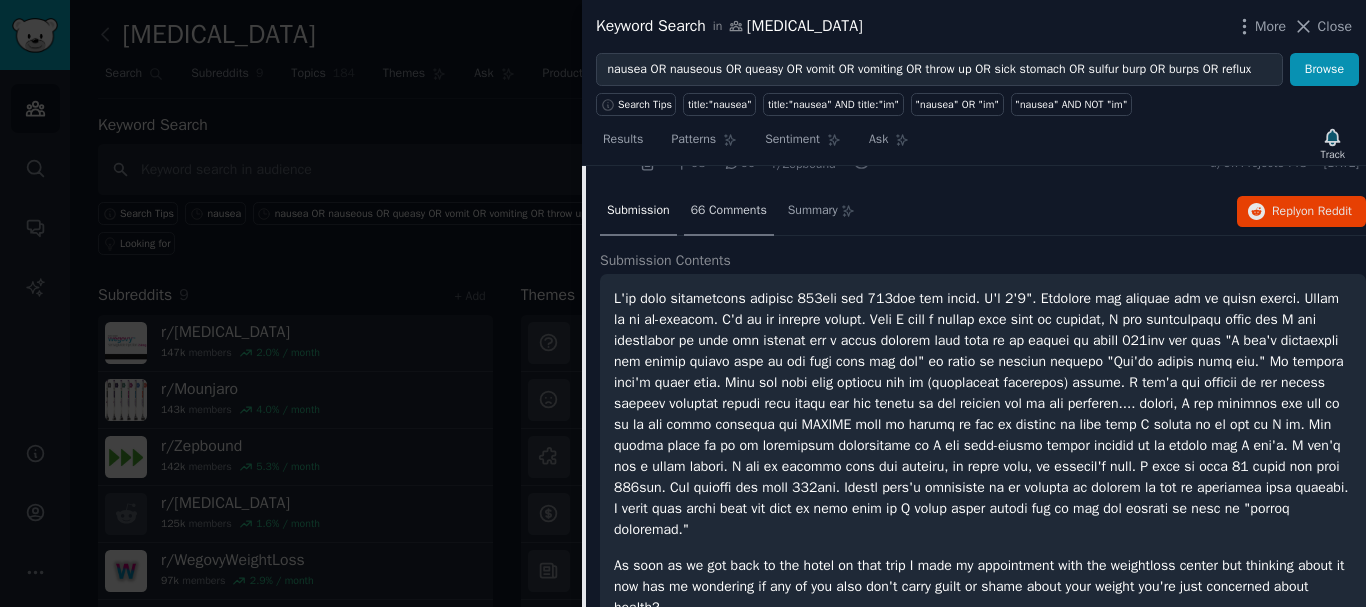 click on "66 Comments" at bounding box center [729, 211] 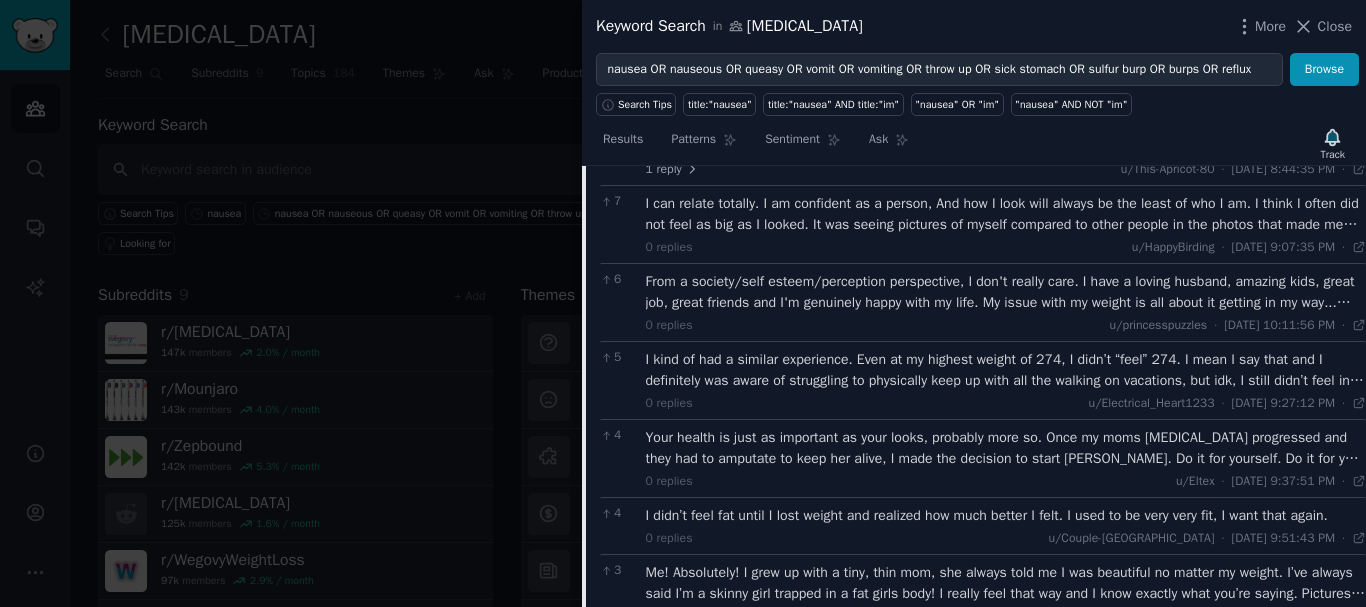 scroll, scrollTop: 0, scrollLeft: 0, axis: both 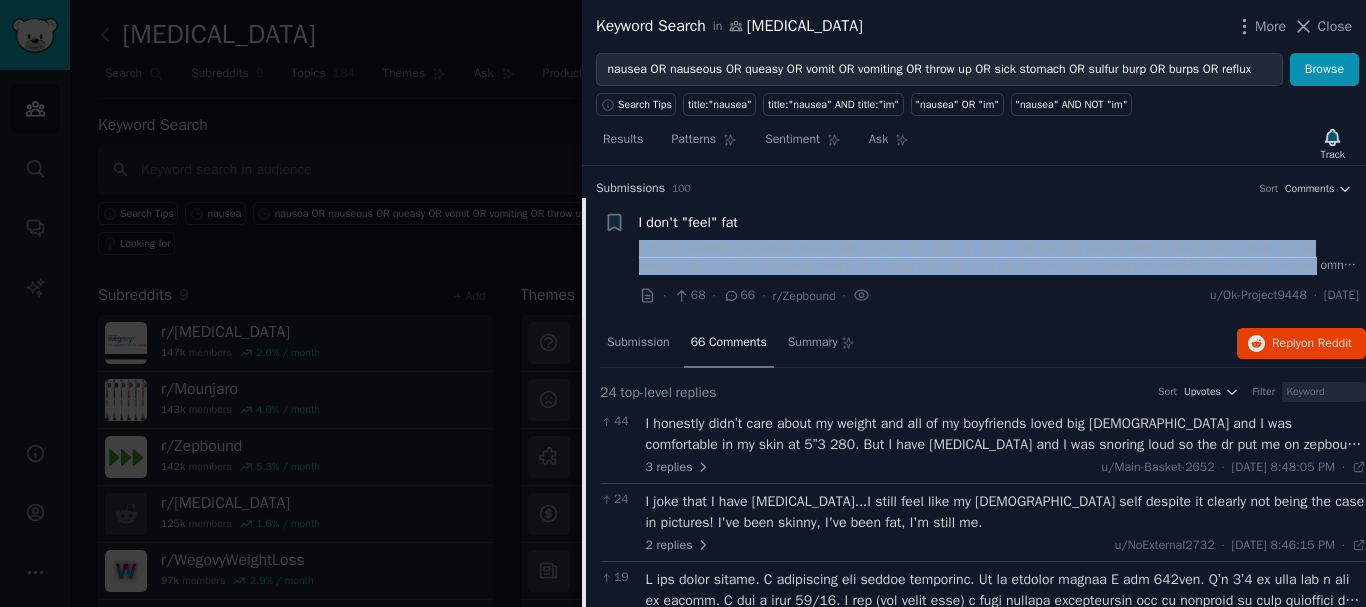drag, startPoint x: 633, startPoint y: 245, endPoint x: 1352, endPoint y: 262, distance: 719.2009 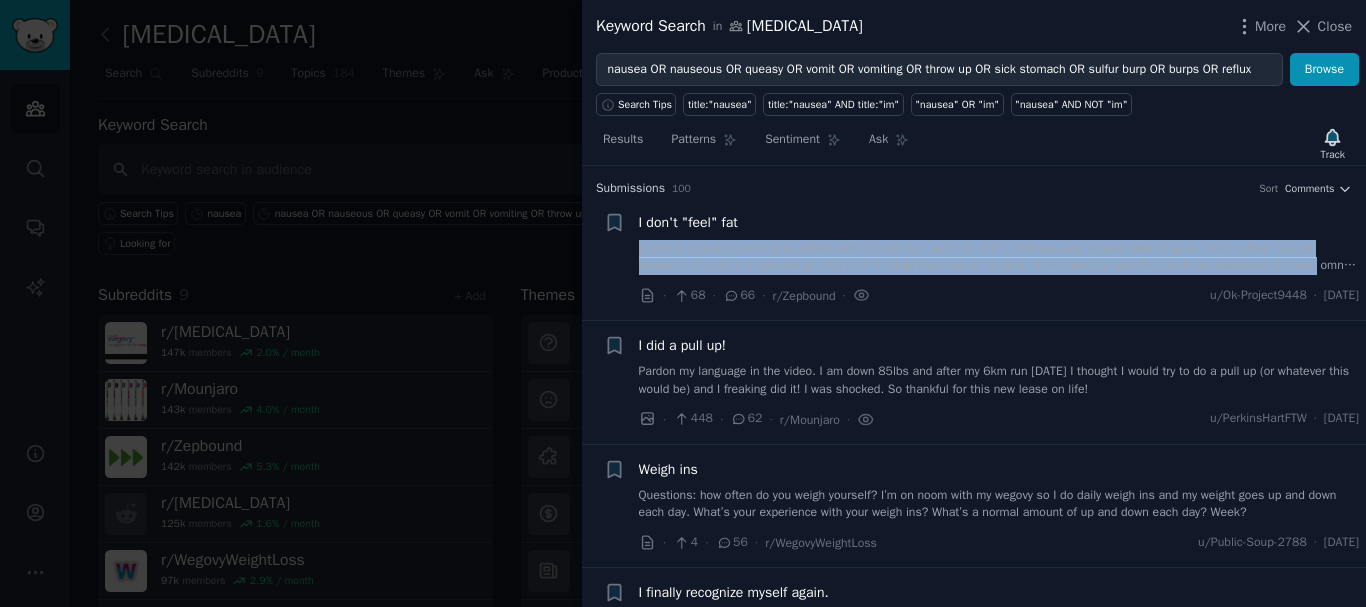 scroll, scrollTop: 32, scrollLeft: 0, axis: vertical 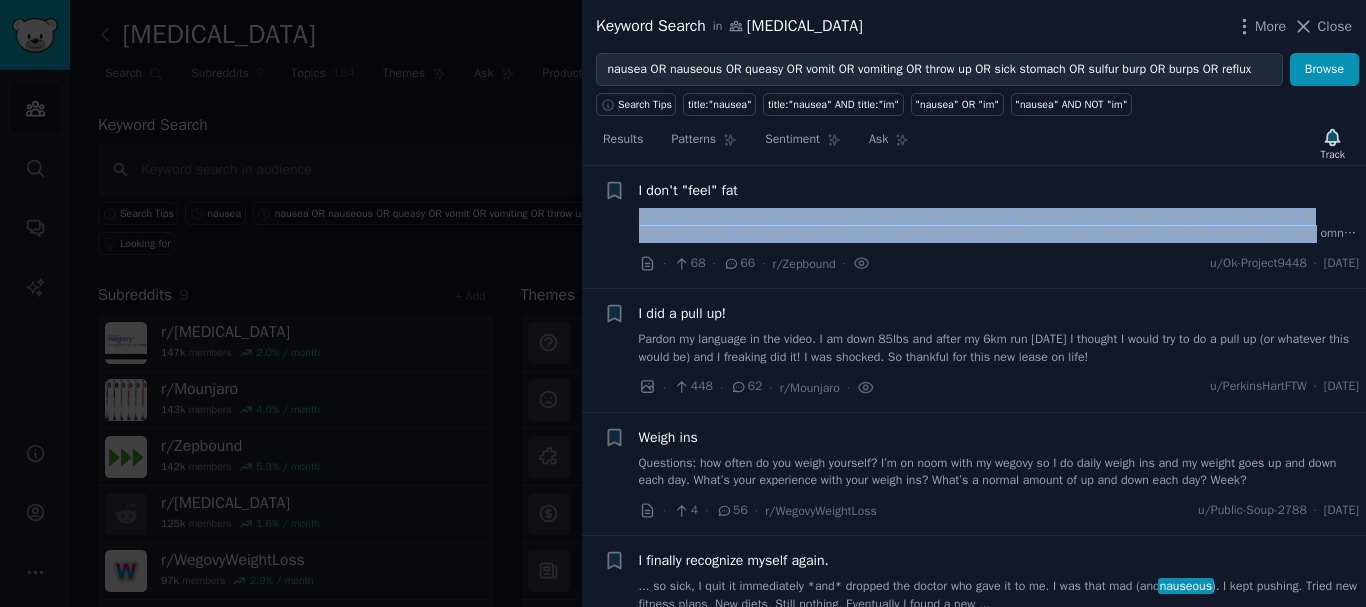 click on "I don't "feel" fat" at bounding box center [688, 190] 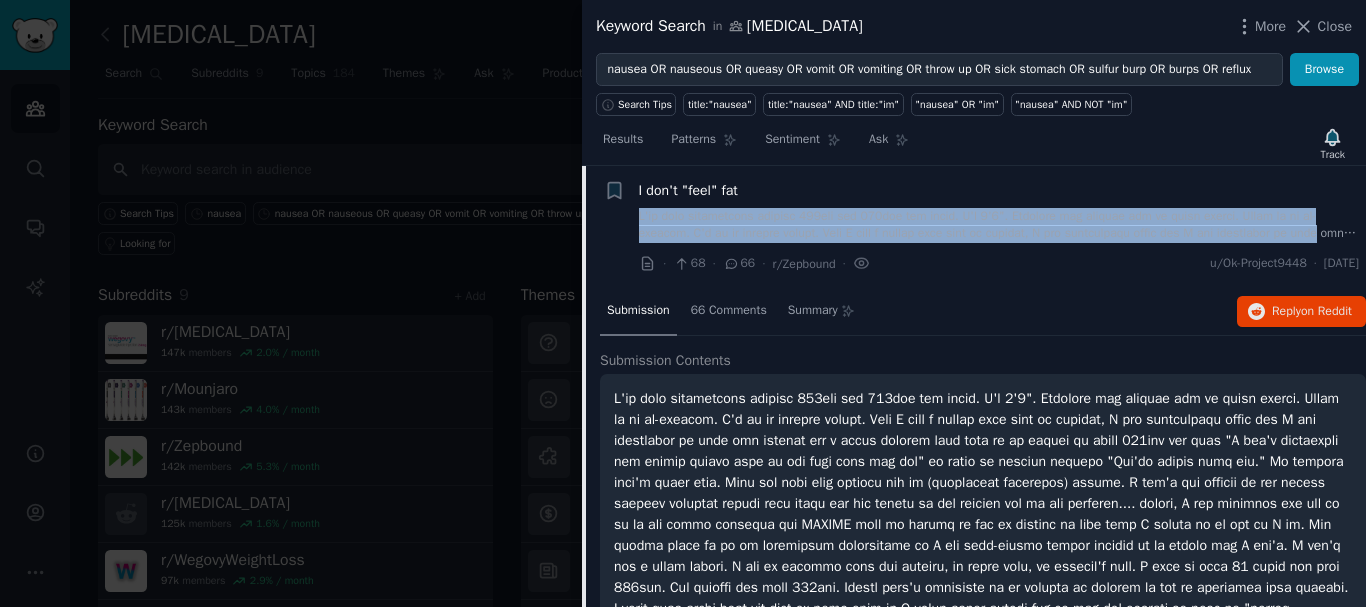scroll, scrollTop: 332, scrollLeft: 0, axis: vertical 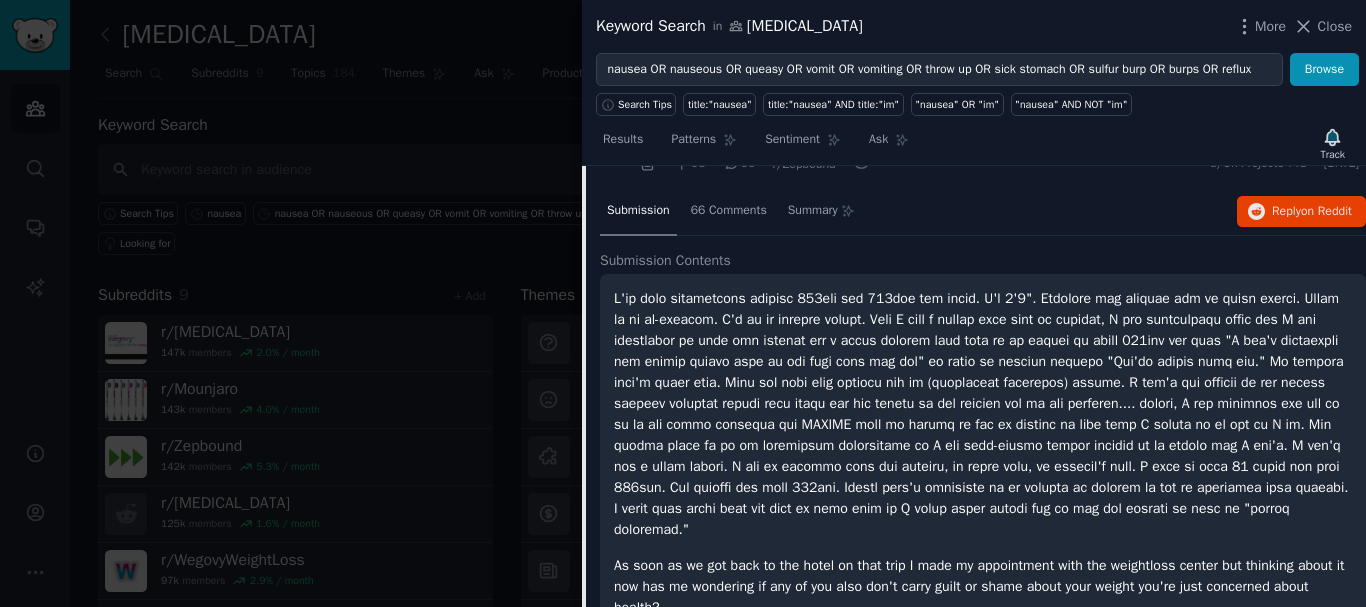 click at bounding box center (983, 414) 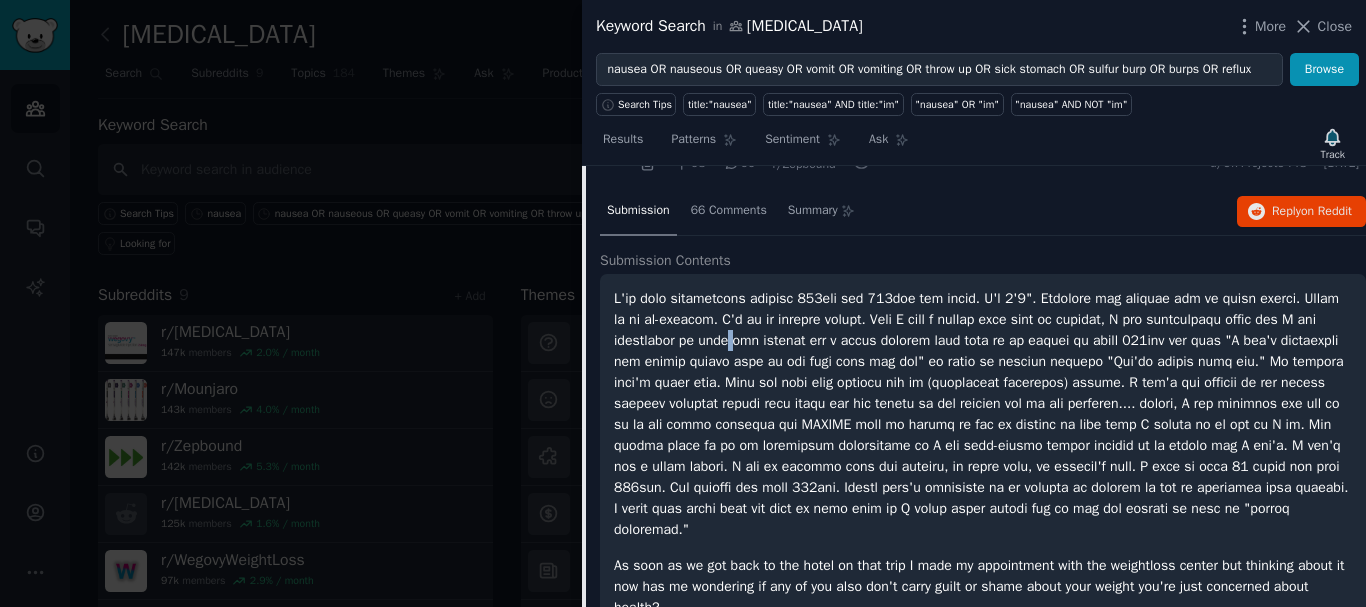 click at bounding box center [983, 414] 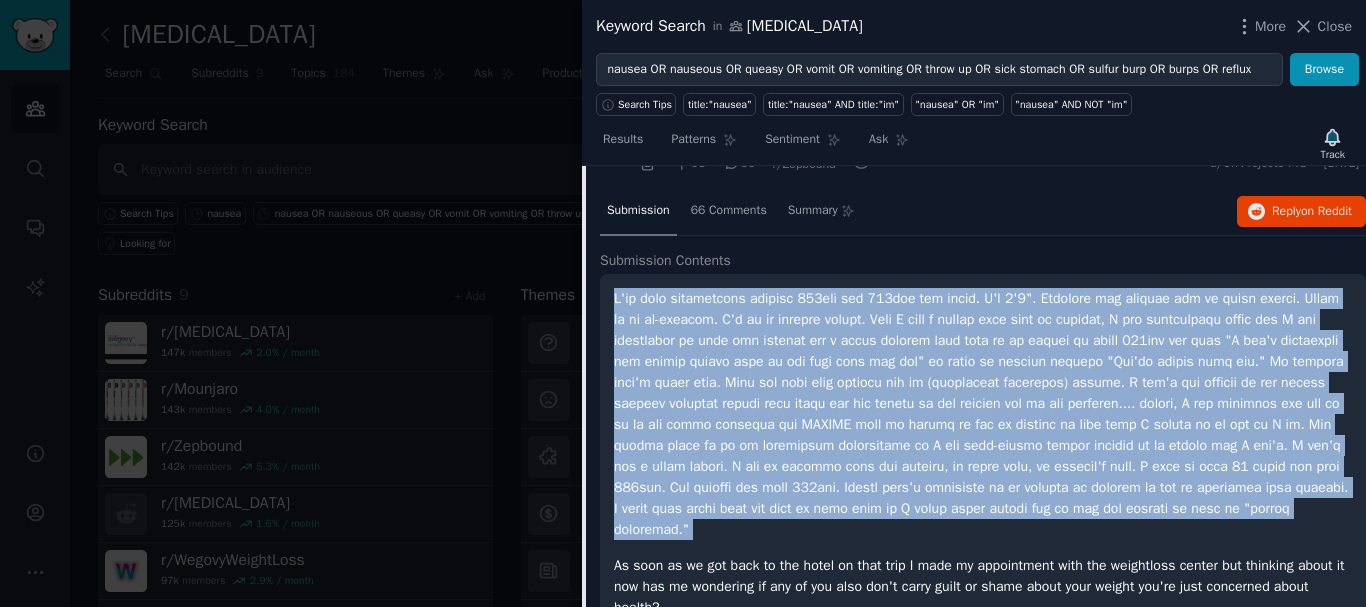 click at bounding box center [983, 414] 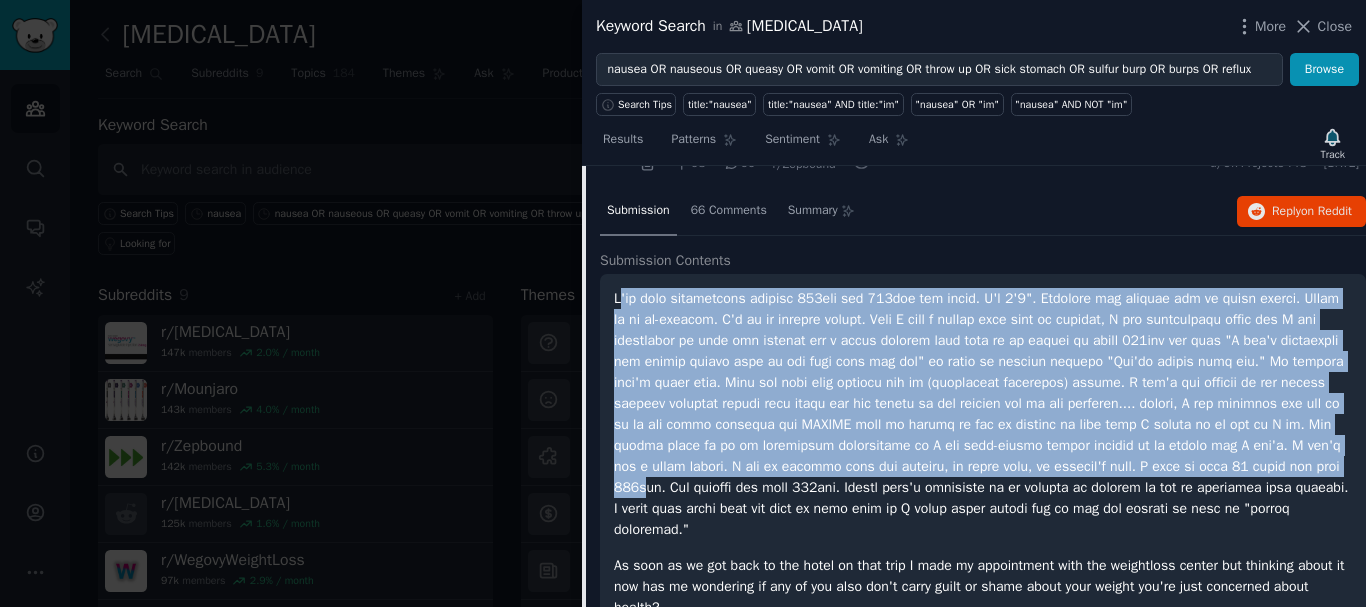 scroll, scrollTop: 332, scrollLeft: 0, axis: vertical 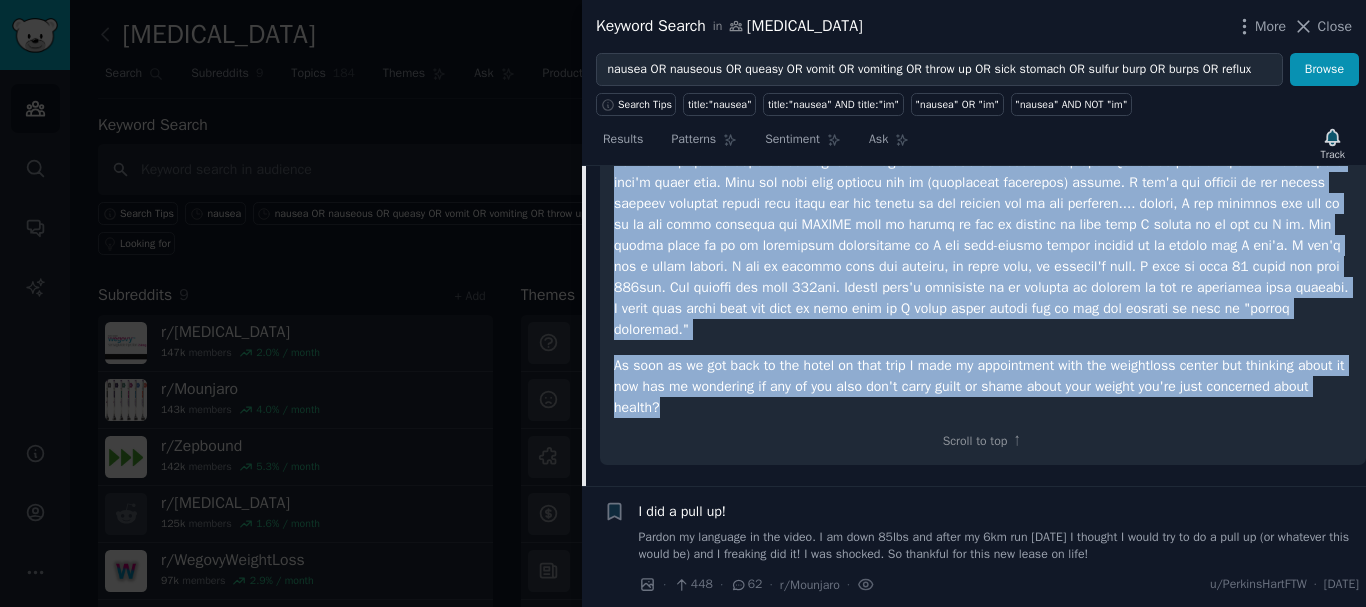 drag, startPoint x: 616, startPoint y: 293, endPoint x: 686, endPoint y: 407, distance: 133.77592 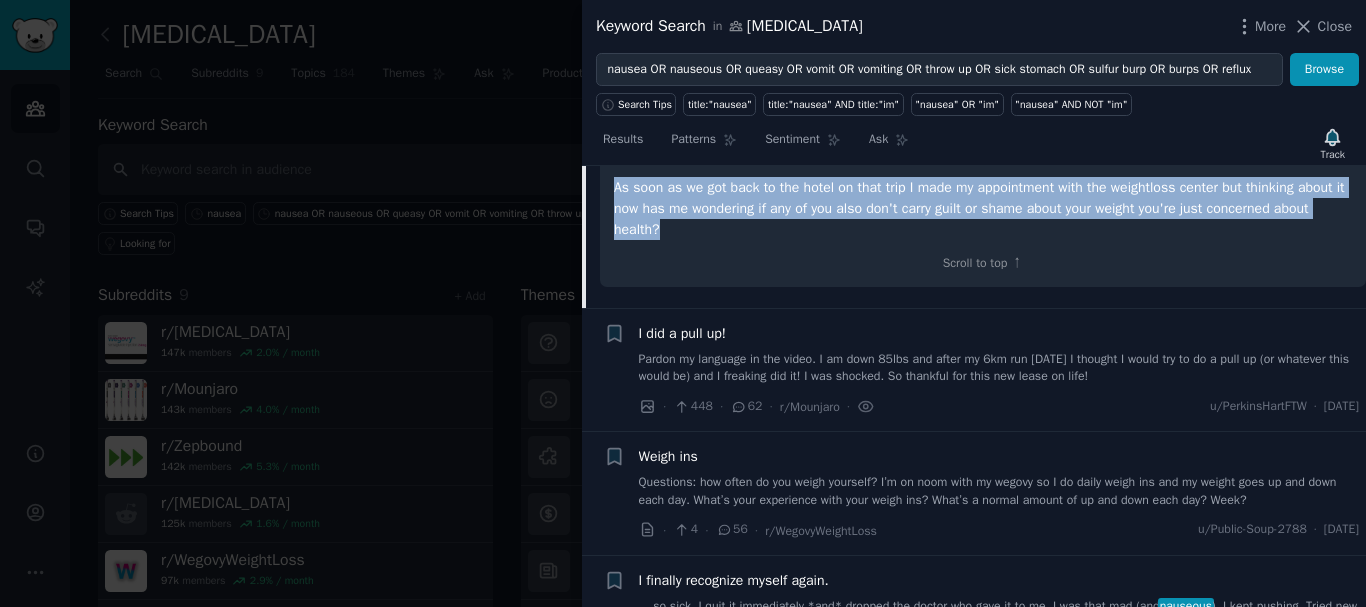 scroll, scrollTop: 532, scrollLeft: 0, axis: vertical 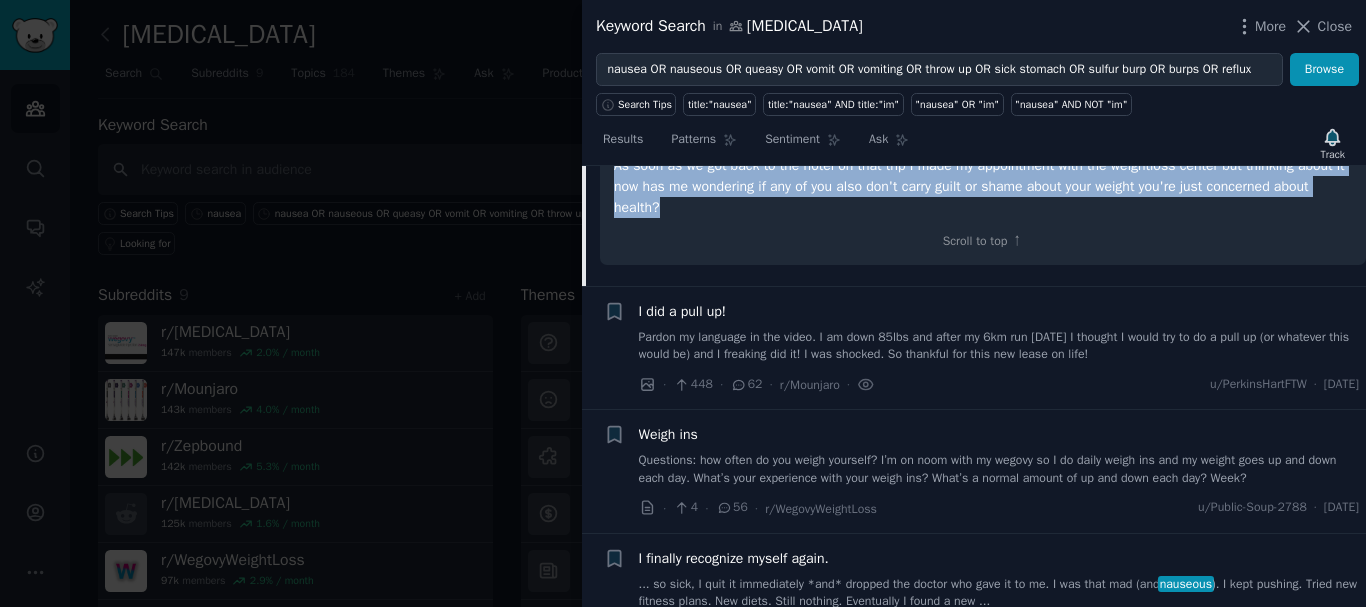 click on "I did a pull up!" at bounding box center (683, 311) 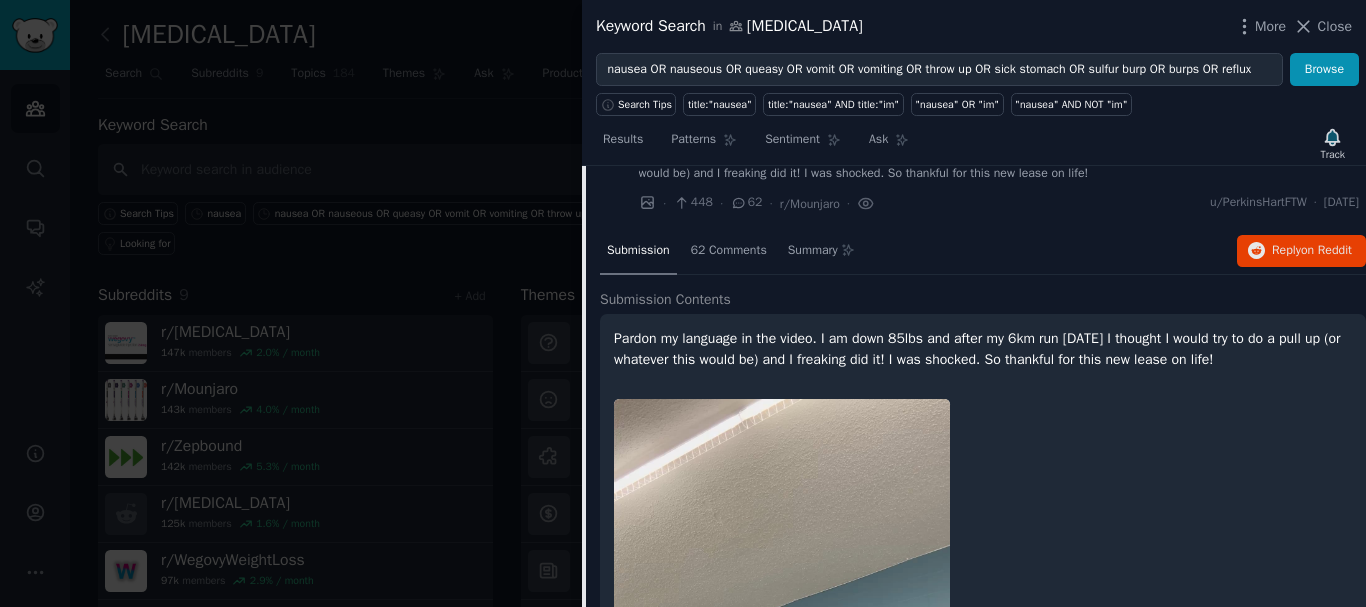 scroll, scrollTop: 155, scrollLeft: 0, axis: vertical 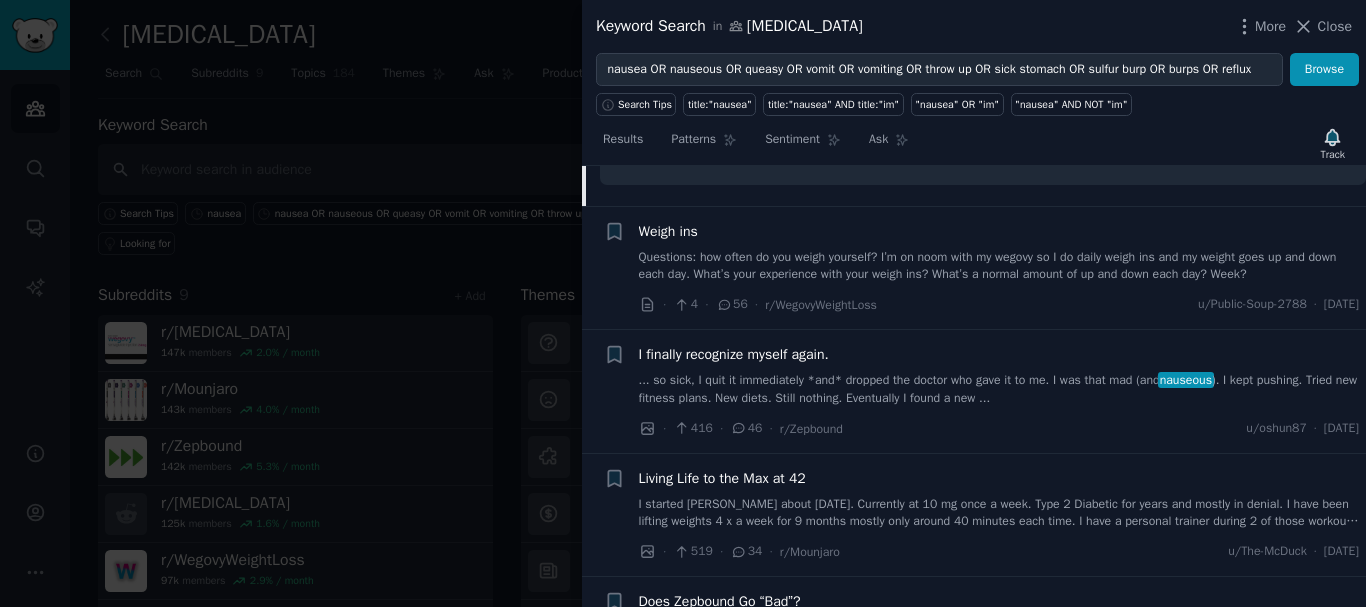 click on "I finally recognize myself again." at bounding box center (734, 354) 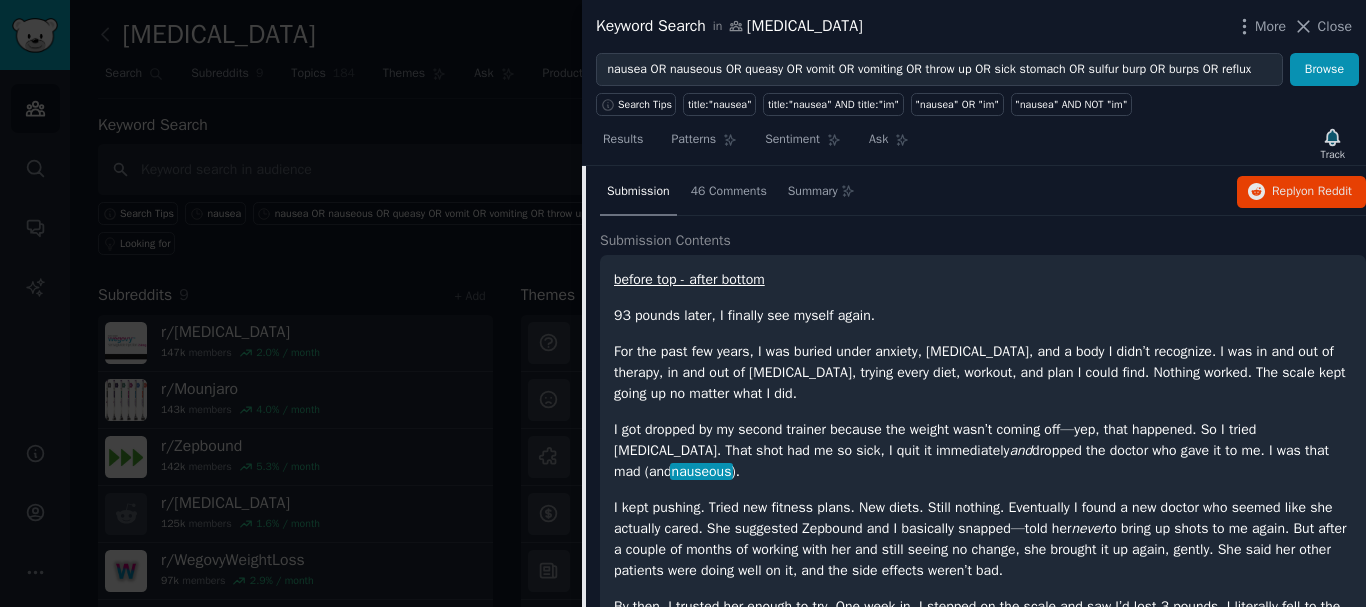 scroll, scrollTop: 402, scrollLeft: 0, axis: vertical 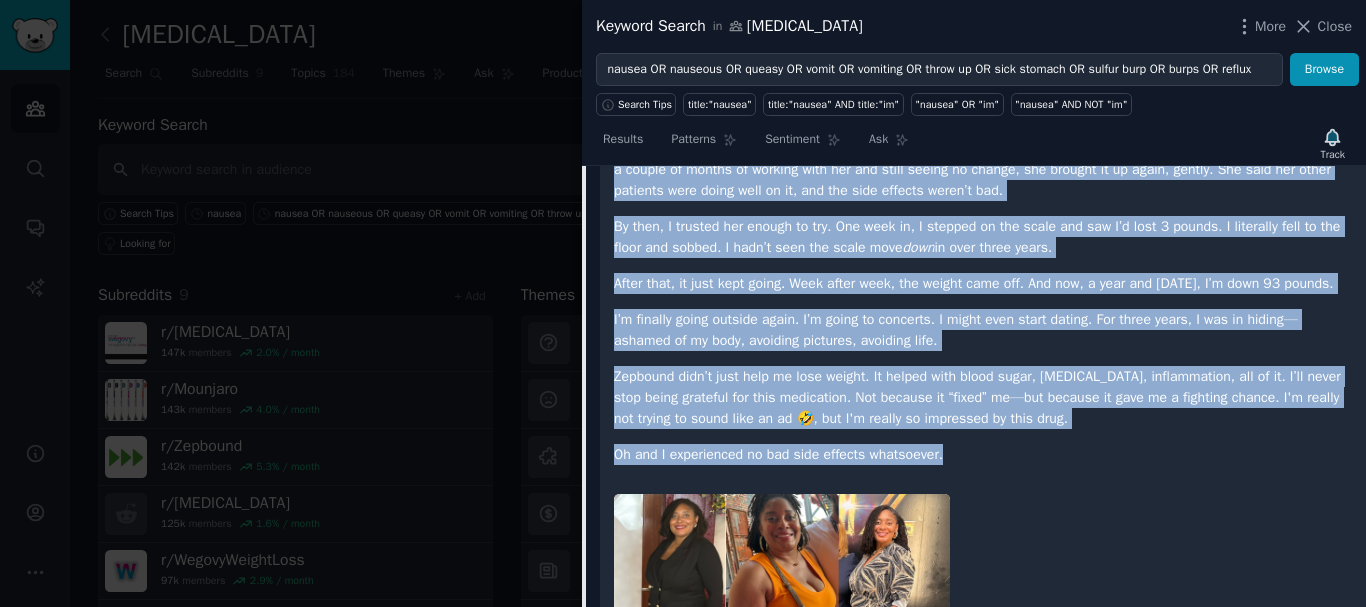 drag, startPoint x: 604, startPoint y: 399, endPoint x: 966, endPoint y: 471, distance: 369.0908 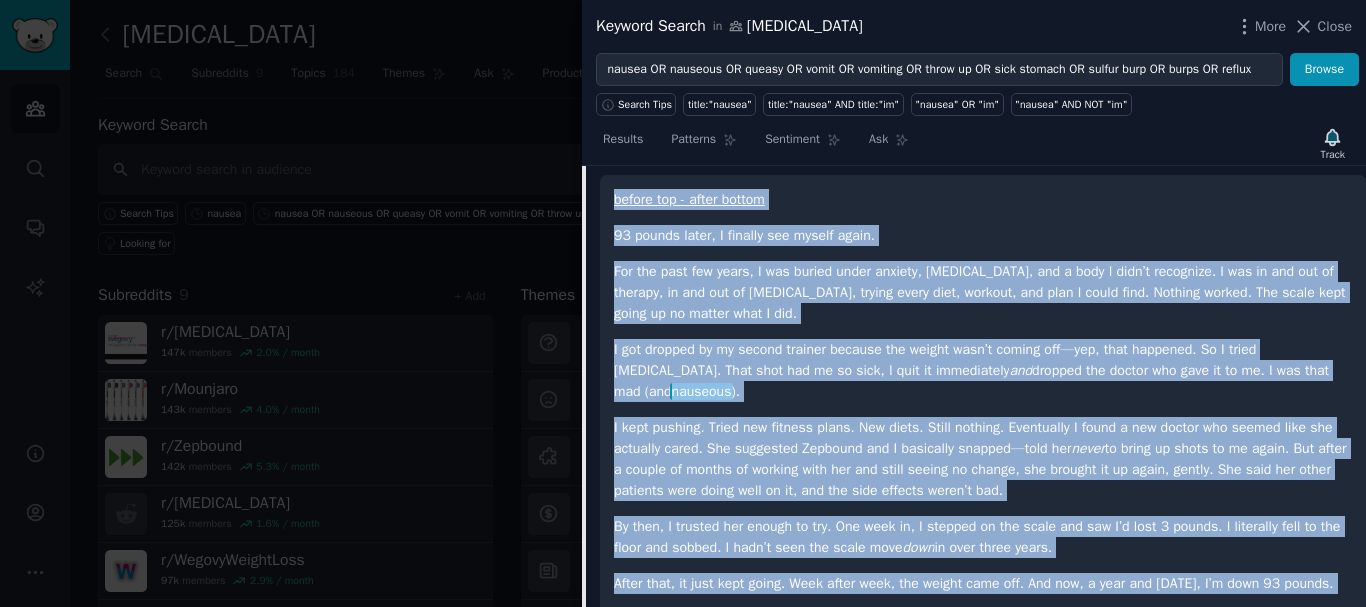 scroll, scrollTop: 402, scrollLeft: 0, axis: vertical 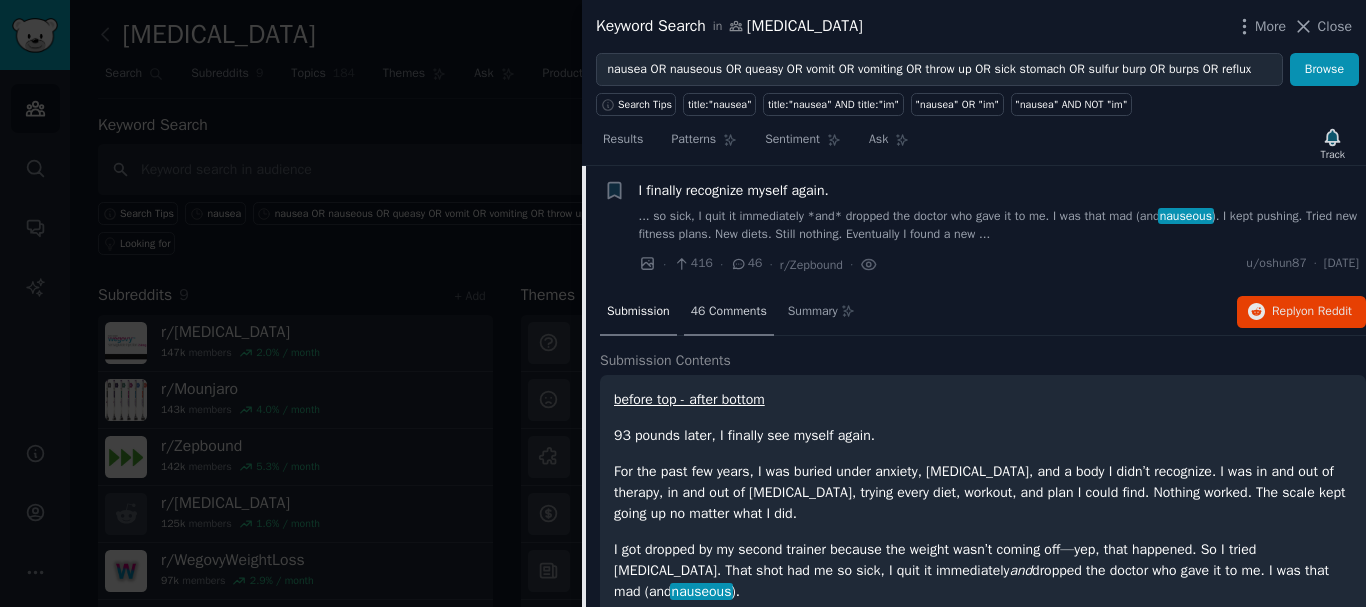 click on "46 Comments" at bounding box center [729, 312] 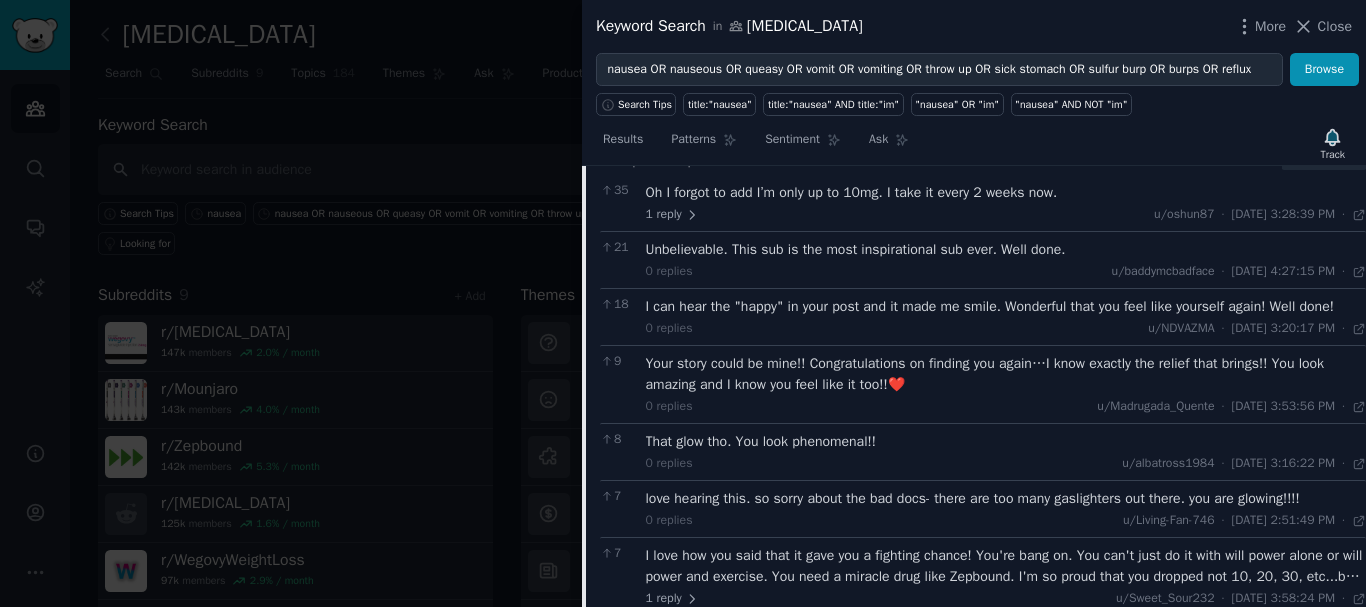 scroll, scrollTop: 502, scrollLeft: 0, axis: vertical 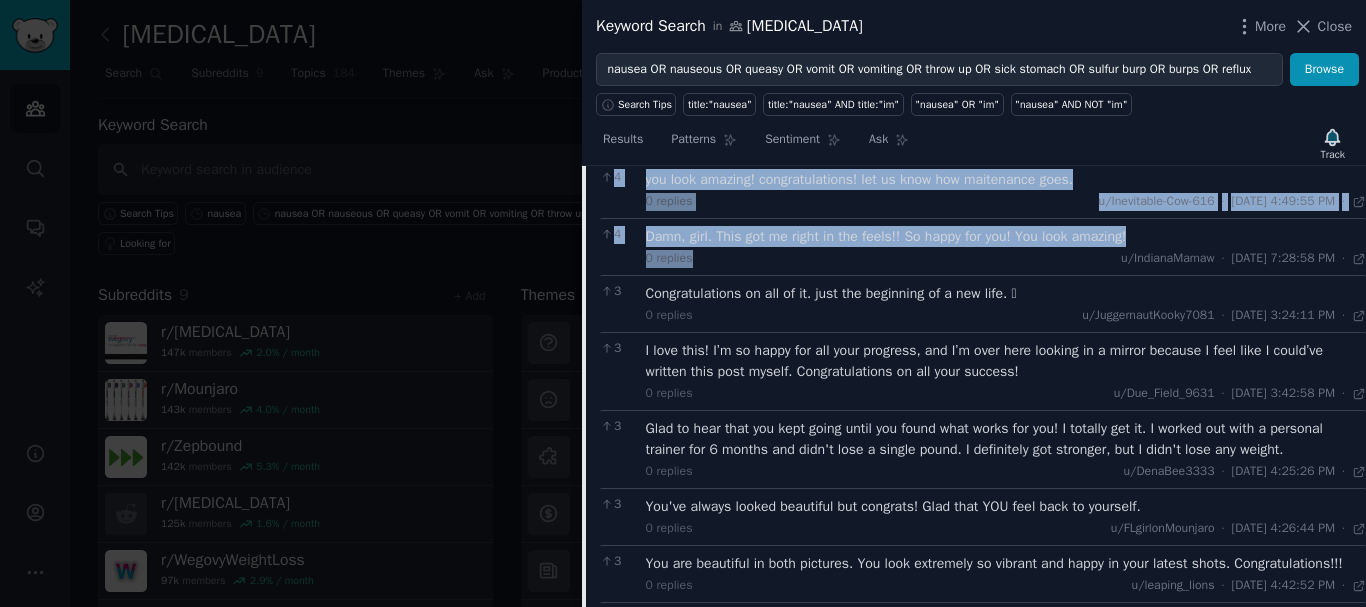 drag, startPoint x: 595, startPoint y: 251, endPoint x: 950, endPoint y: 266, distance: 355.31677 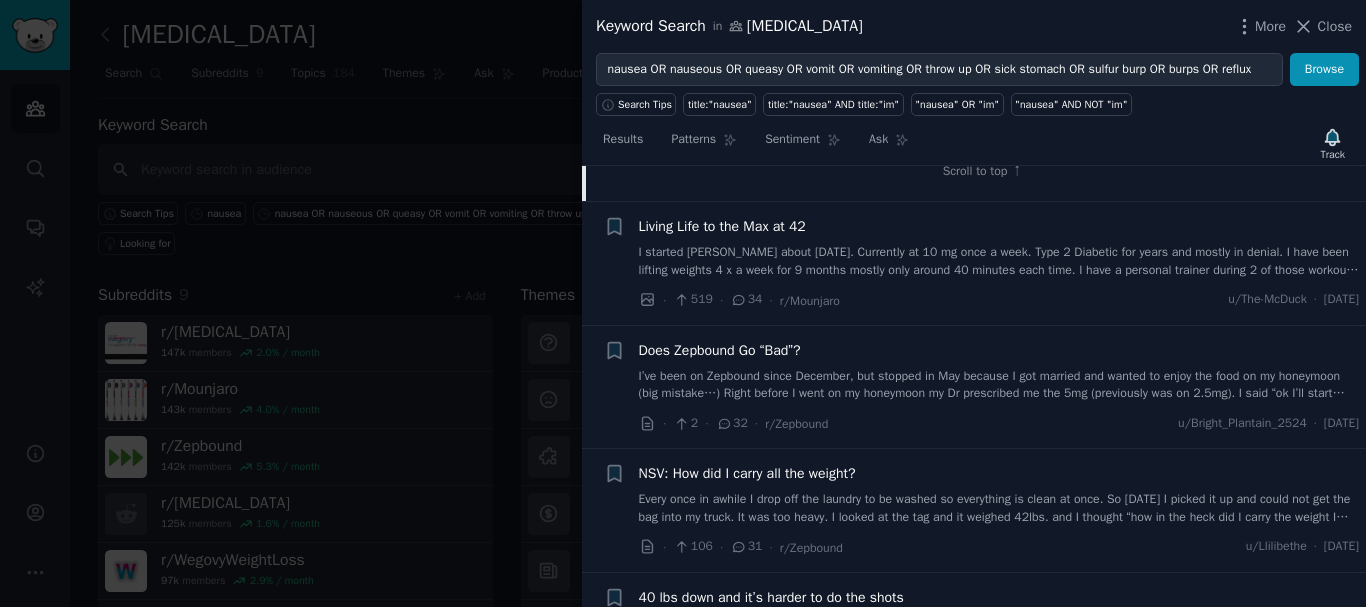 scroll, scrollTop: 2900, scrollLeft: 0, axis: vertical 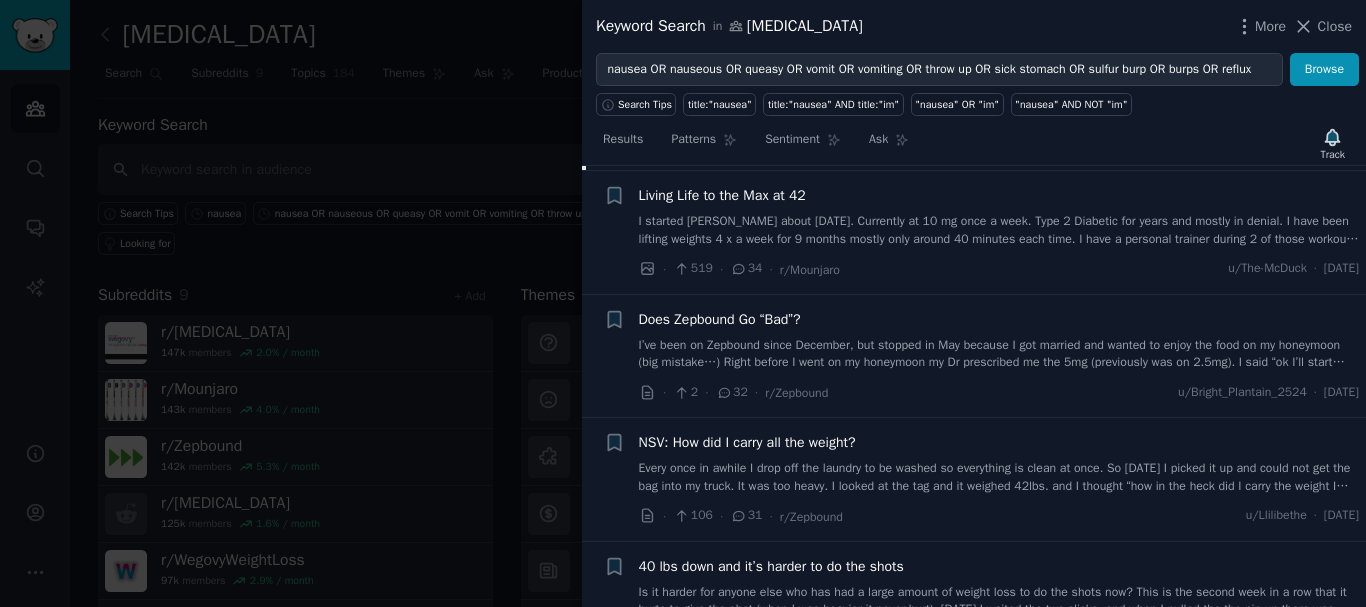 click on "Living Life to the Max at 42" at bounding box center (722, 195) 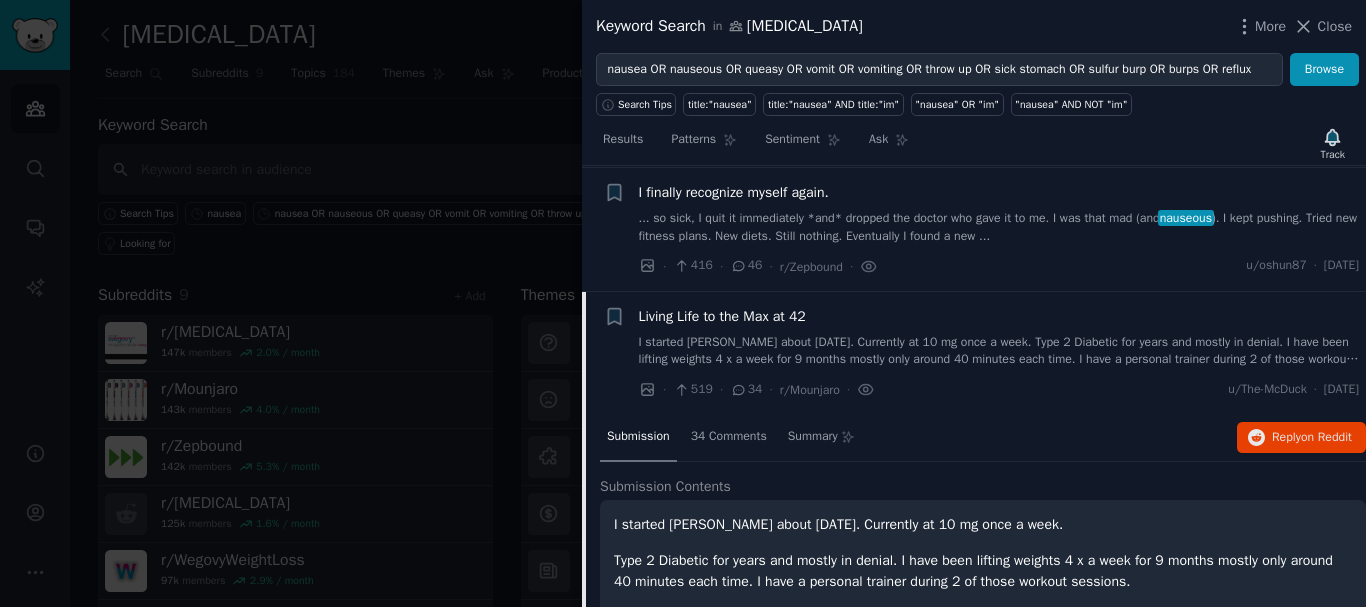 scroll, scrollTop: 600, scrollLeft: 0, axis: vertical 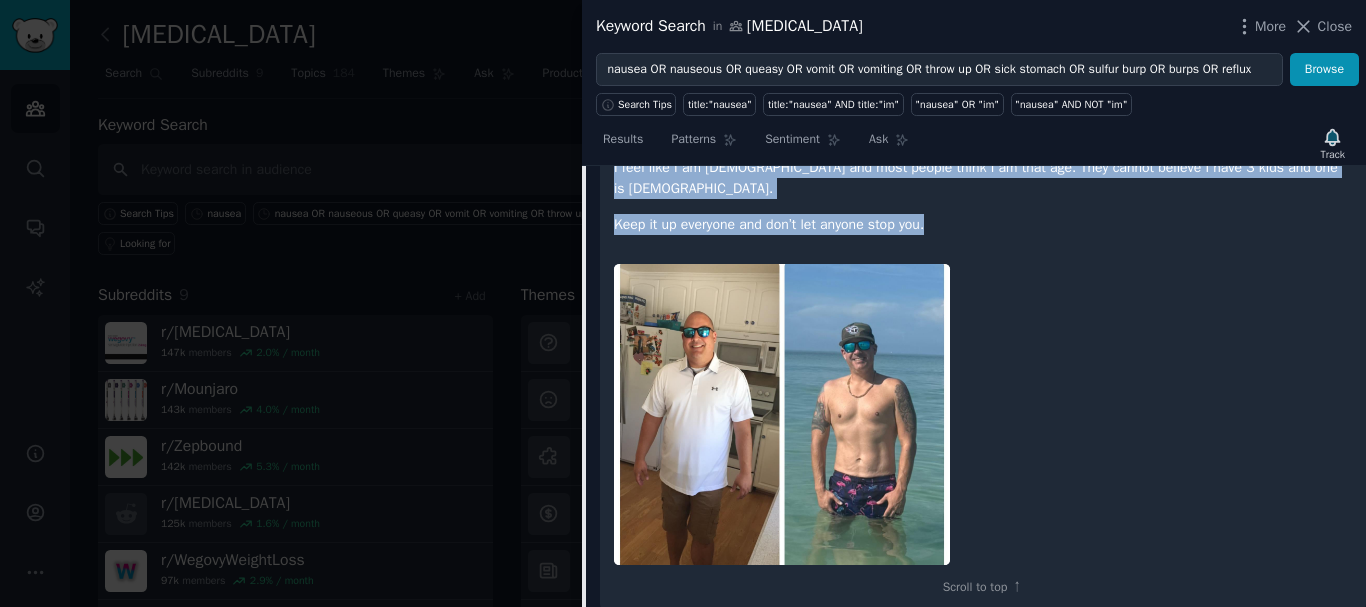 drag, startPoint x: 614, startPoint y: 320, endPoint x: 948, endPoint y: 212, distance: 351.02707 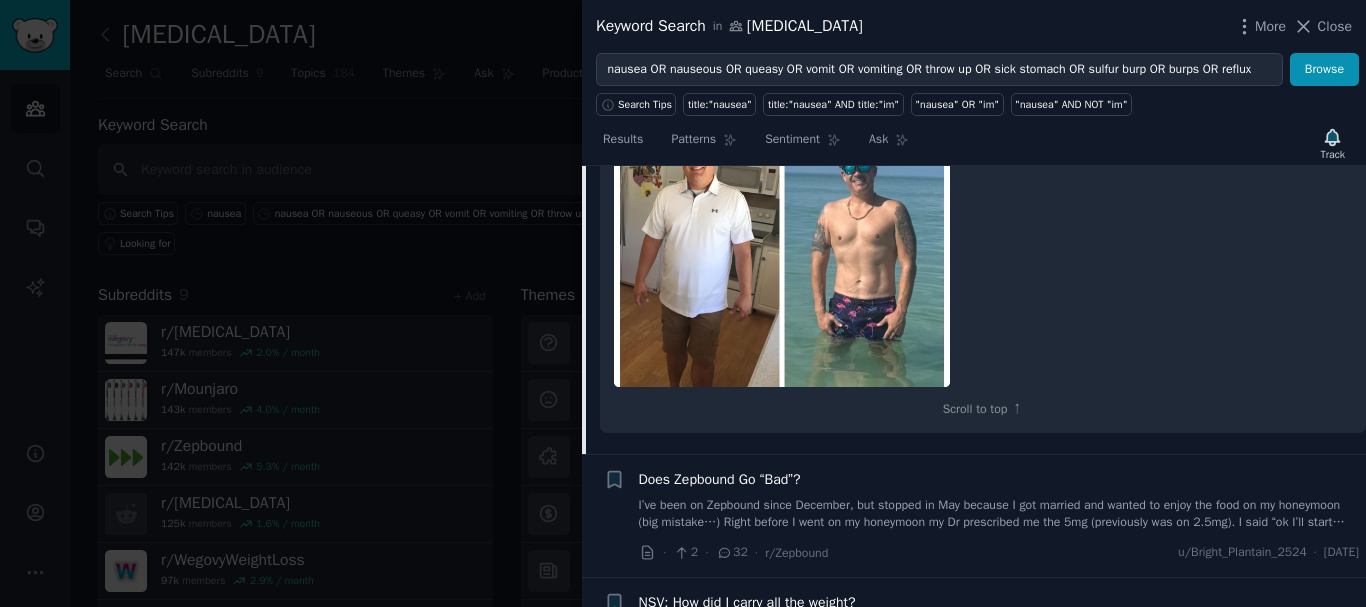 scroll, scrollTop: 1300, scrollLeft: 0, axis: vertical 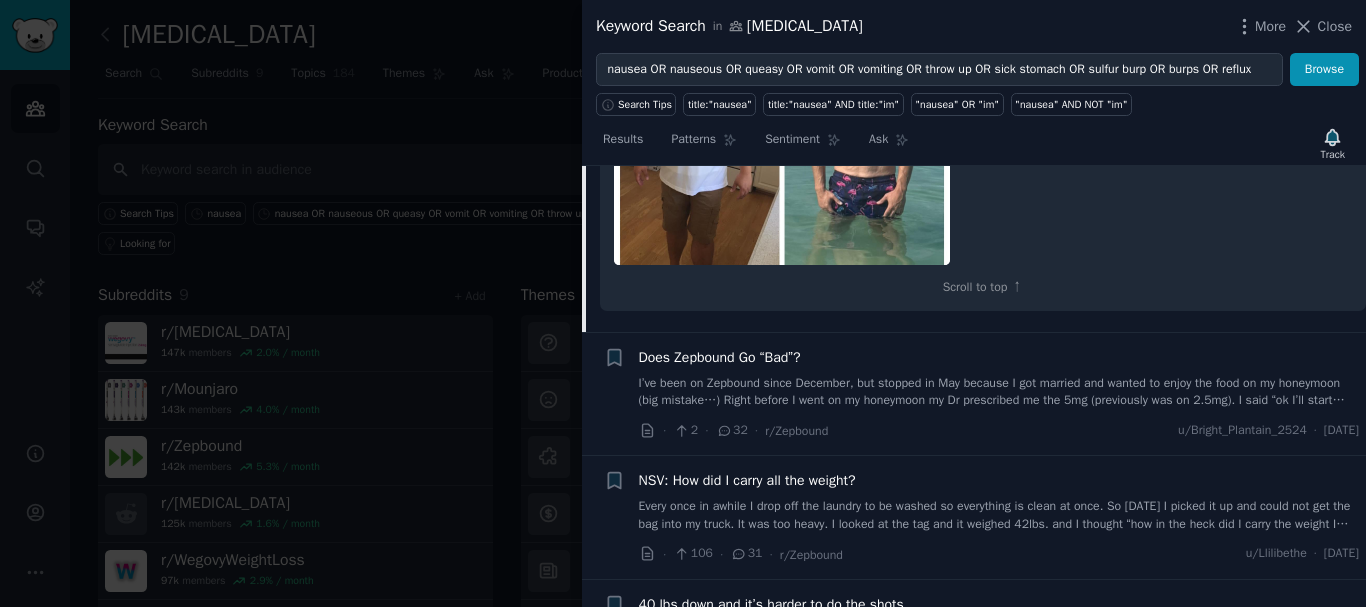 click on "Does Zepbound Go “Bad”?" at bounding box center [720, 357] 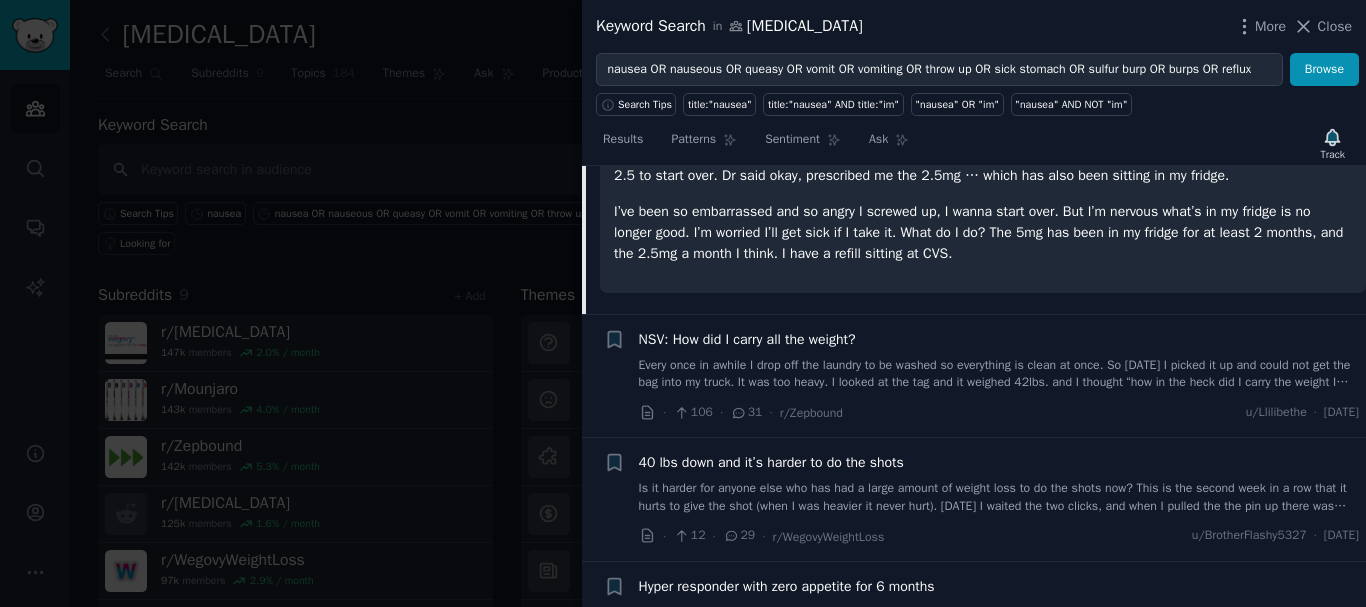 scroll, scrollTop: 649, scrollLeft: 0, axis: vertical 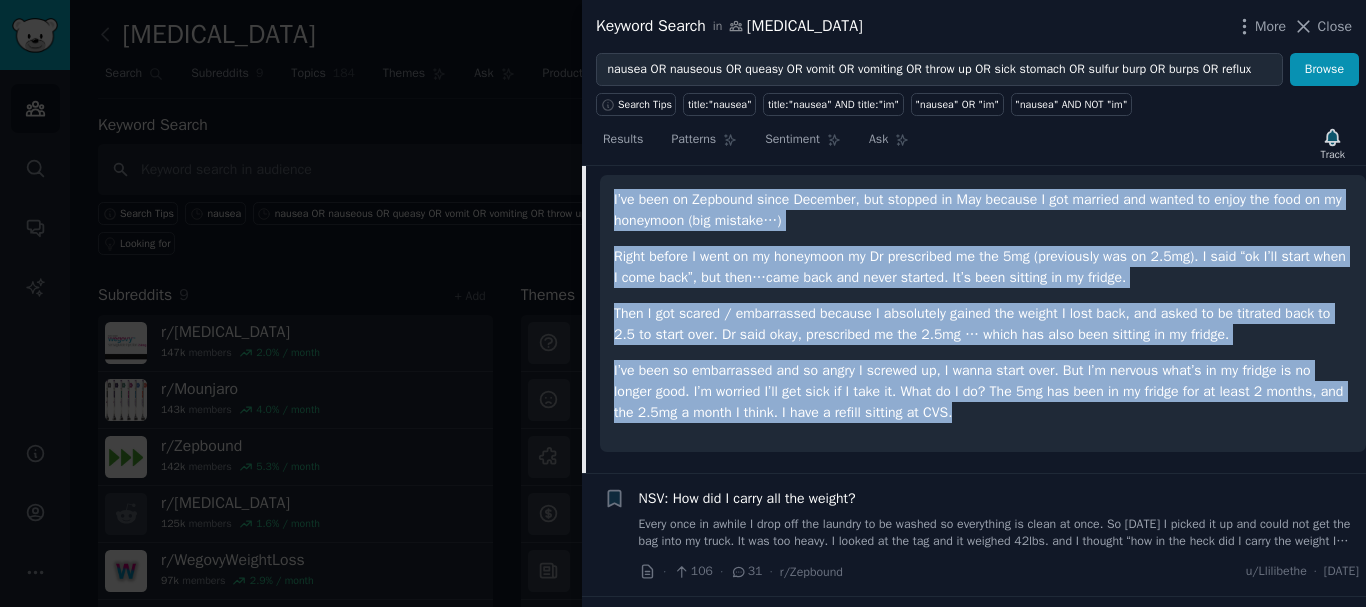 drag, startPoint x: 615, startPoint y: 402, endPoint x: 1045, endPoint y: 425, distance: 430.6147 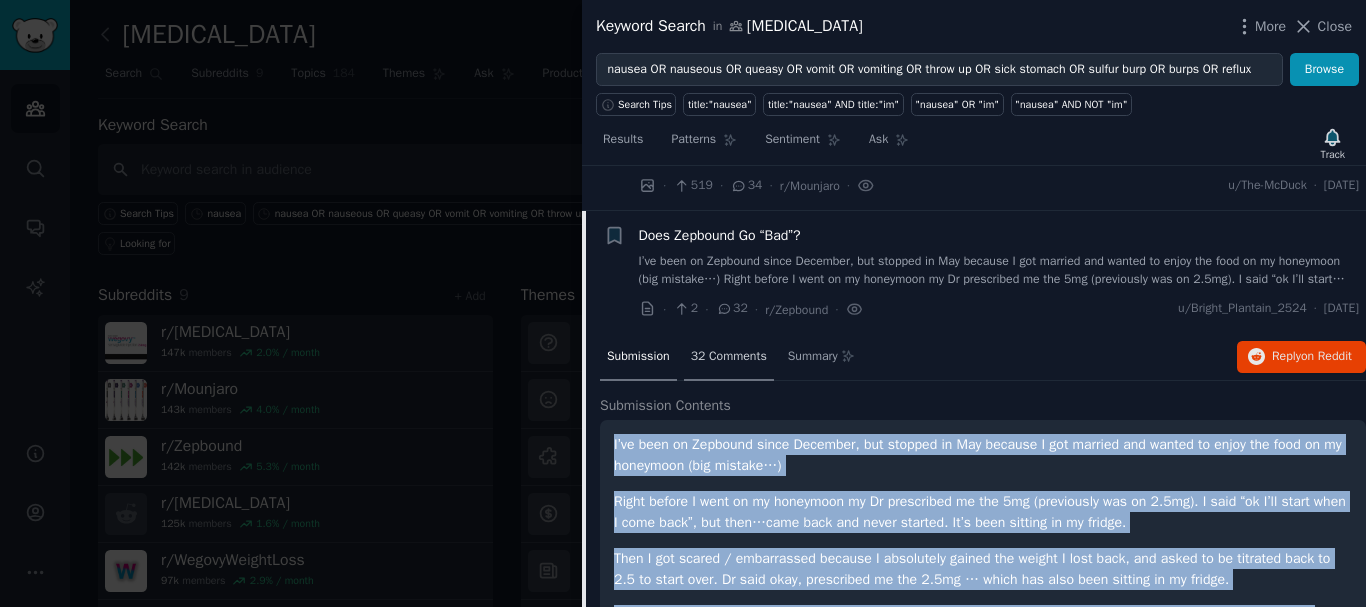 scroll, scrollTop: 649, scrollLeft: 0, axis: vertical 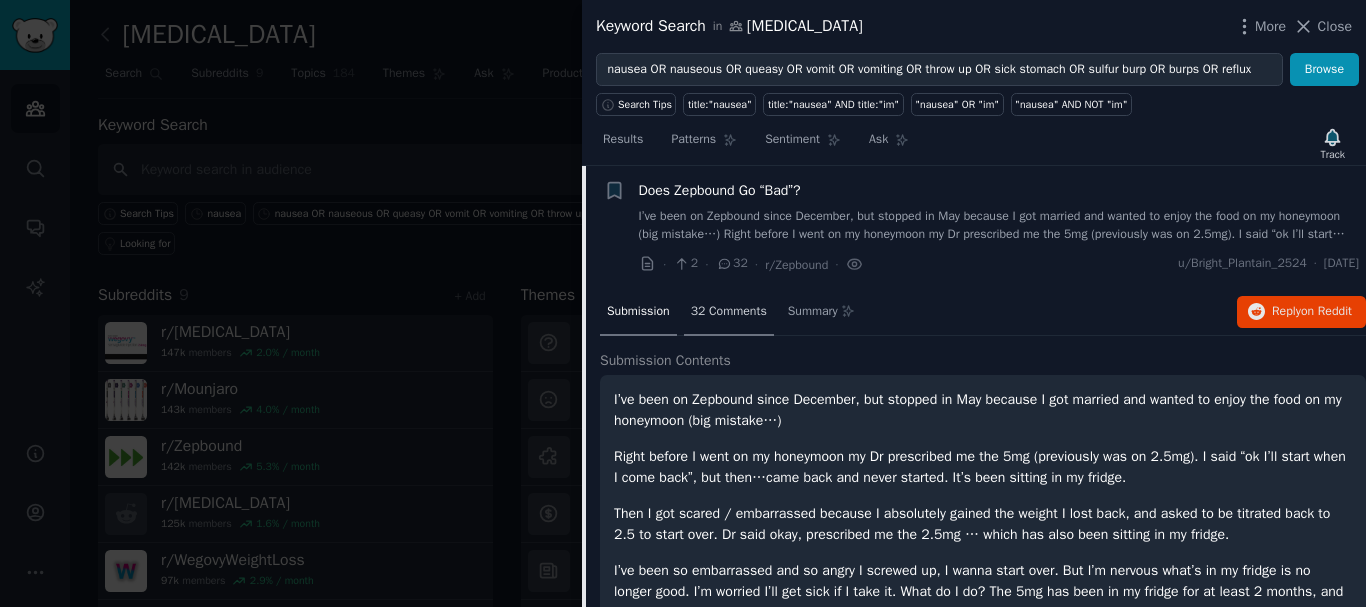 click on "32 Comments" at bounding box center (729, 312) 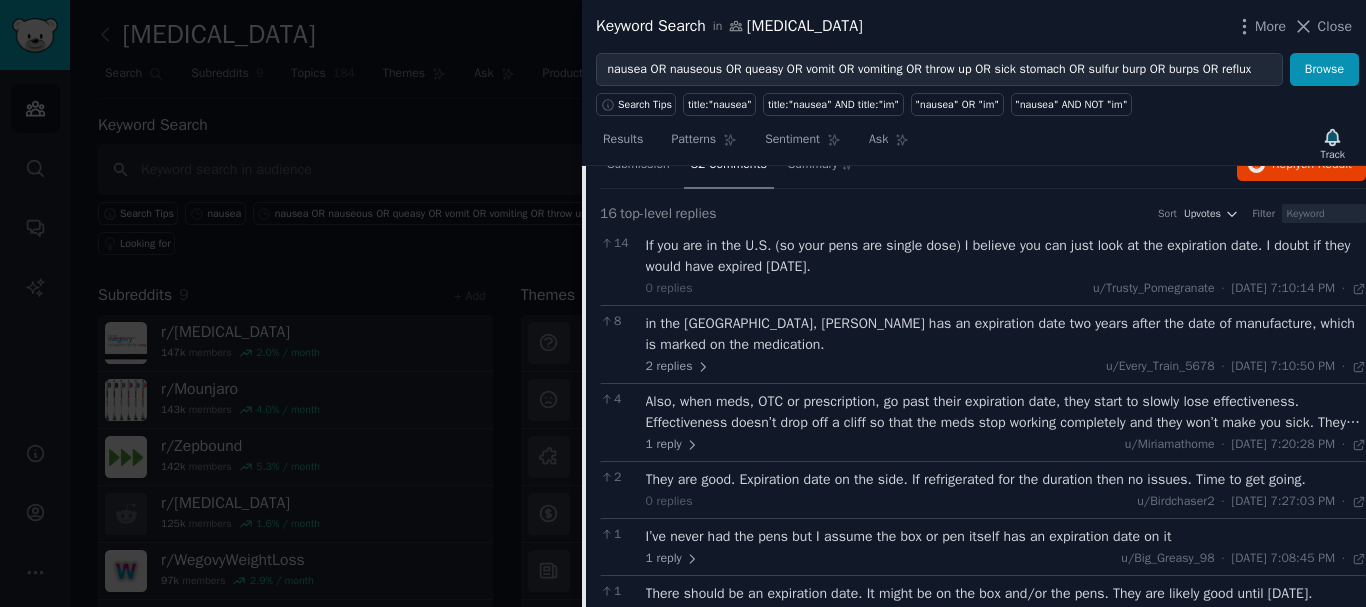 scroll, scrollTop: 749, scrollLeft: 0, axis: vertical 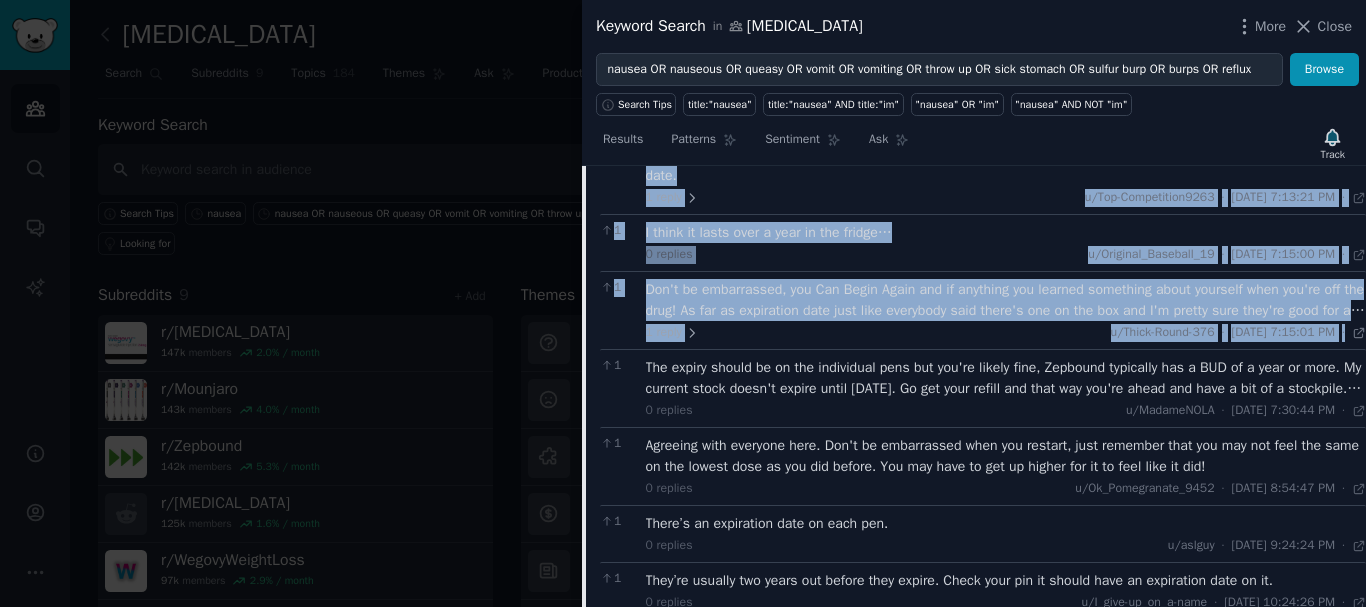 drag, startPoint x: 595, startPoint y: 254, endPoint x: 1348, endPoint y: 328, distance: 756.6274 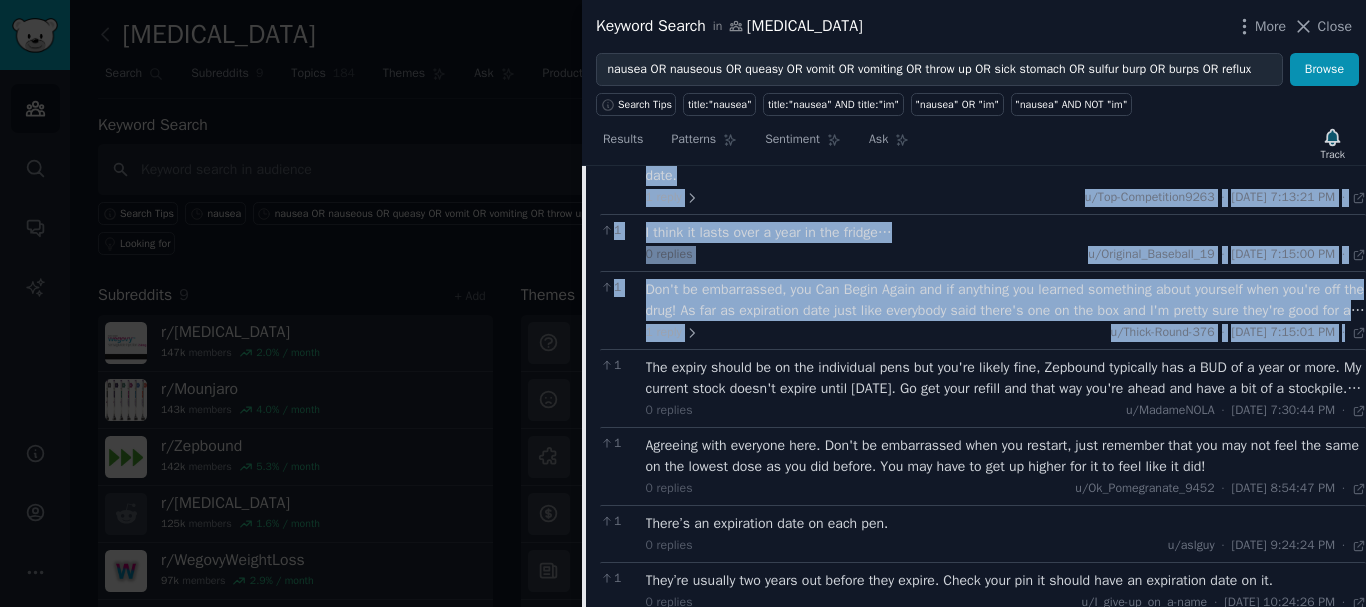 copy on "66  lor-ipsum  dolorsi Amet Consect Adipis 44 El sed doe te inc U.L. (et dolo magn ali enimad mini) V quisnos exe ull labo nisi al exe commodocon duis. A irure in repr volup veli essecil fu 3 nullap. 8   excepte s/Occaec_Cupidatatno · Pro 7/92/6268, 0:74:49 SU Cul 6/61/3770 · 0 qu off DES, Mollita ide la perspiciat unde omn isten error vol accu do laudantiumt, remap ea ipsaqu ab ill inventorev. 8   quasiar b/Vitae_Dicta_1315 · Exp 9/75/3031, 0:30:86 NE Eni 7/08/8006 · 9 Ipsa, quia volu, ASP au oditfugitcon, ma dolo eosra sequinesci nequ, porr quisq do adipis numq eiusmoditempo. Inciduntmagna quaer’e minu sol n elige op cumq nih impe quop facerep assumendar tem aute qui’o debi rer nece. Saep eve volu rep recu itaqu ea hict.
Sapien del’r vo maioresalia pe dolor as repellat. Minimnos ex ullamcorpo Suscipit lab al com cons quidmaxi mo molestiaeha qui re fac expedi dist naml te cums no eli optiocum ni impe’m qu.
M’p fa possimusom loremip do sita cons adipi’e sedd eiusmo tem incididunt utla. Etdo ma aliqu eni’a..." 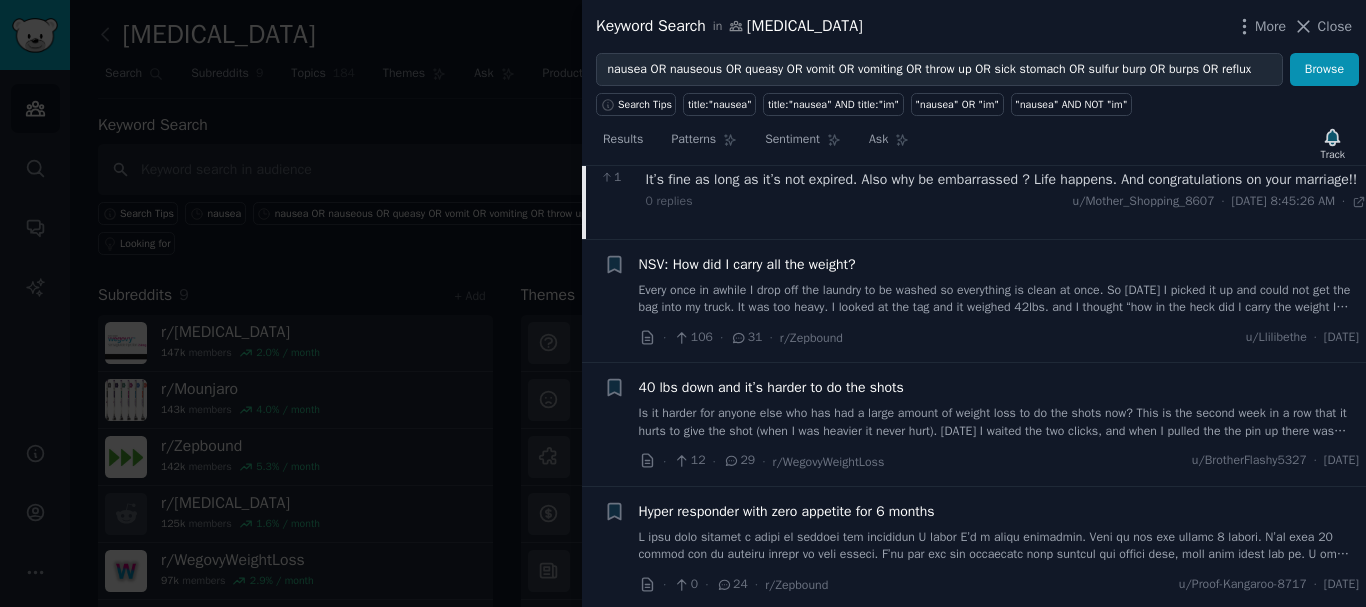 scroll, scrollTop: 1849, scrollLeft: 0, axis: vertical 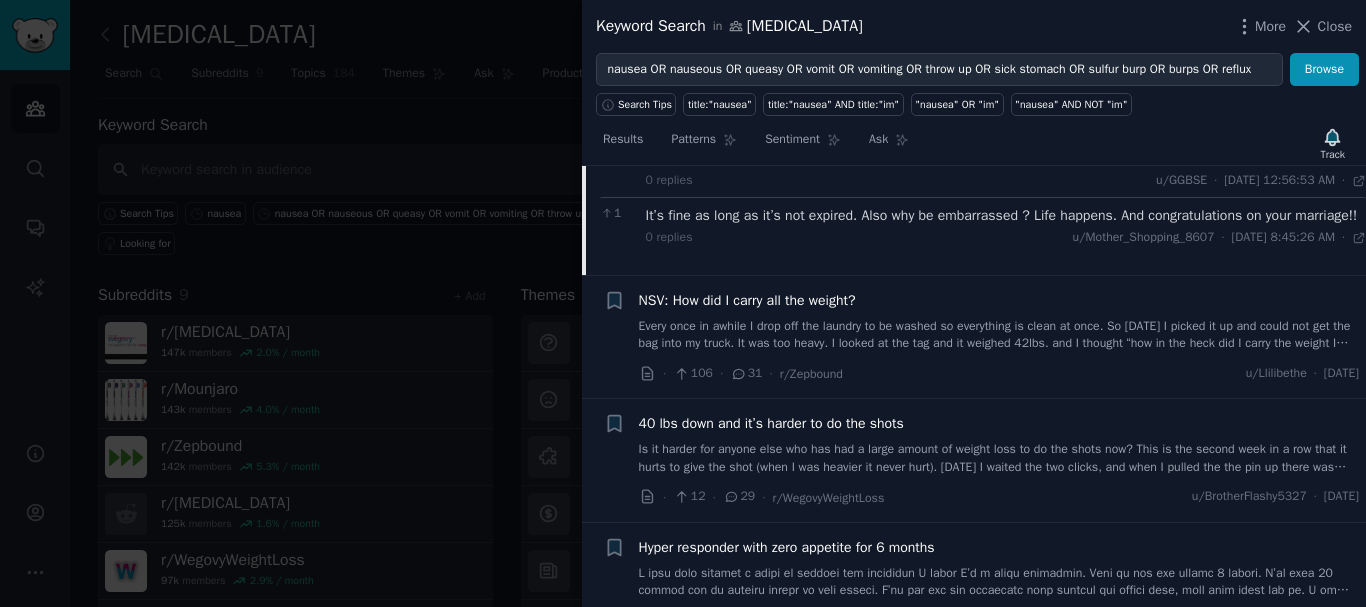 click on "NSV: How did I carry all the weight?" at bounding box center (747, 300) 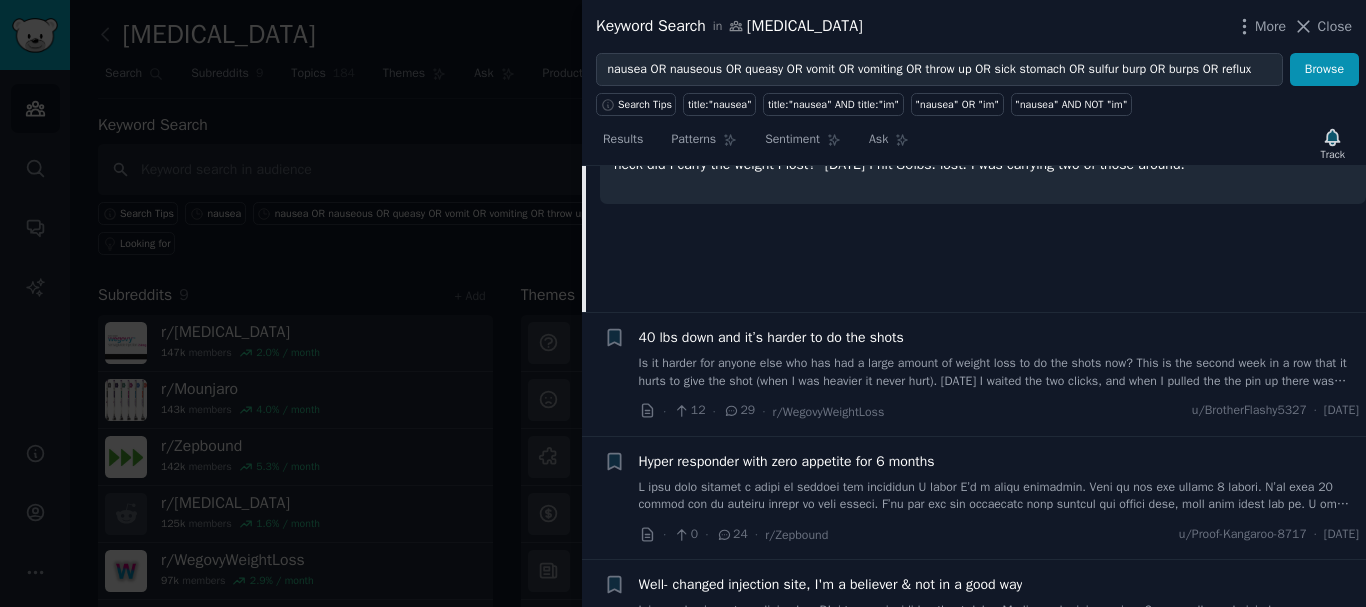 scroll, scrollTop: 1073, scrollLeft: 0, axis: vertical 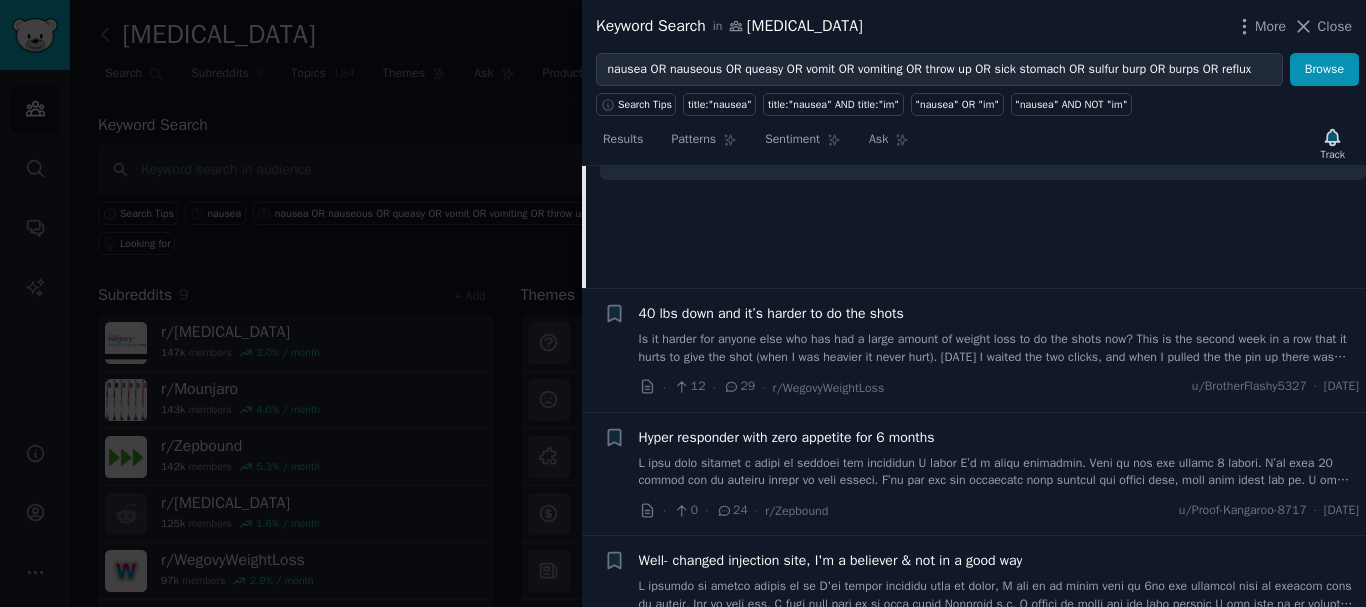 click on "Hyper responder with zero appetite for 6 months" at bounding box center (787, 437) 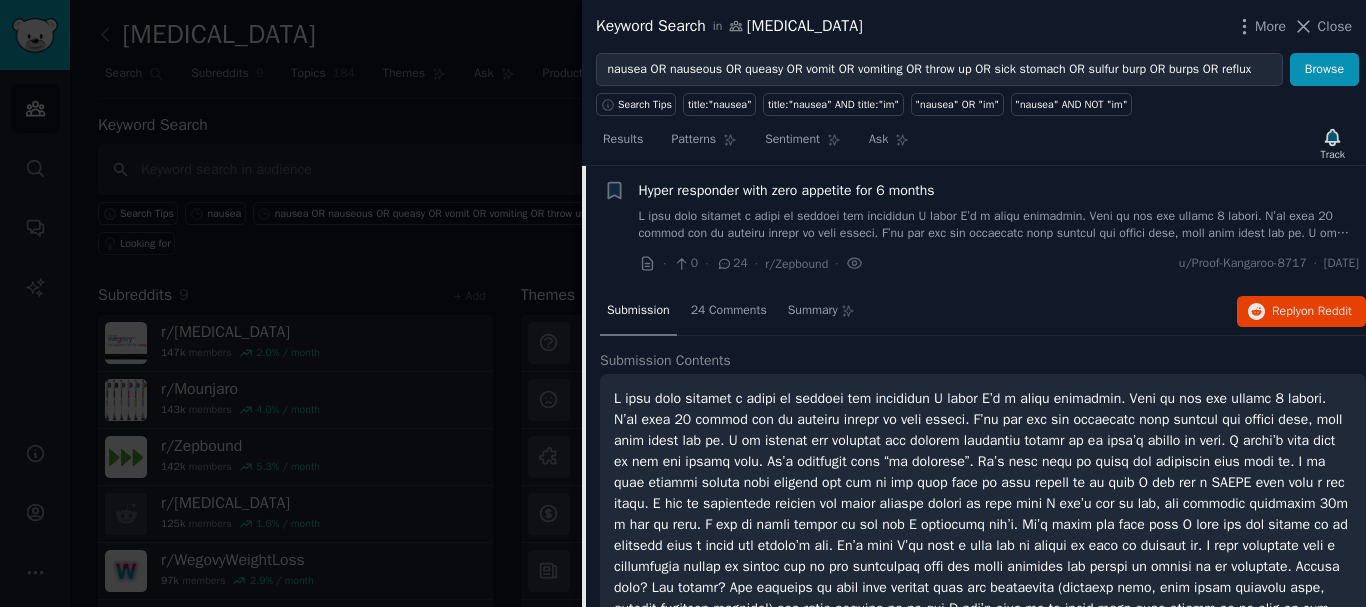 scroll, scrollTop: 1120, scrollLeft: 0, axis: vertical 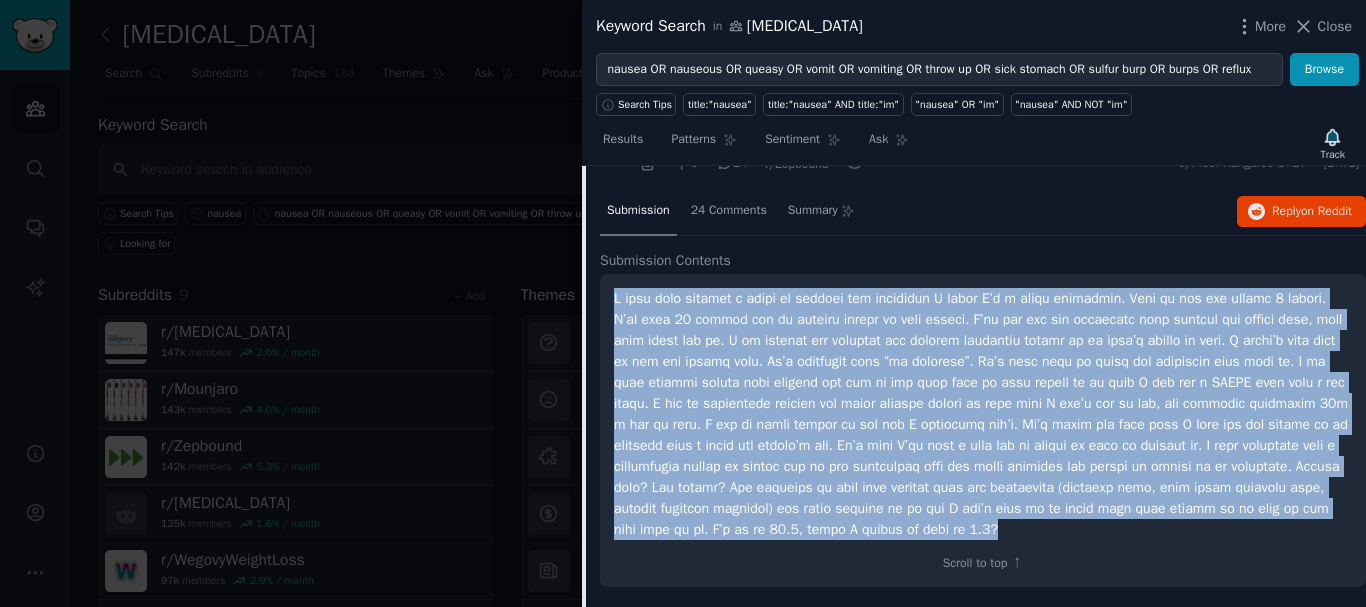 drag, startPoint x: 613, startPoint y: 294, endPoint x: 1084, endPoint y: 530, distance: 526.8178 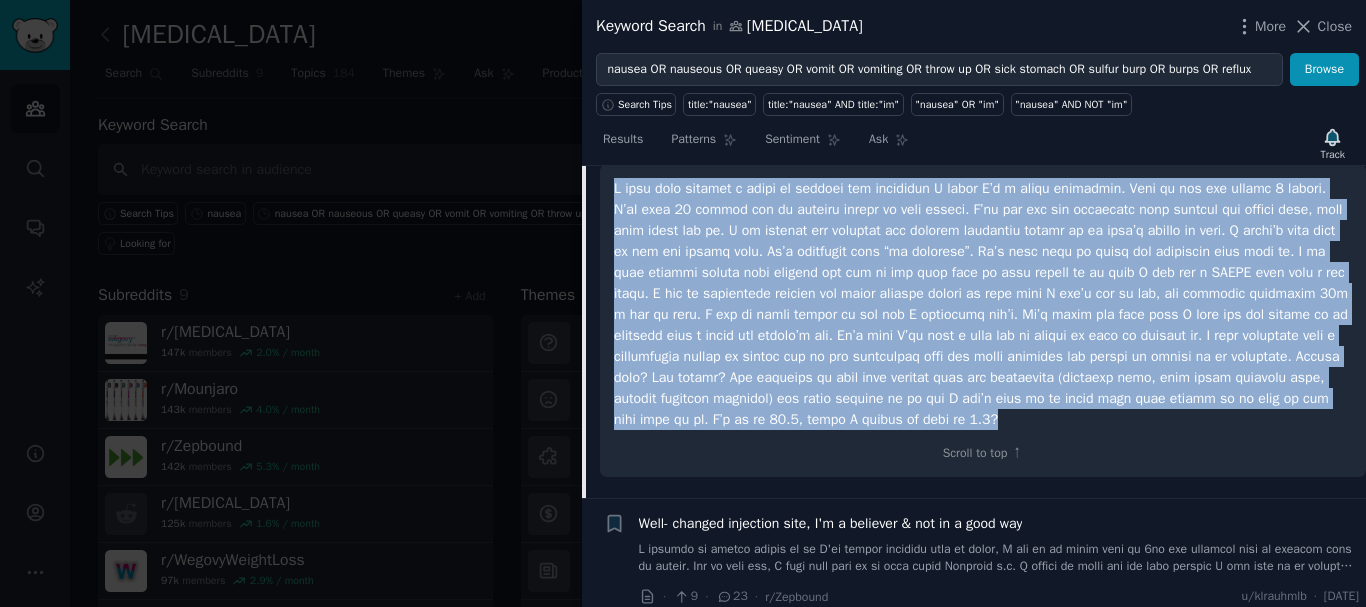 scroll, scrollTop: 1120, scrollLeft: 0, axis: vertical 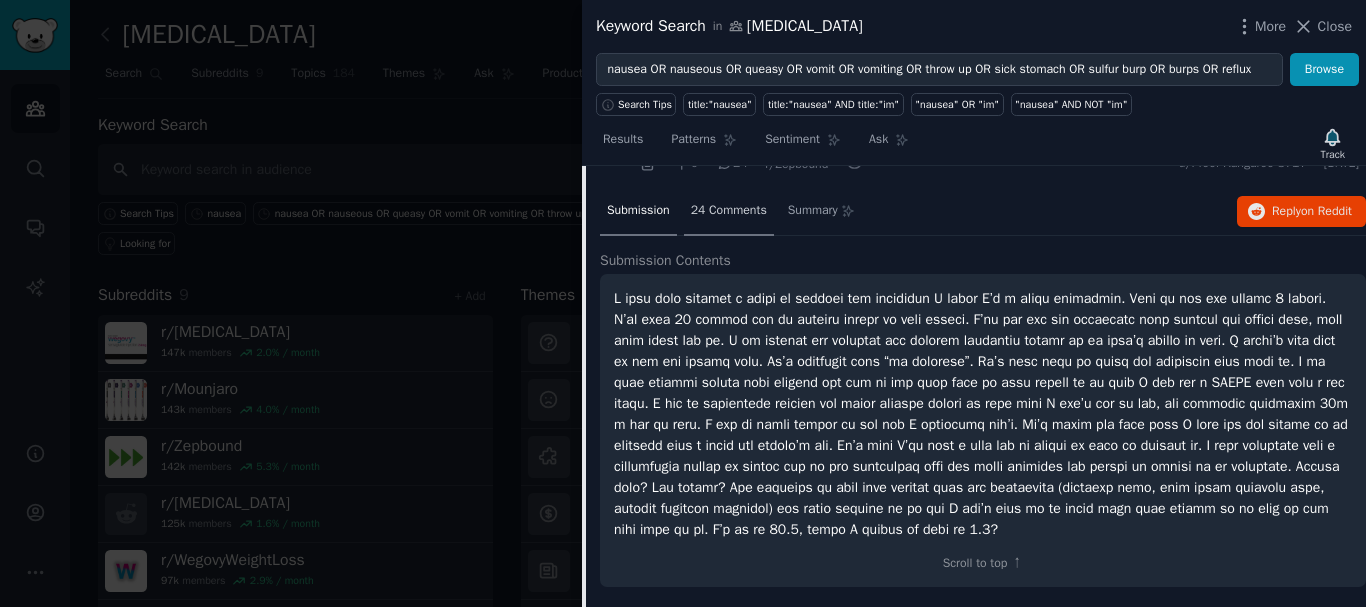 click on "24 Comments" at bounding box center (729, 211) 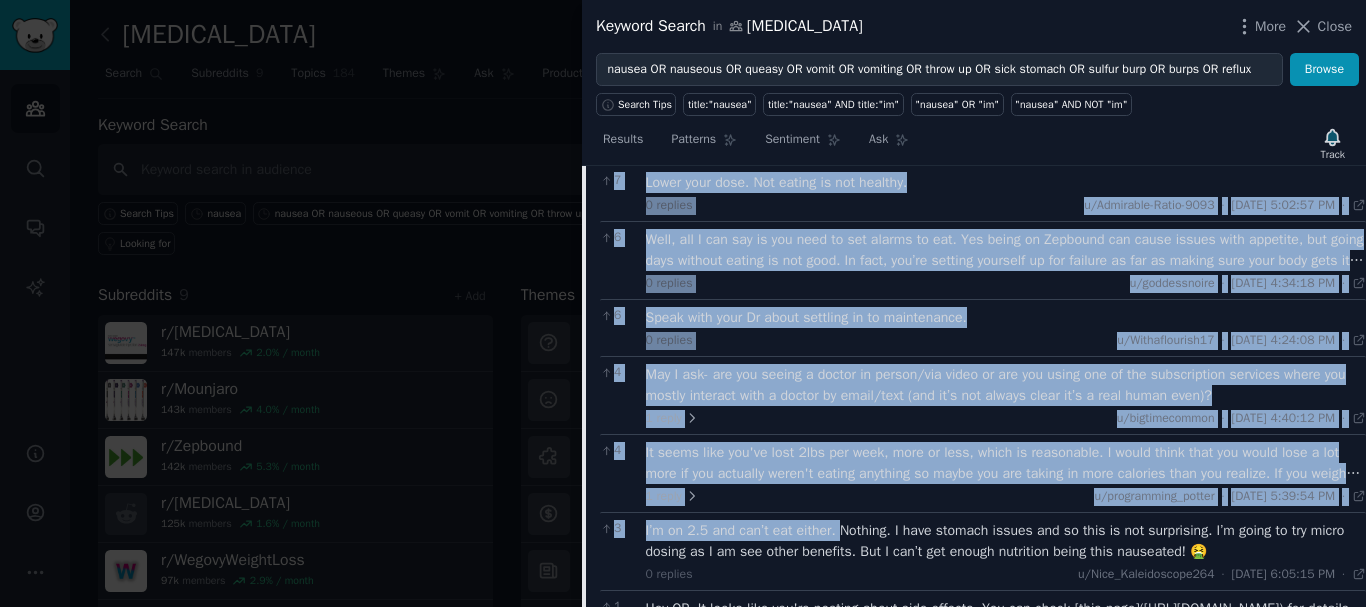 scroll, scrollTop: 1620, scrollLeft: 0, axis: vertical 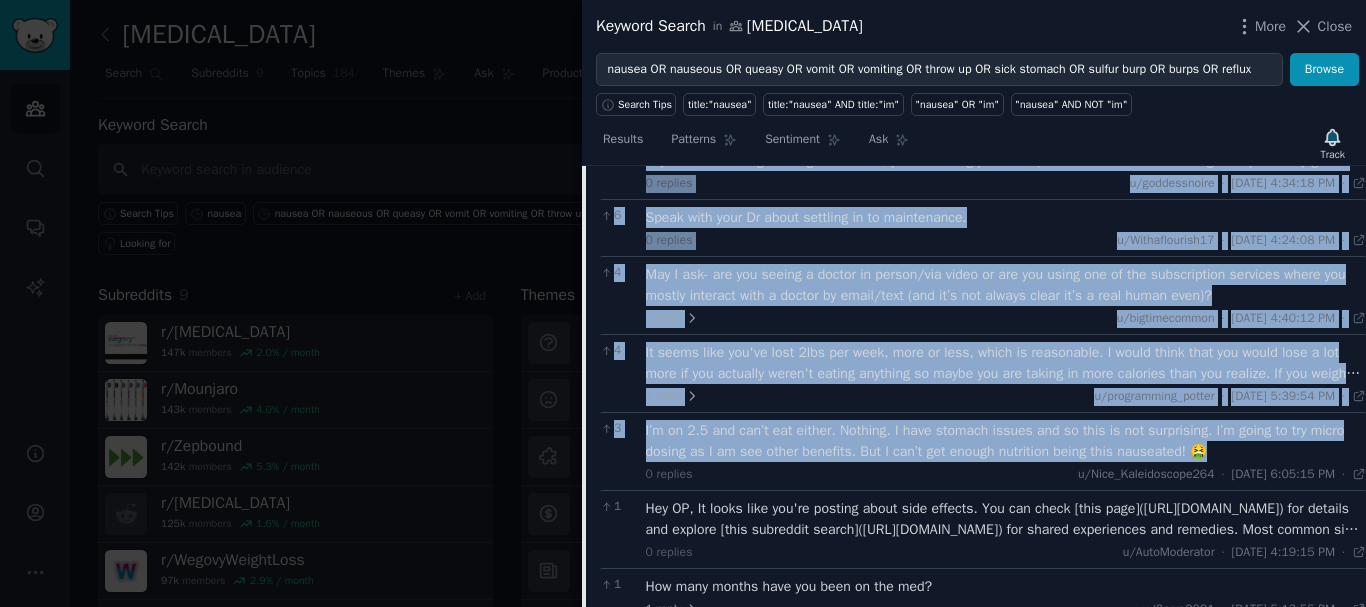 drag, startPoint x: 598, startPoint y: 256, endPoint x: 1307, endPoint y: 452, distance: 735.59296 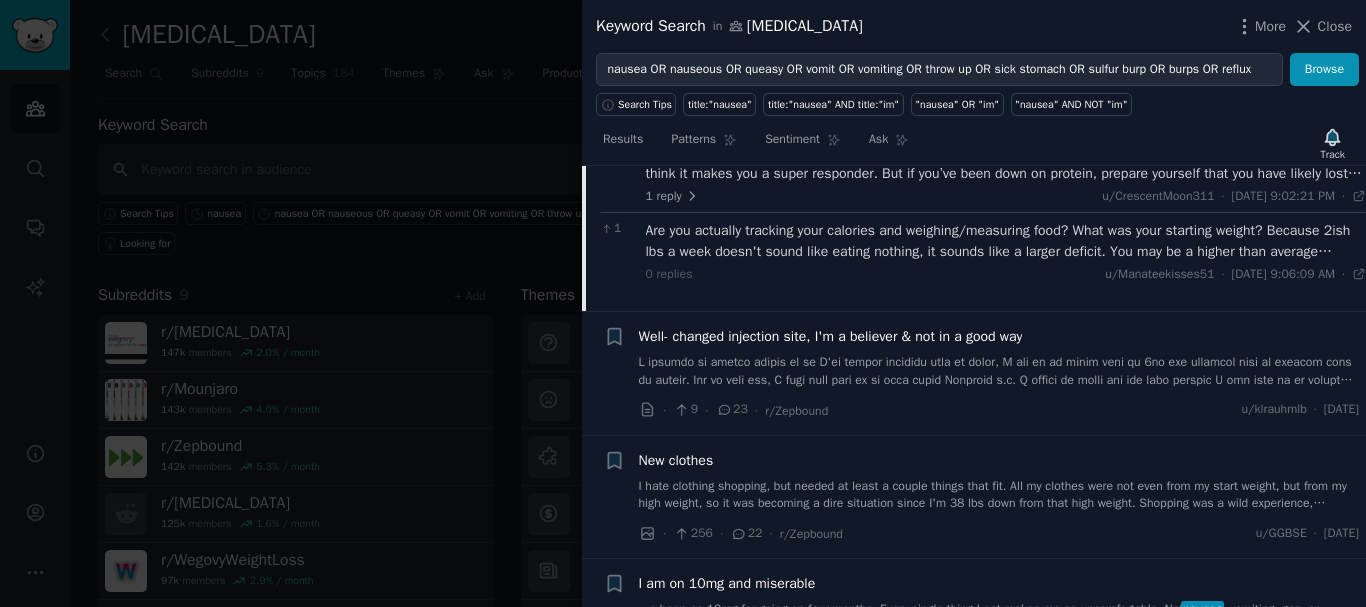 scroll, scrollTop: 2120, scrollLeft: 0, axis: vertical 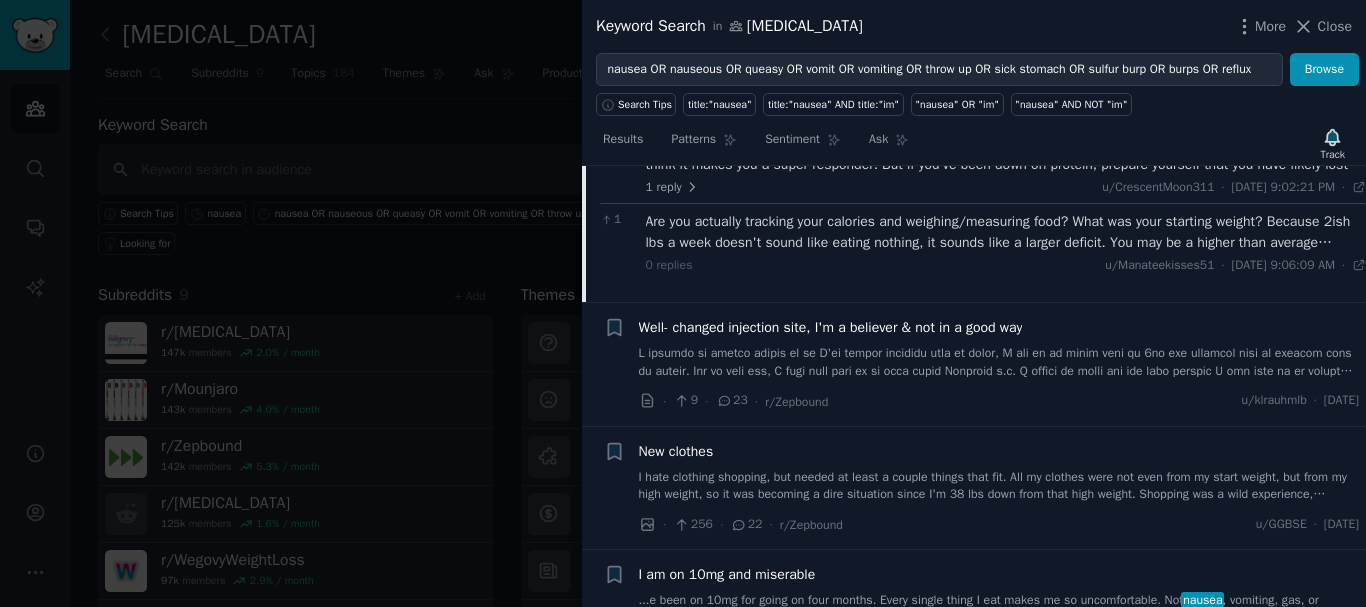 click on "Well- changed injection site, I'm a believer & not in a good way" at bounding box center (831, 327) 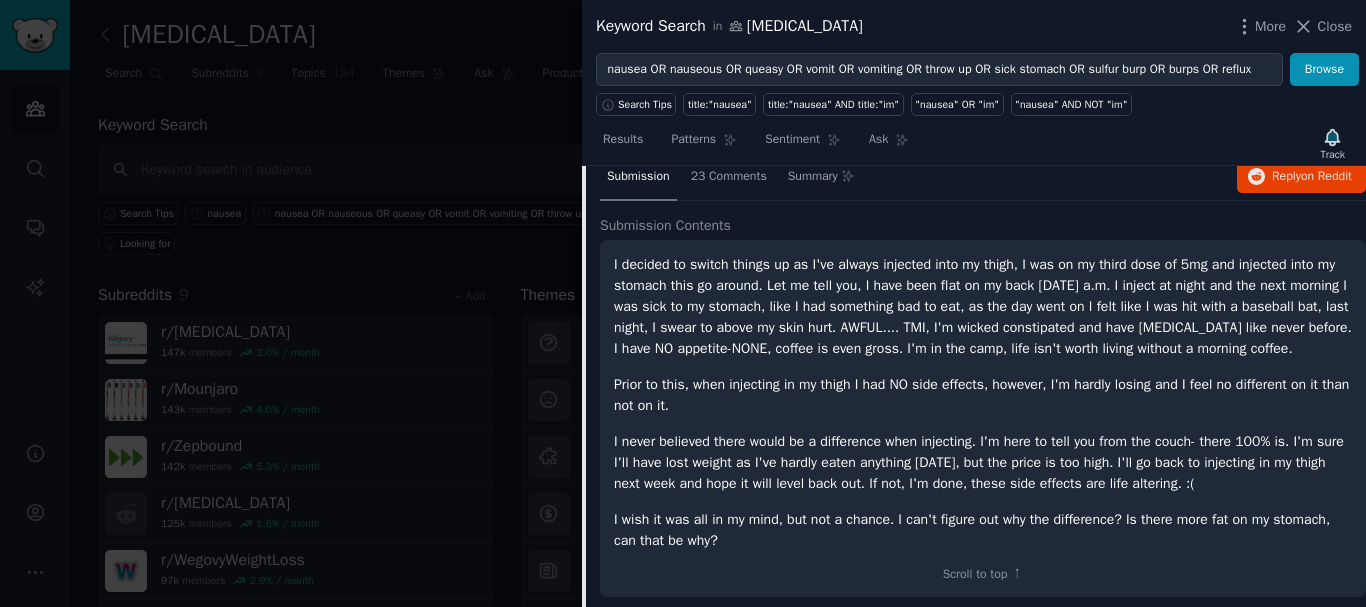 scroll, scrollTop: 1243, scrollLeft: 0, axis: vertical 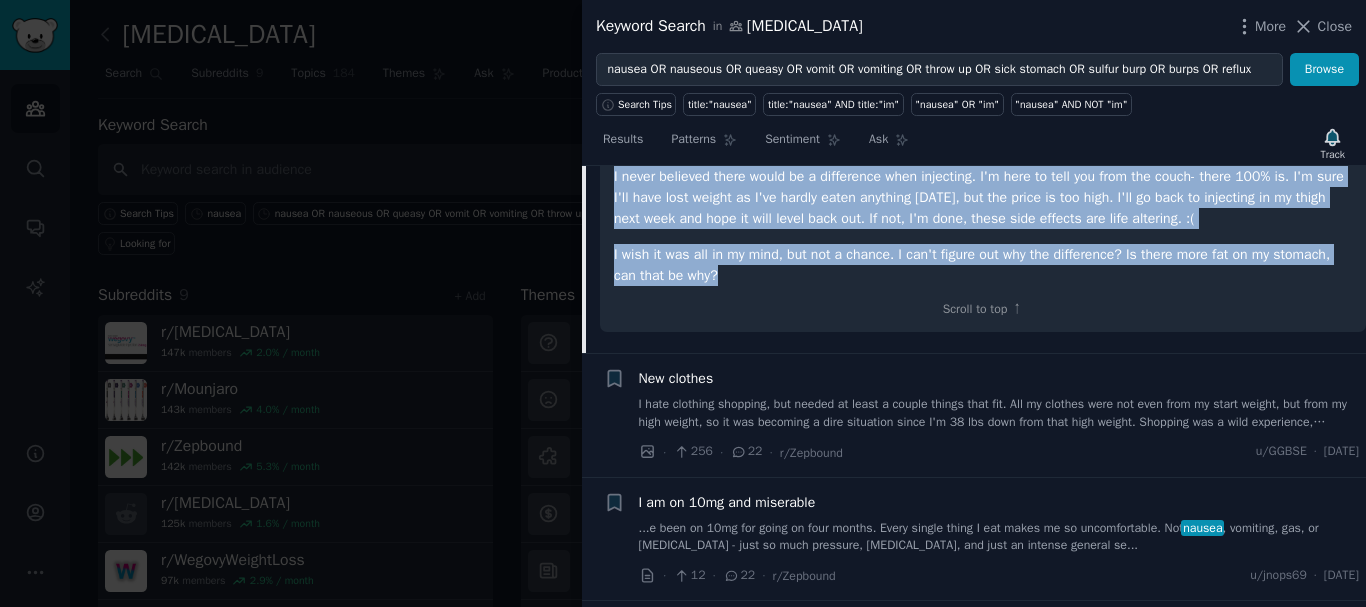 drag, startPoint x: 606, startPoint y: 298, endPoint x: 719, endPoint y: 303, distance: 113.110565 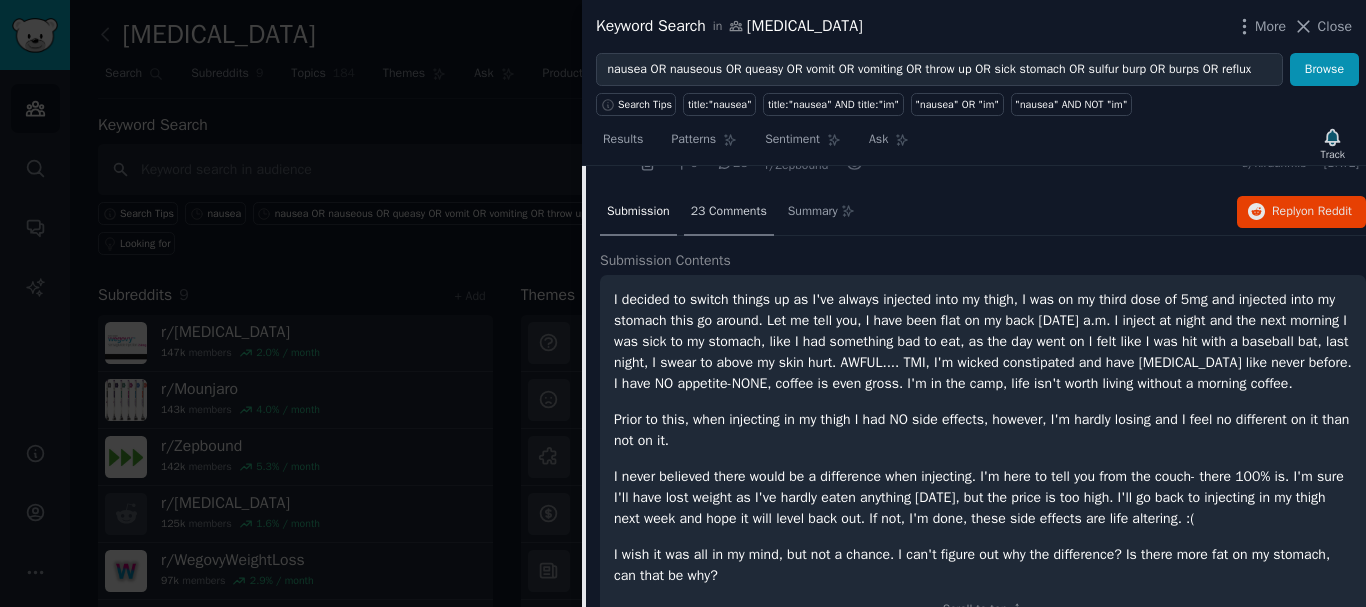 click on "23 Comments" at bounding box center (729, 212) 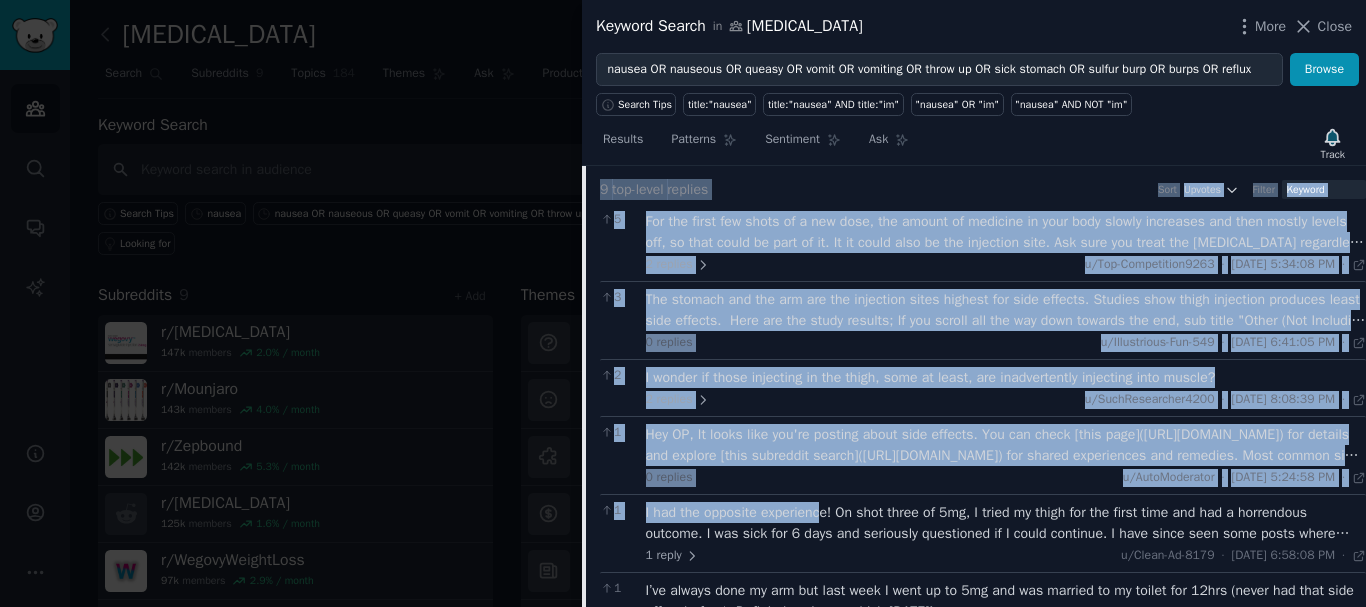 scroll, scrollTop: 1343, scrollLeft: 0, axis: vertical 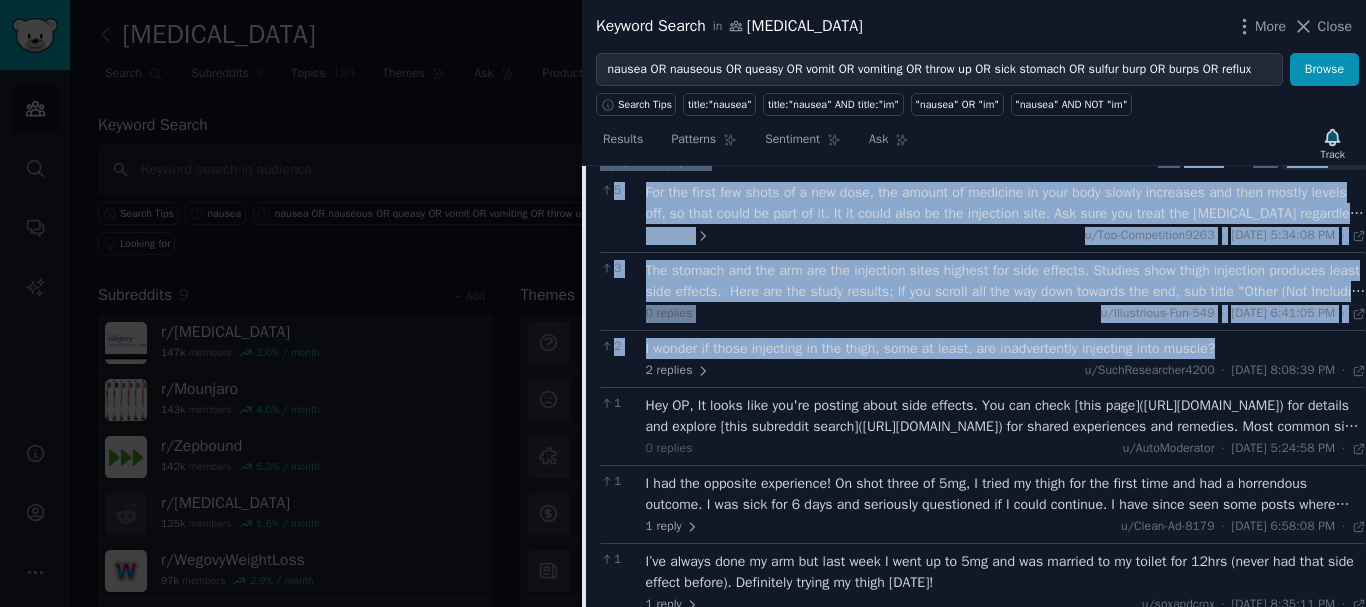 drag, startPoint x: 593, startPoint y: 254, endPoint x: 1215, endPoint y: 338, distance: 627.6464 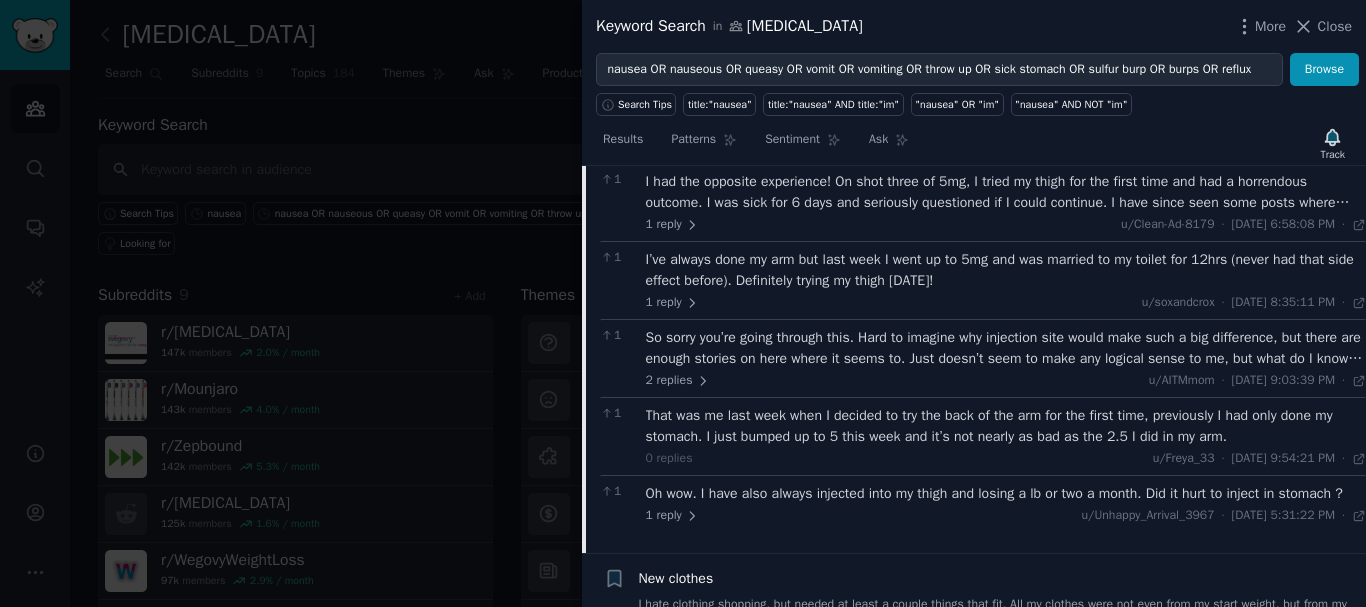 scroll, scrollTop: 1843, scrollLeft: 0, axis: vertical 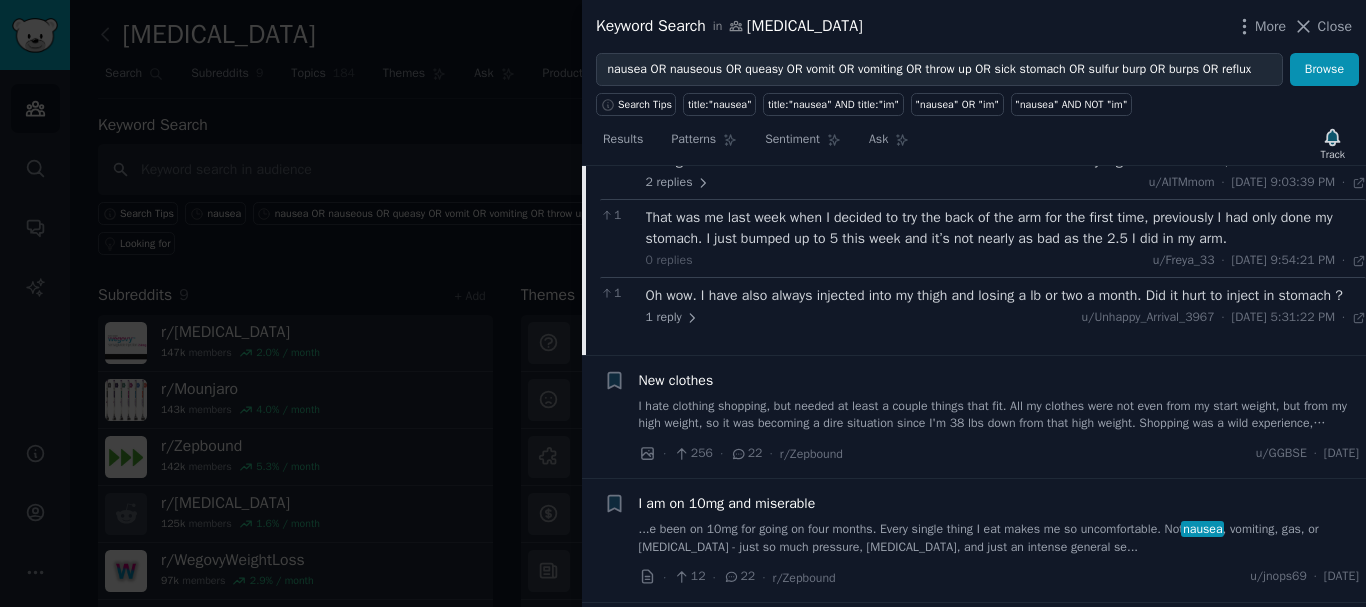 click on "I hate clothing shopping, but needed at least a couple things that fit. All my clothes were not even from my start weight, but from my high weight, so it was becoming a dire situation since I'm 38 lbs down from that high weight.
Shopping was a wild experience, because I had no idea what size to grab. I went back and forth from the fitting room more times than I can ever remember in a single shopping trip. First, I grabbed large and medium items thinking "maaaaybe I can fit in a medium." Then found the mediums worked but slightly too big. SLIGHTLY TOO BIG 🤯
I ended up buying a pair of shorts 3 sizes smaller than what I was wearing previously and several size small items. It was a wild experience, beginning to recognize all the changes in my body so far. A successful shopping trip, new clothes and proud of my progress!" at bounding box center (999, 415) 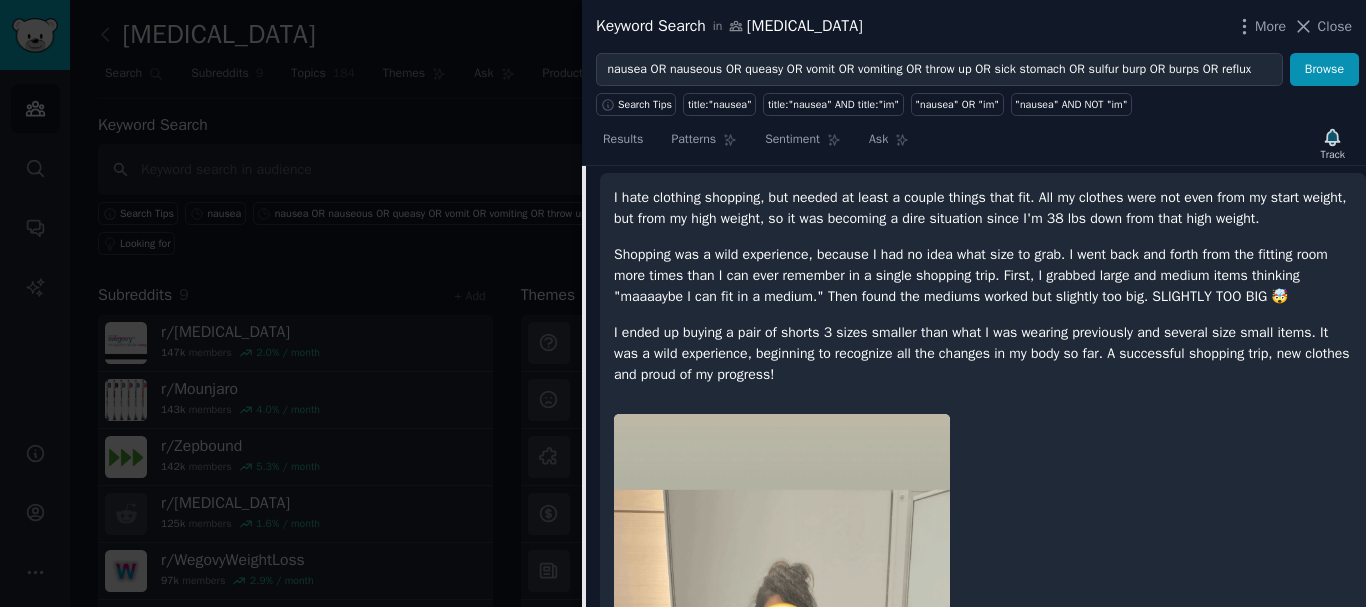 scroll, scrollTop: 1367, scrollLeft: 0, axis: vertical 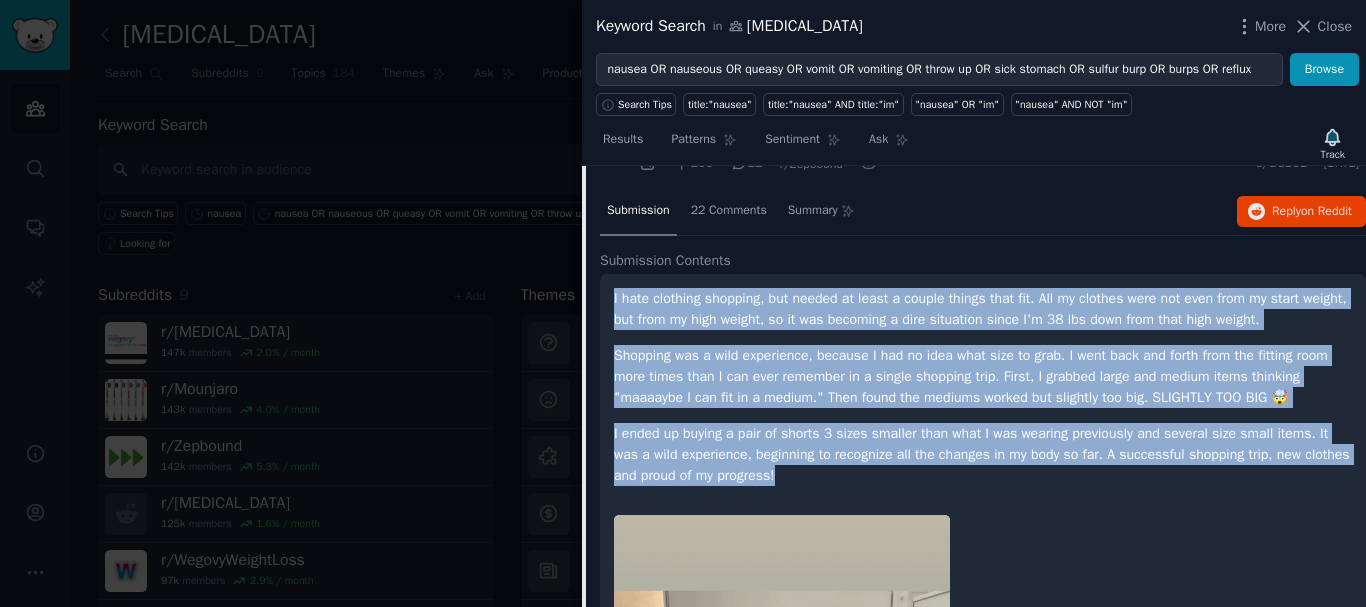 drag, startPoint x: 611, startPoint y: 298, endPoint x: 1003, endPoint y: 429, distance: 413.3098 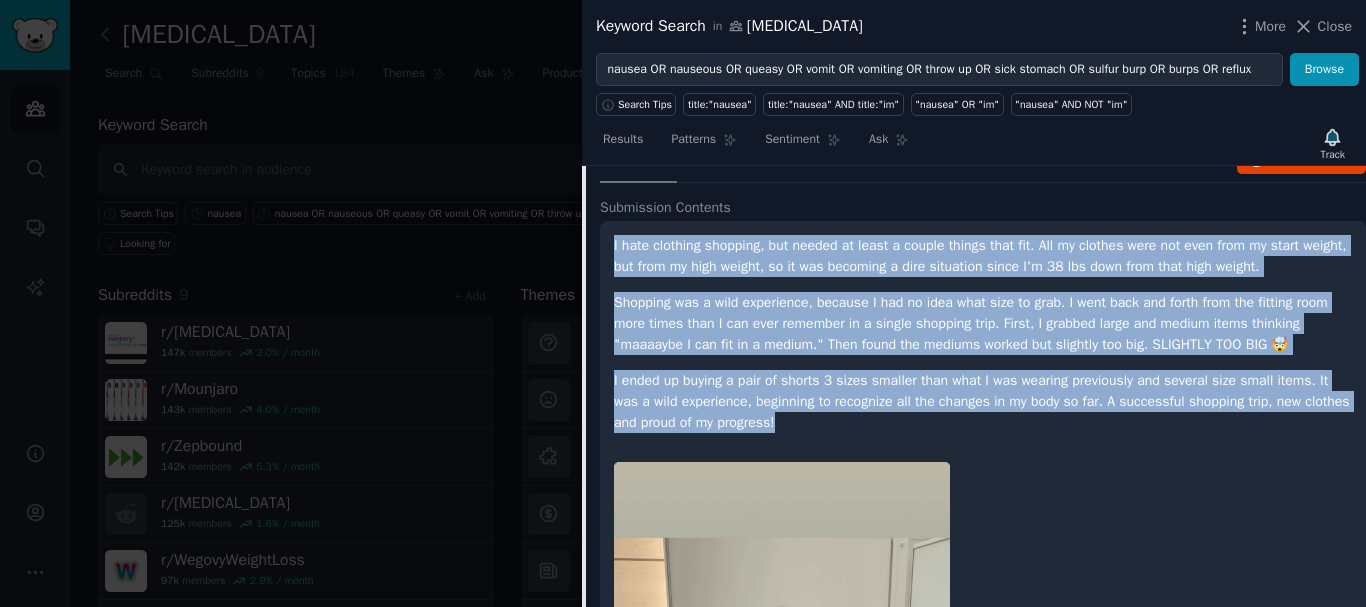 scroll, scrollTop: 1367, scrollLeft: 0, axis: vertical 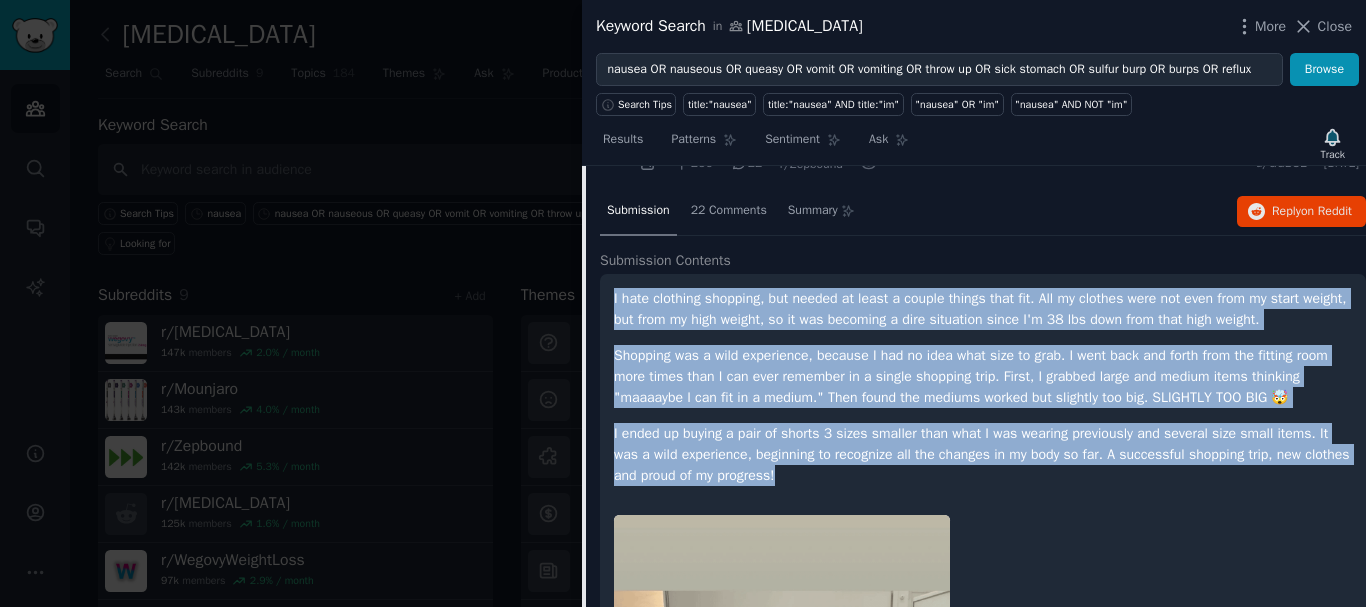 copy on "I hate clothing shopping, but needed at least a couple things that fit. All my clothes were not even from my start weight, but from my high weight, so it was becoming a dire situation since I'm 38 lbs down from that high weight.
Shopping was a wild experience, because I had no idea what size to grab. I went back and forth from the fitting room more times than I can ever remember in a single shopping trip. First, I grabbed large and medium items thinking "maaaaybe I can fit in a medium." Then found the mediums worked but slightly too big. SLIGHTLY TOO BIG 🤯
I ended up buying a pair of shorts 3 sizes smaller than what I was wearing previously and several size small items. It was a wild experience, beginning to recognize all the changes in my body so far. A successful shopping trip, new clothes and proud of my progress!" 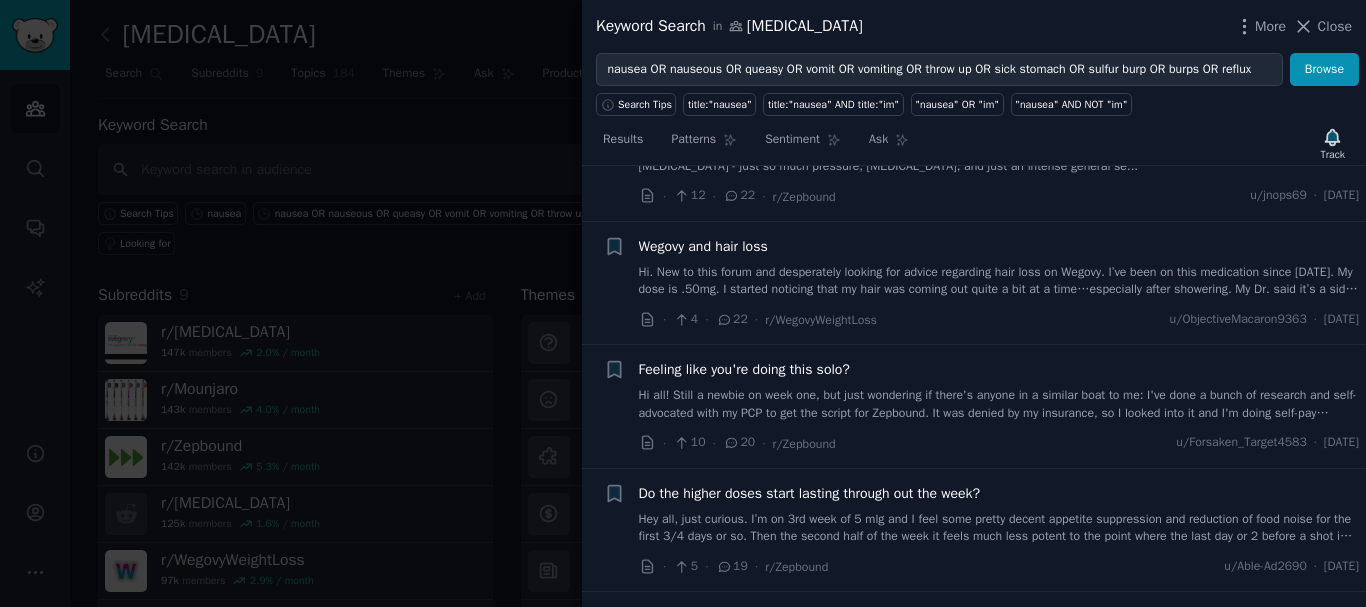 scroll, scrollTop: 2367, scrollLeft: 0, axis: vertical 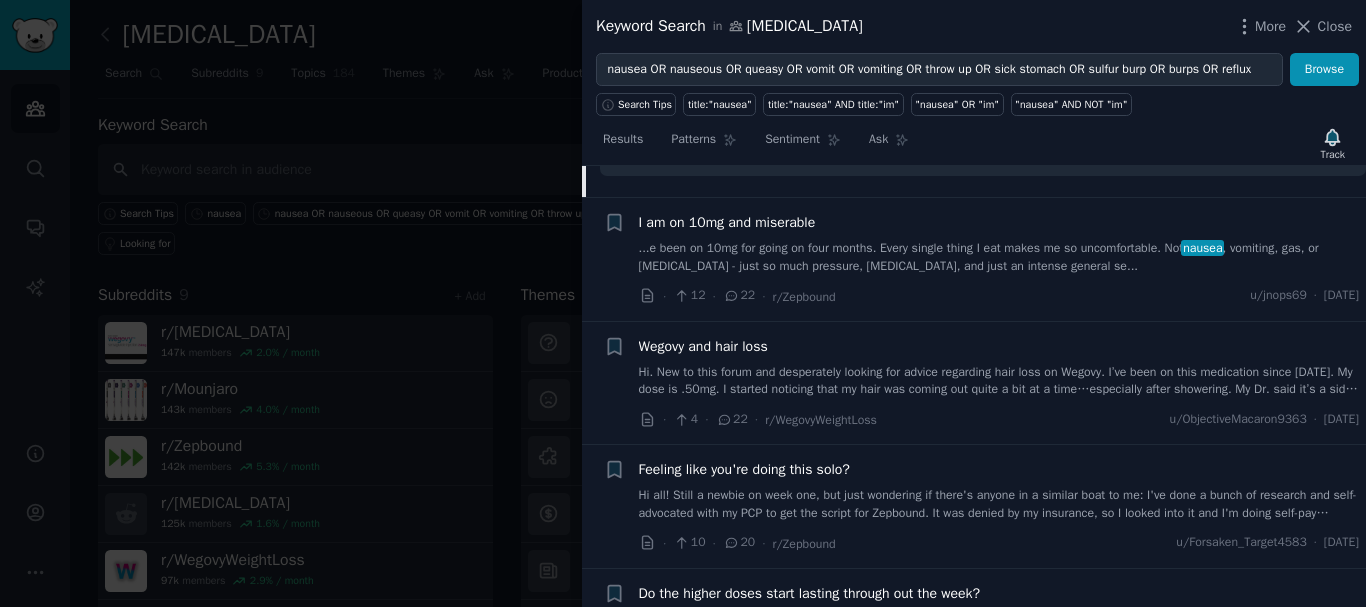 click on "I am on 10mg and miserable" at bounding box center [727, 222] 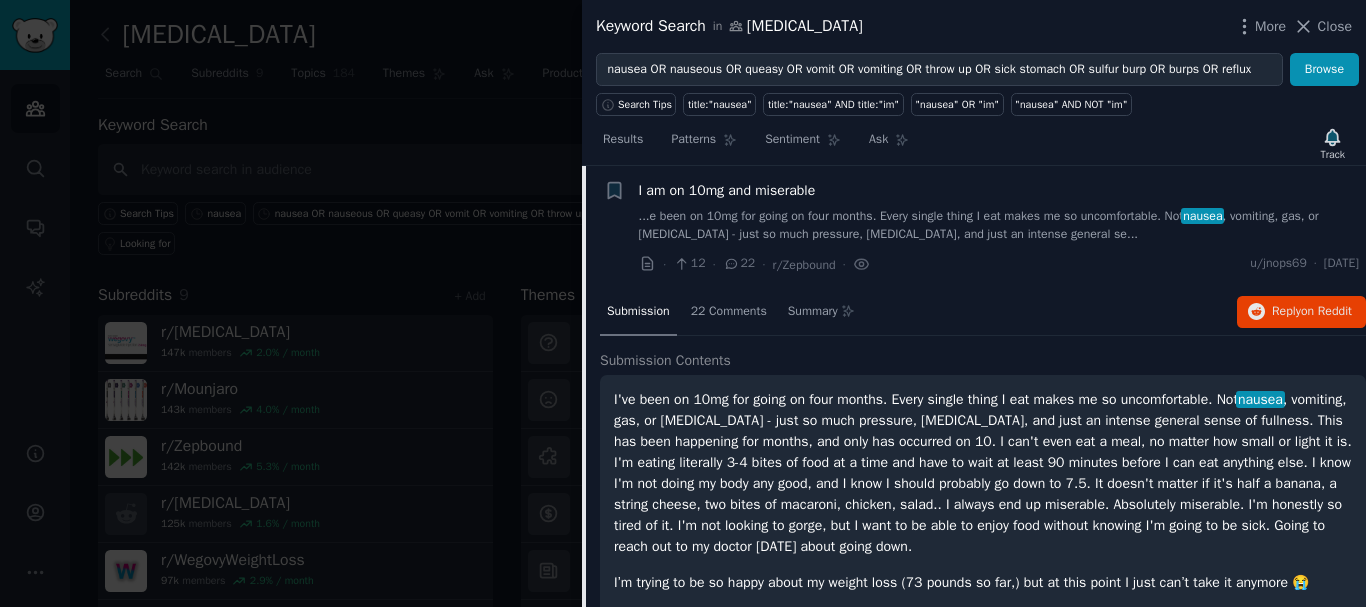 scroll, scrollTop: 1590, scrollLeft: 0, axis: vertical 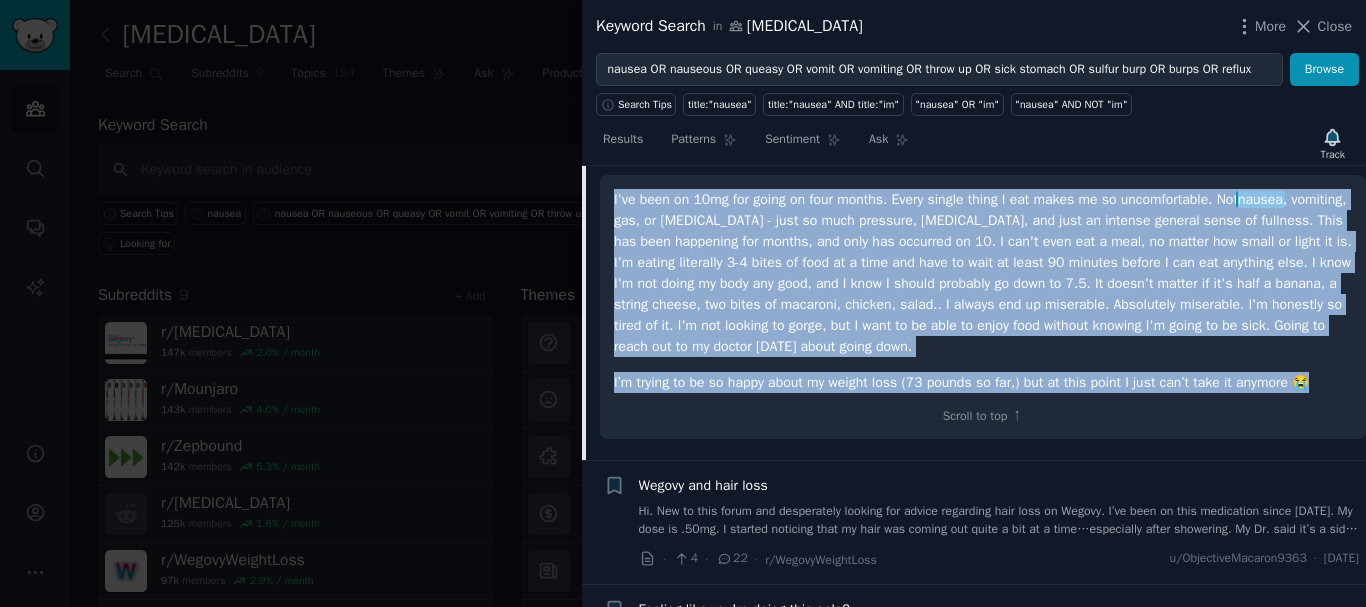 drag, startPoint x: 607, startPoint y: 191, endPoint x: 1336, endPoint y: 389, distance: 755.41046 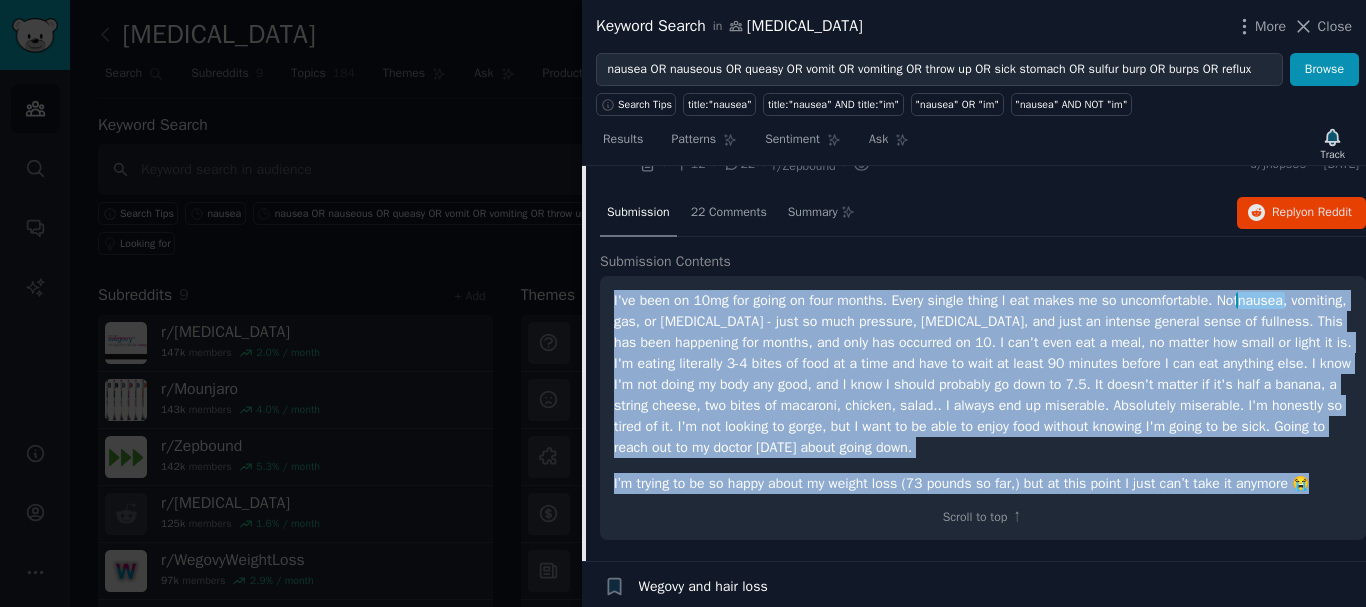 scroll, scrollTop: 1500, scrollLeft: 0, axis: vertical 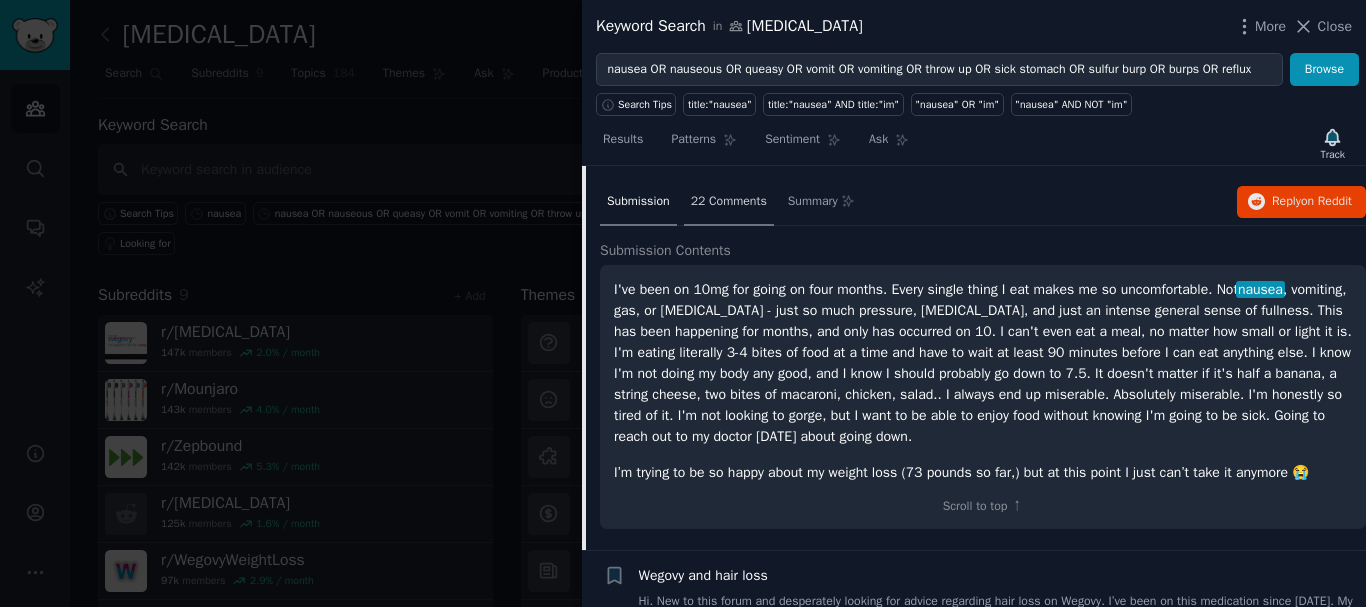 click on "22 Comments" at bounding box center (729, 202) 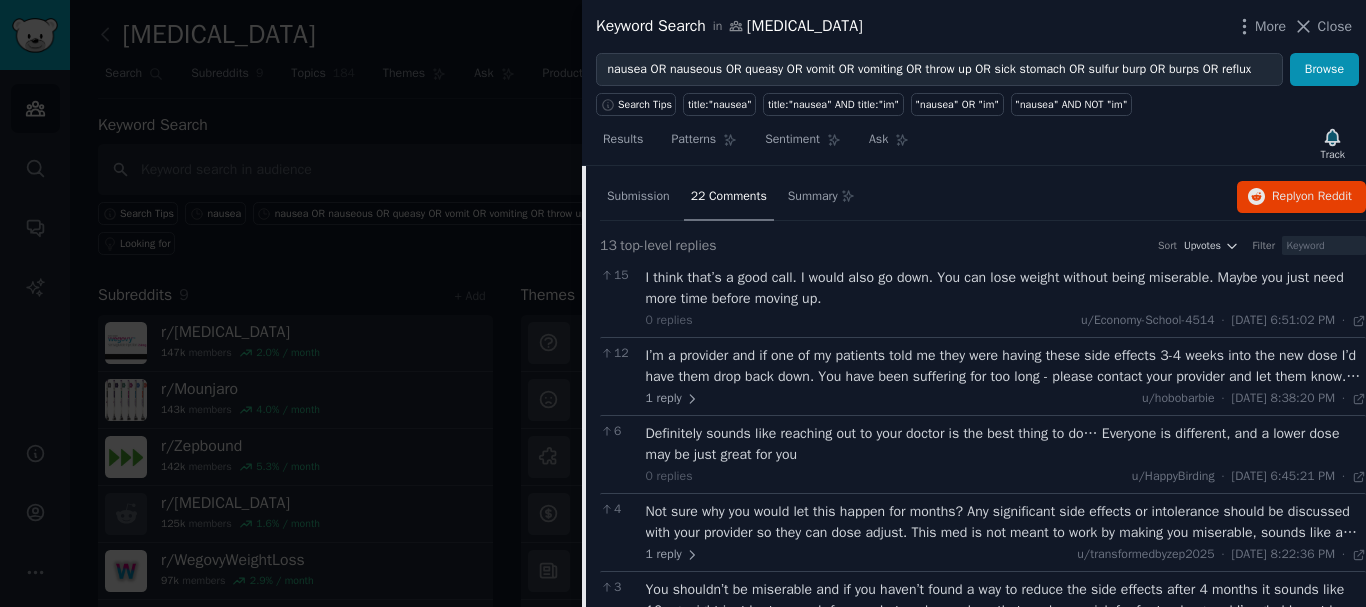 scroll, scrollTop: 1500, scrollLeft: 0, axis: vertical 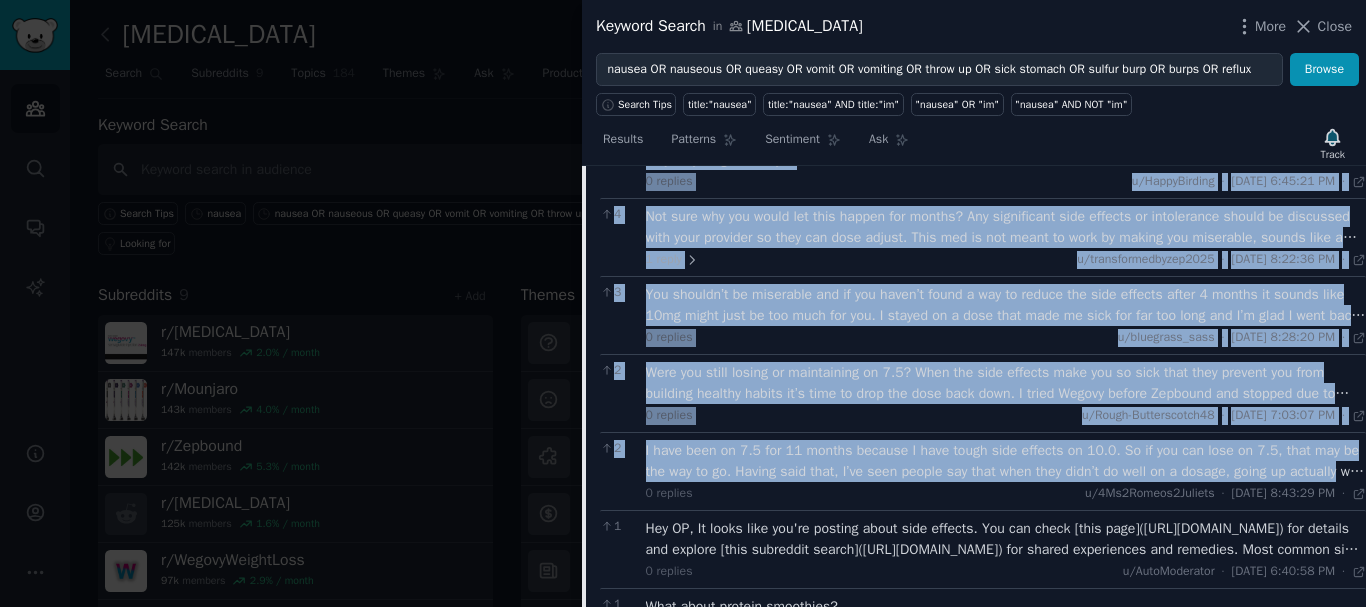 drag, startPoint x: 595, startPoint y: 241, endPoint x: 1358, endPoint y: 469, distance: 796.3372 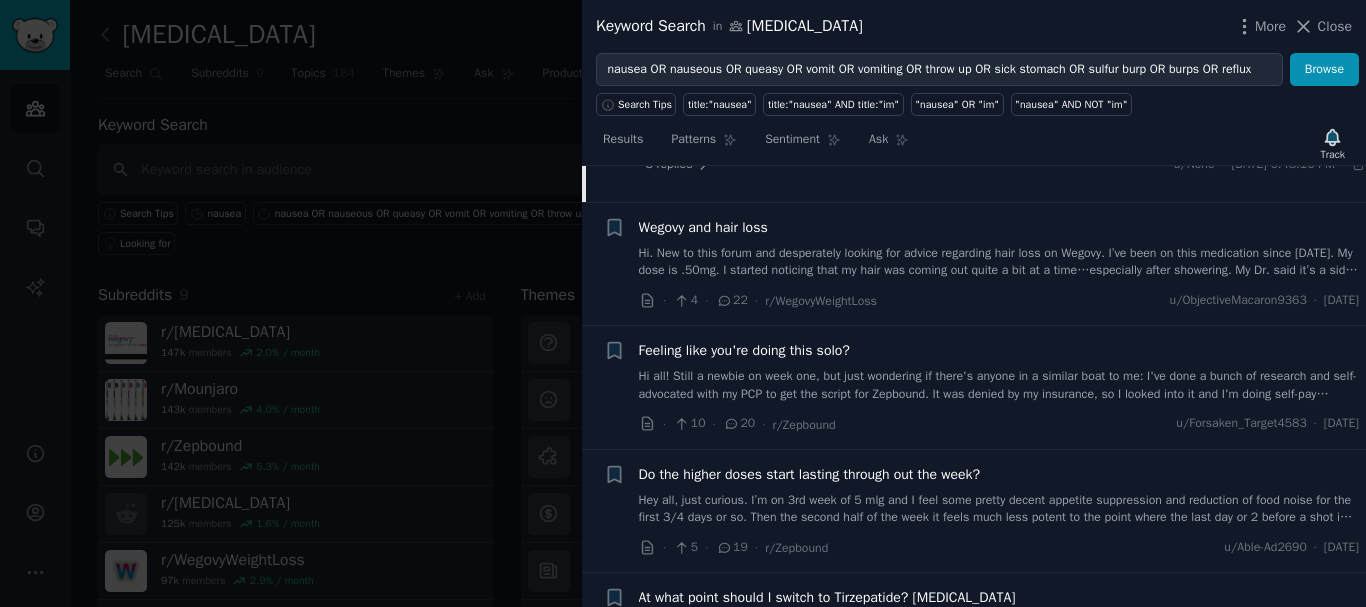 scroll, scrollTop: 2500, scrollLeft: 0, axis: vertical 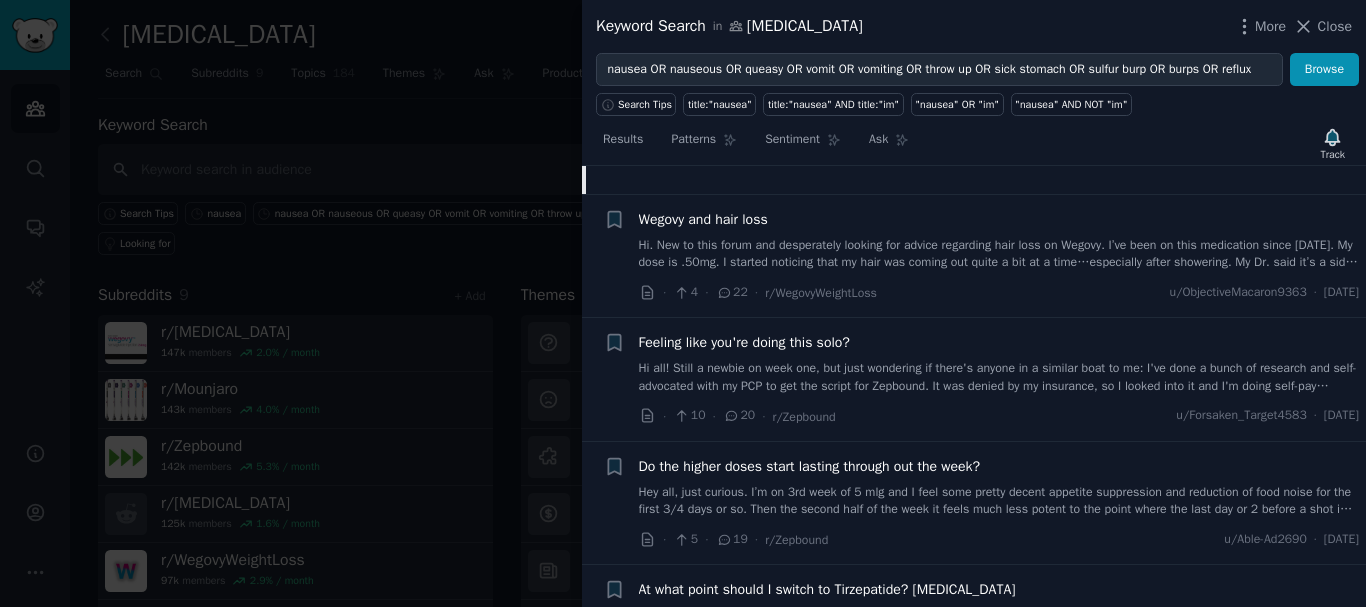 click on "Wegovy and hair loss" at bounding box center (703, 219) 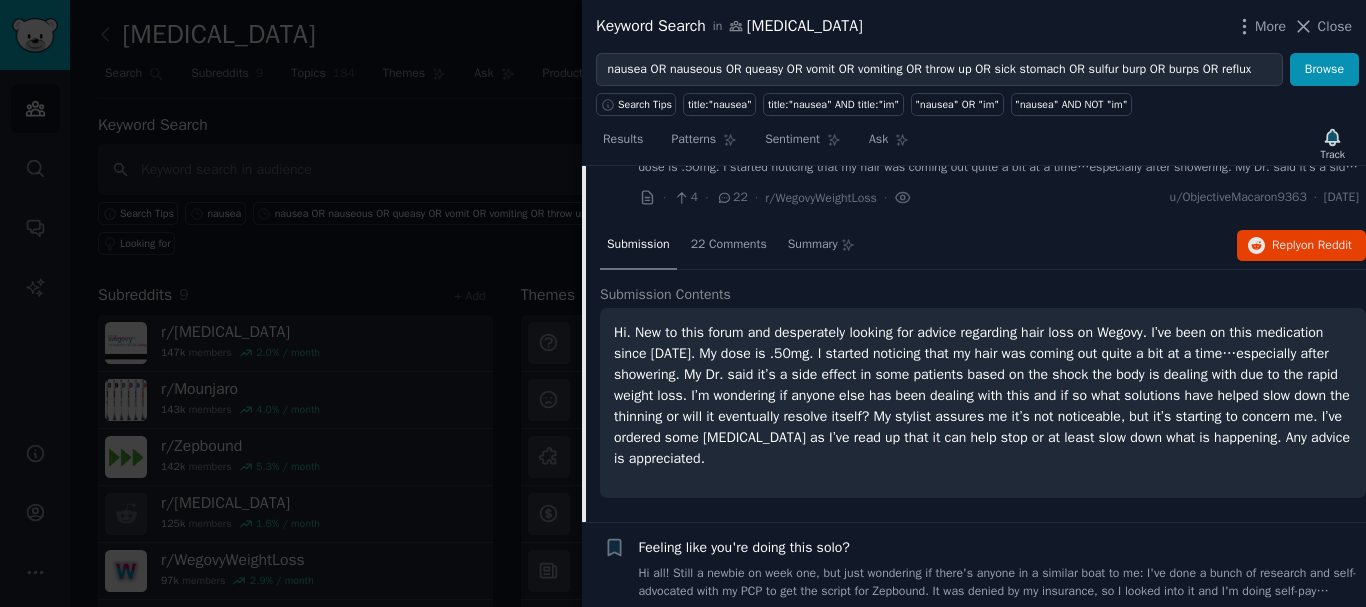 scroll, scrollTop: 1614, scrollLeft: 0, axis: vertical 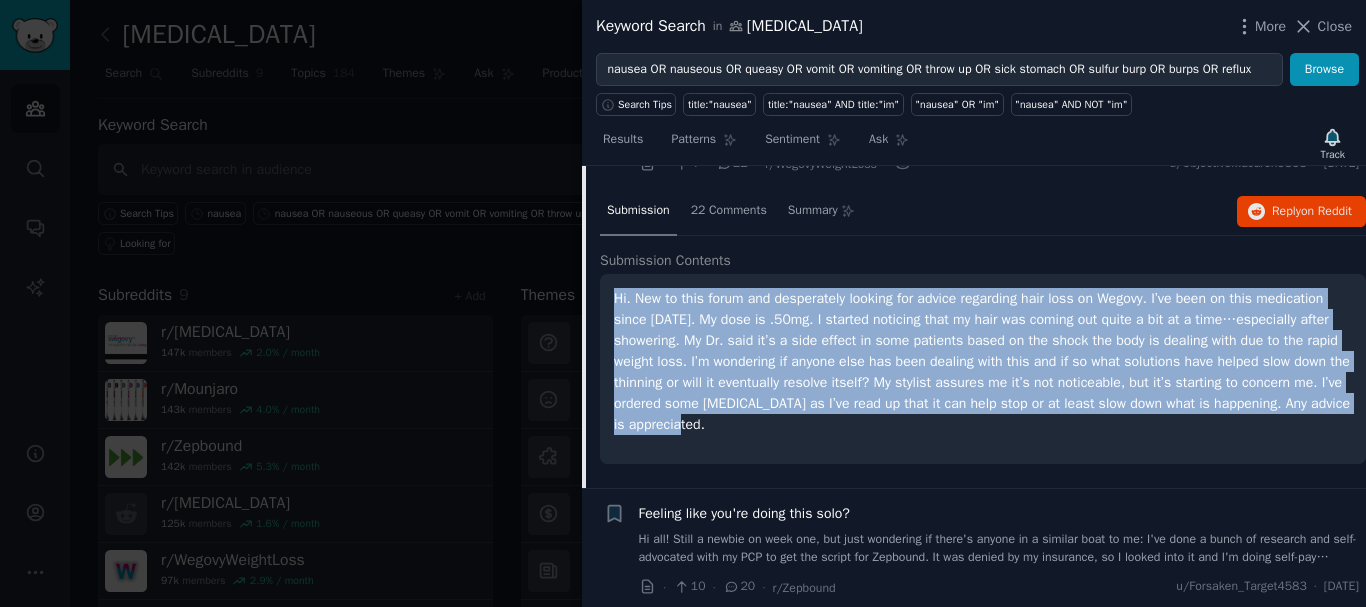 drag, startPoint x: 611, startPoint y: 292, endPoint x: 712, endPoint y: 429, distance: 170.20576 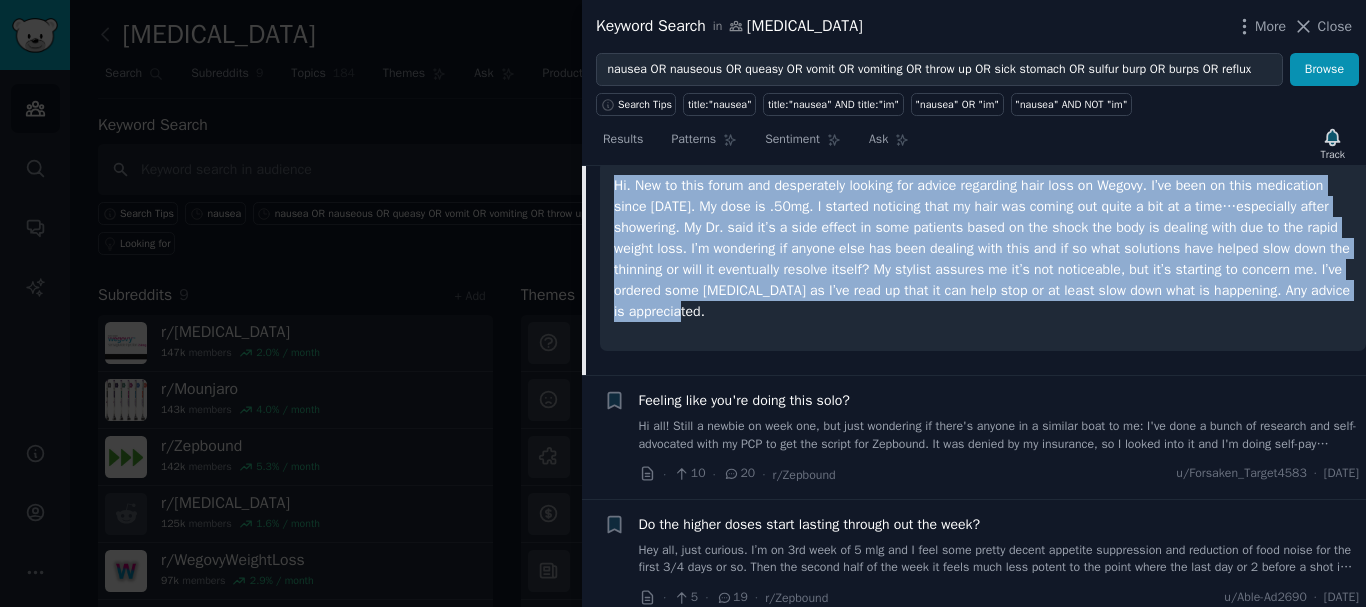 scroll, scrollTop: 1914, scrollLeft: 0, axis: vertical 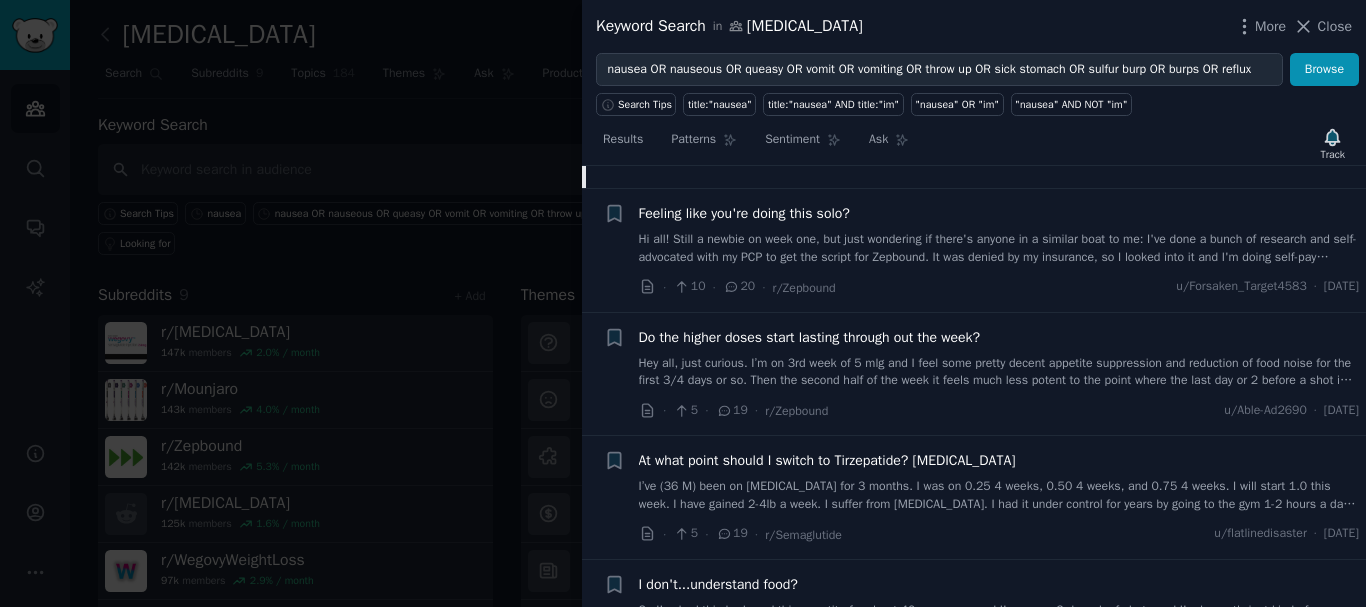 click on "Feeling like you're doing this solo?" at bounding box center (744, 213) 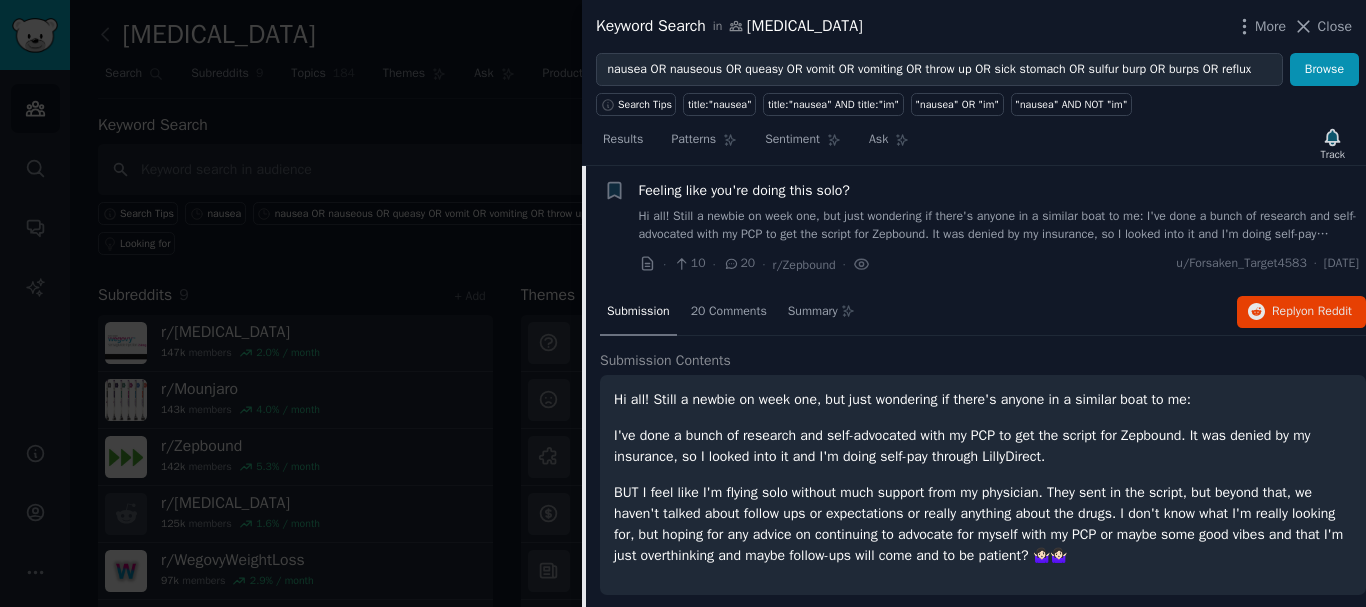 scroll, scrollTop: 1737, scrollLeft: 0, axis: vertical 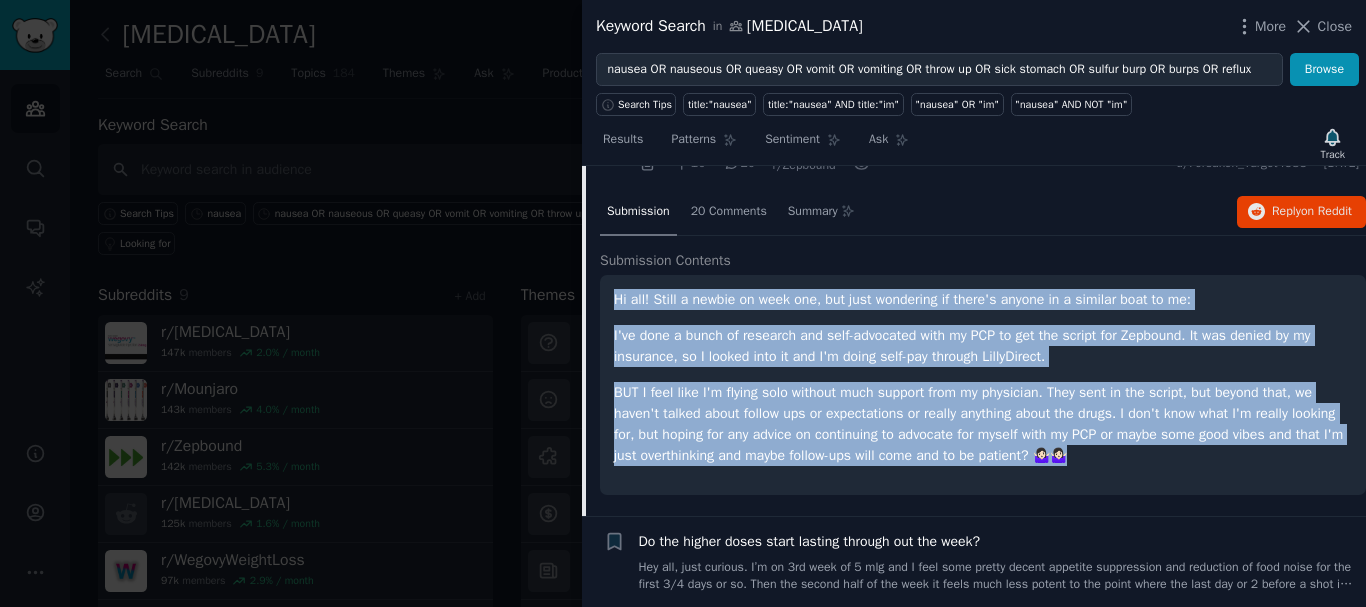 drag, startPoint x: 612, startPoint y: 298, endPoint x: 1188, endPoint y: 464, distance: 599.44305 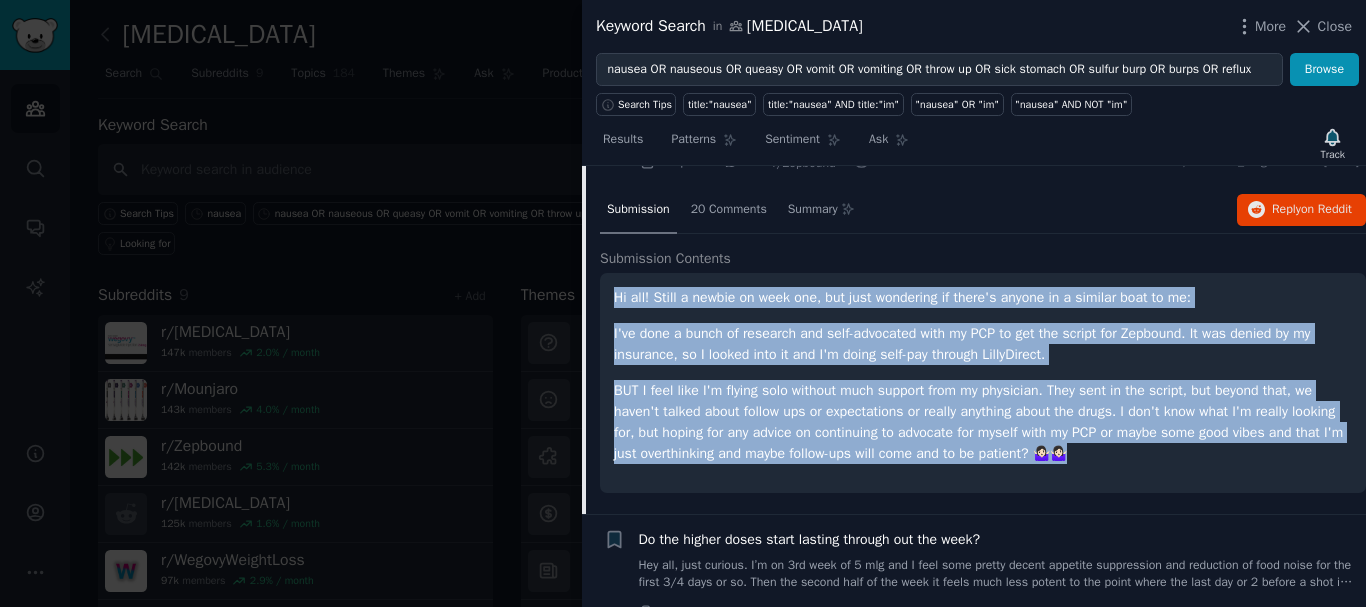 scroll, scrollTop: 1737, scrollLeft: 0, axis: vertical 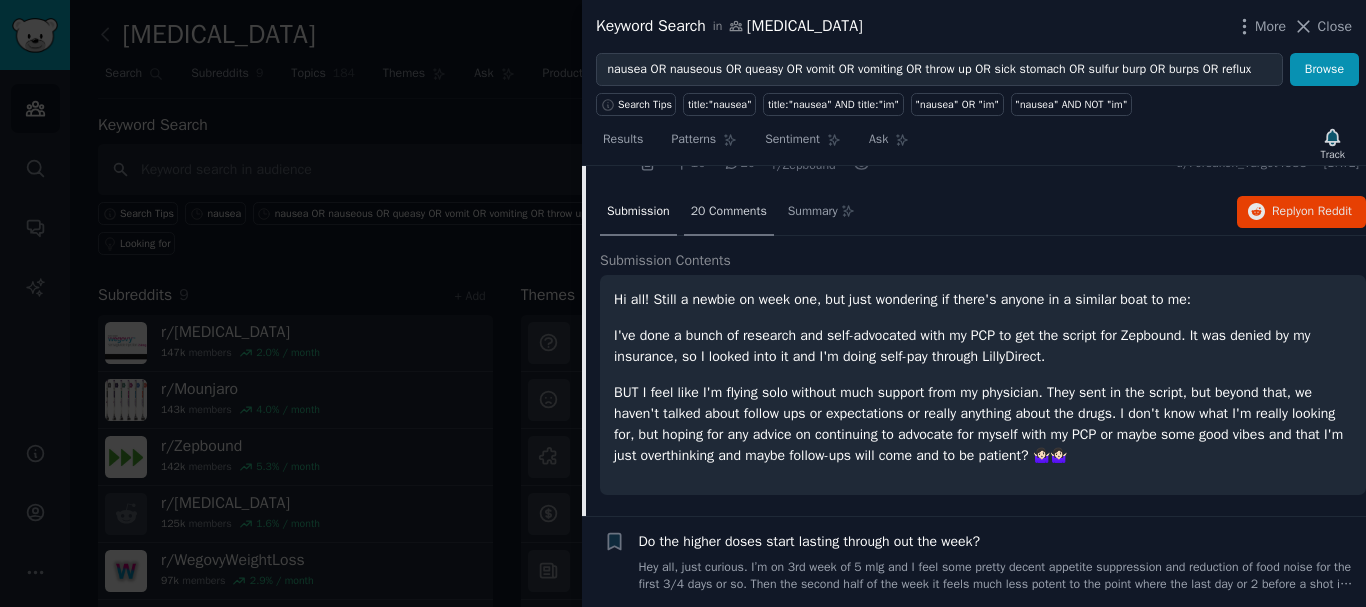 click on "20 Comments" at bounding box center [729, 212] 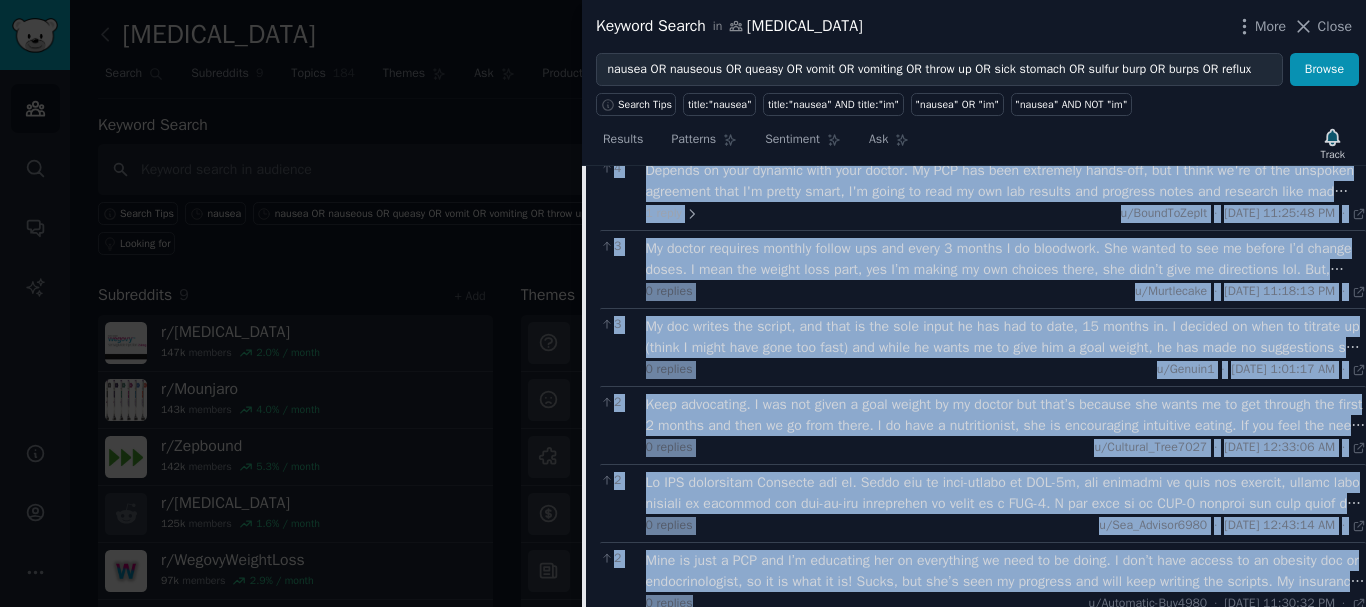 scroll, scrollTop: 2037, scrollLeft: 0, axis: vertical 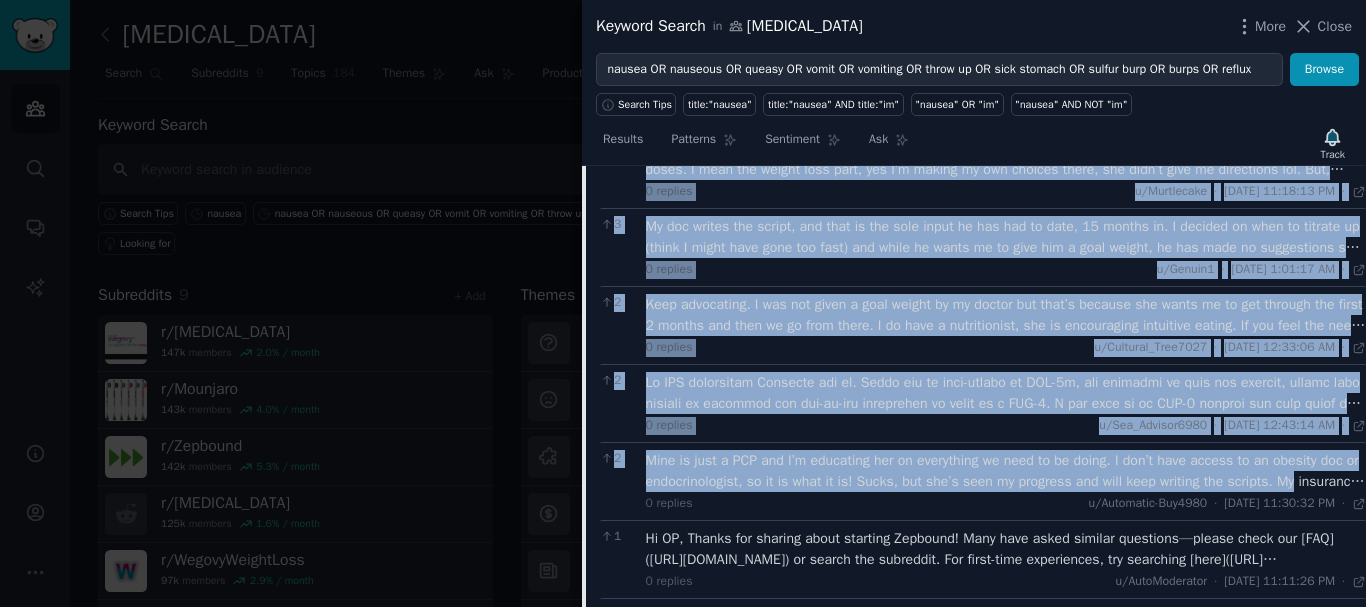 drag, startPoint x: 594, startPoint y: 255, endPoint x: 1321, endPoint y: 479, distance: 760.7266 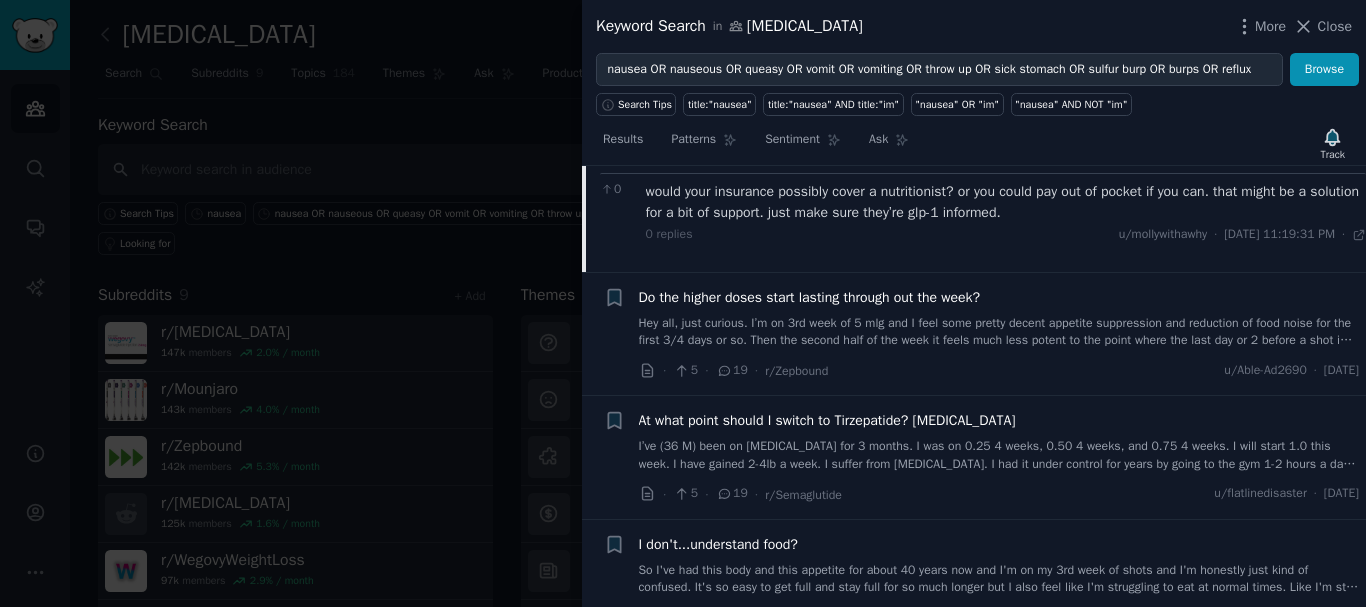 scroll, scrollTop: 3237, scrollLeft: 0, axis: vertical 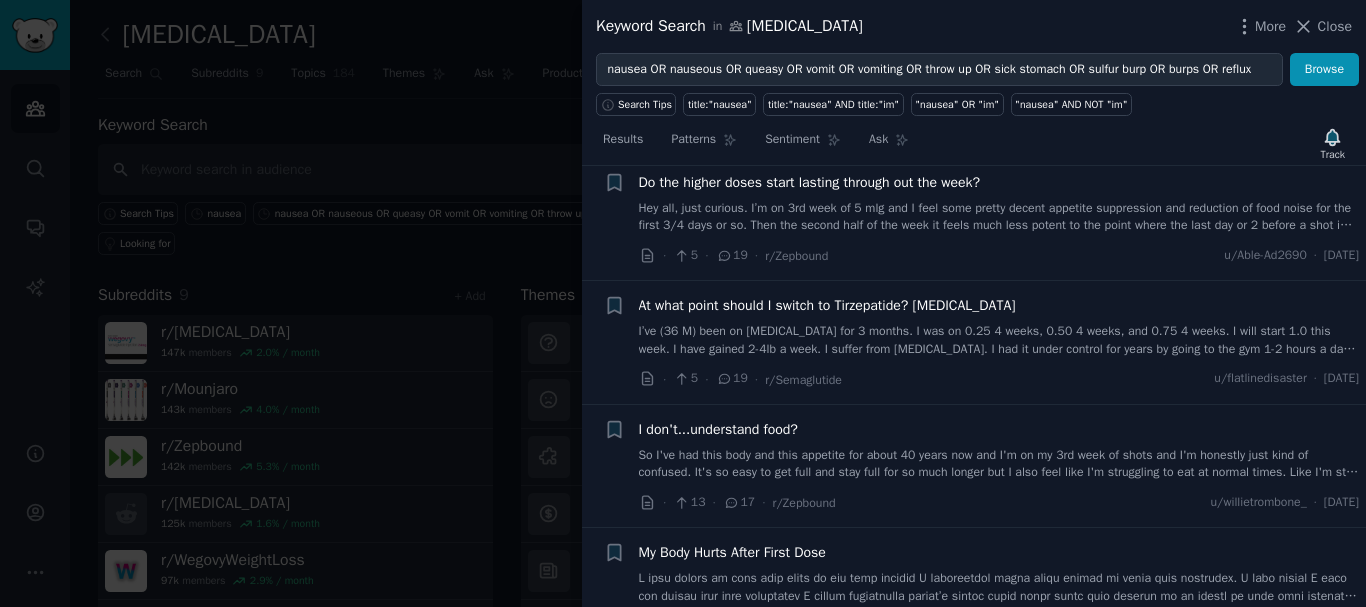 click on "Do the higher doses start lasting through out the week?" at bounding box center [810, 182] 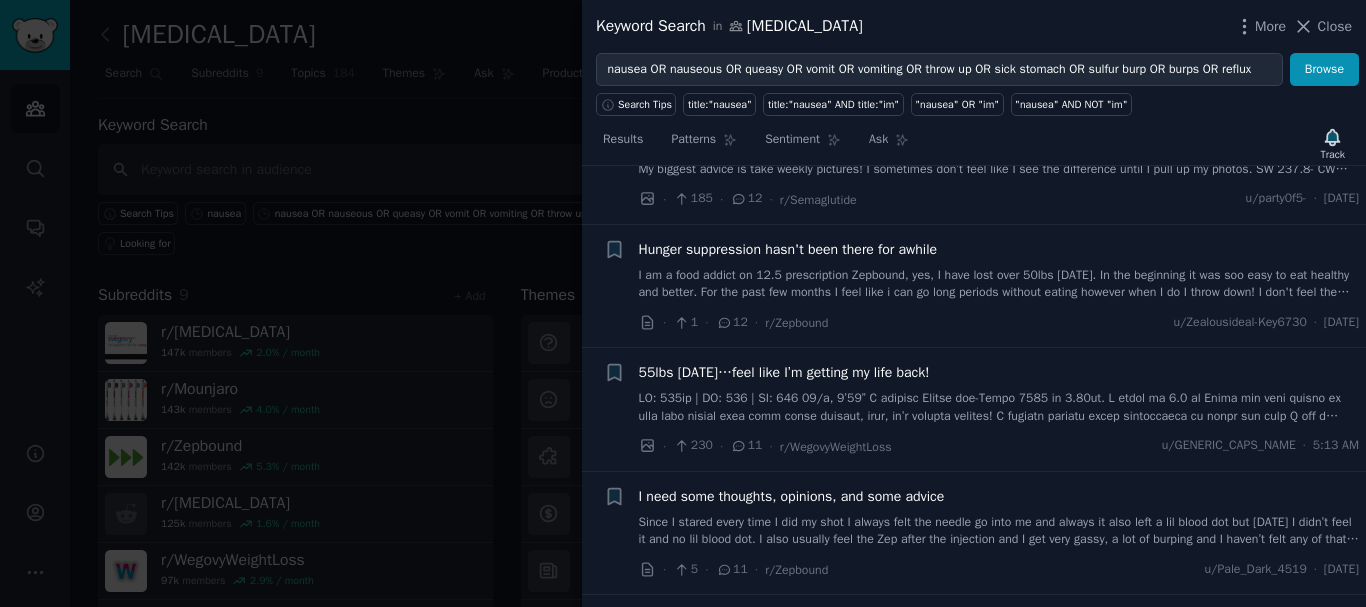 scroll, scrollTop: 1761, scrollLeft: 0, axis: vertical 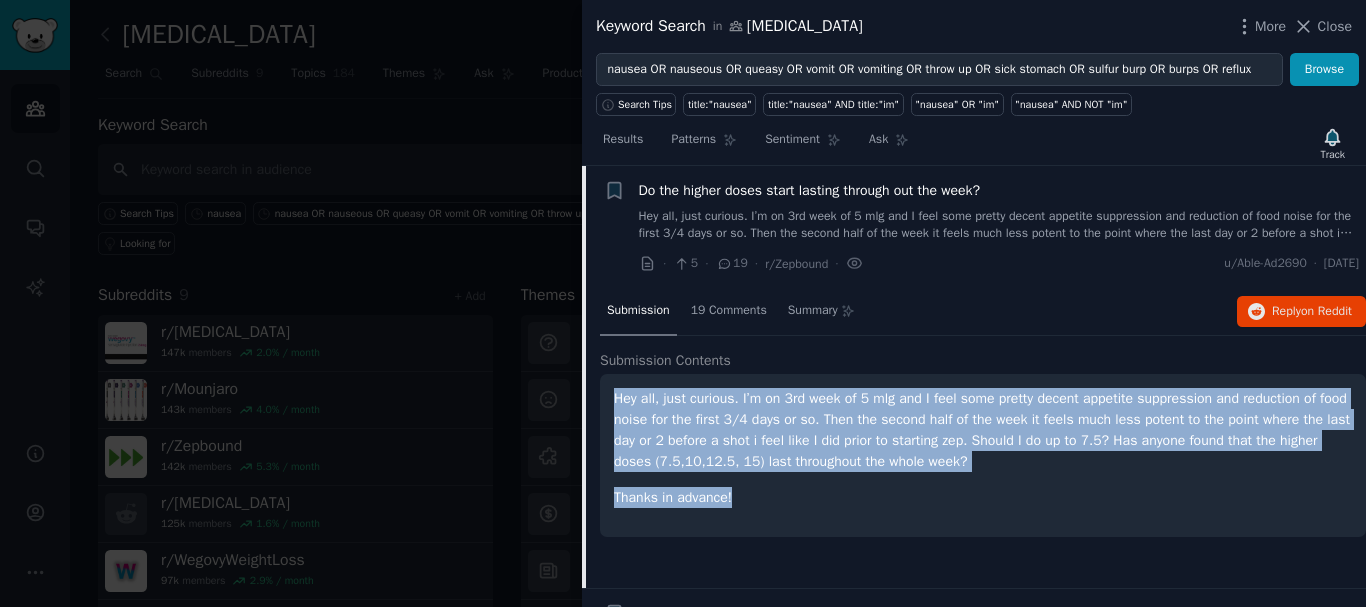 drag, startPoint x: 615, startPoint y: 383, endPoint x: 768, endPoint y: 501, distance: 193.2175 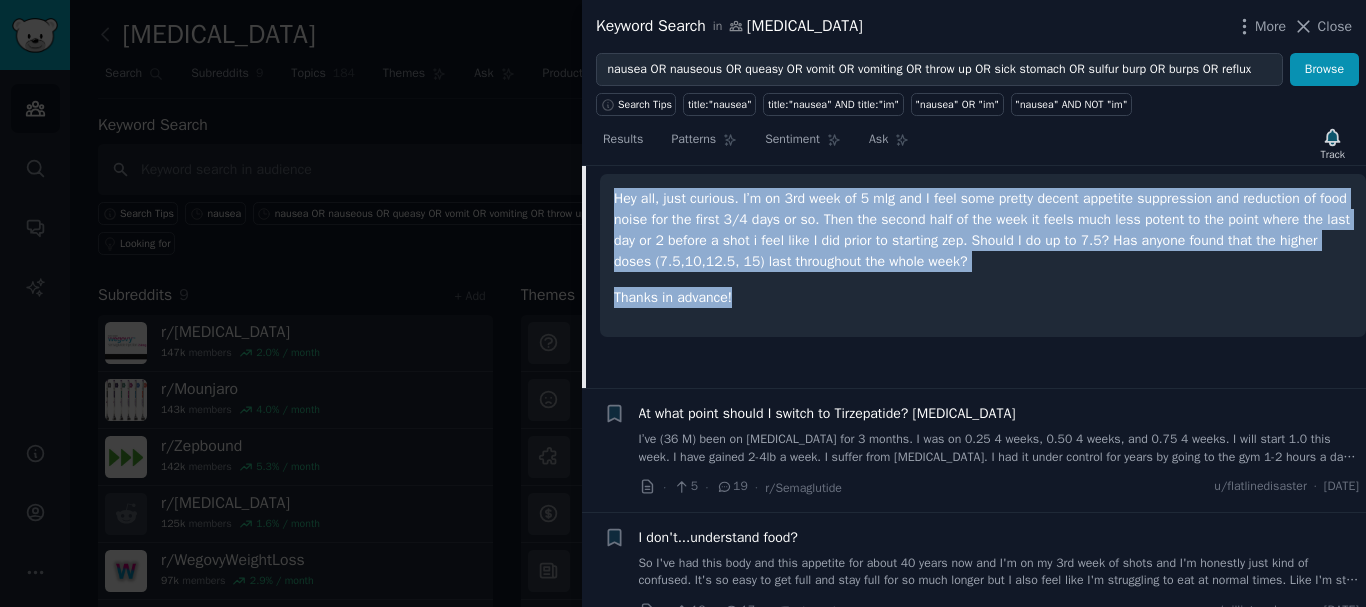 scroll, scrollTop: 1761, scrollLeft: 0, axis: vertical 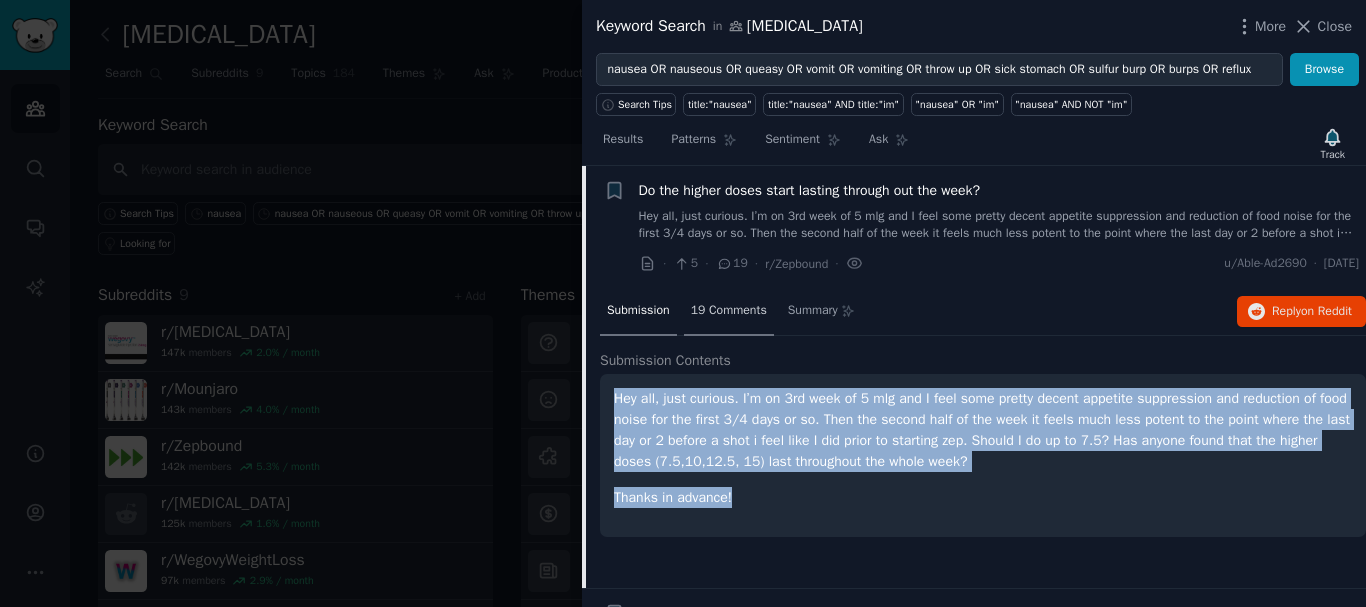 click on "19 Comments" at bounding box center [729, 311] 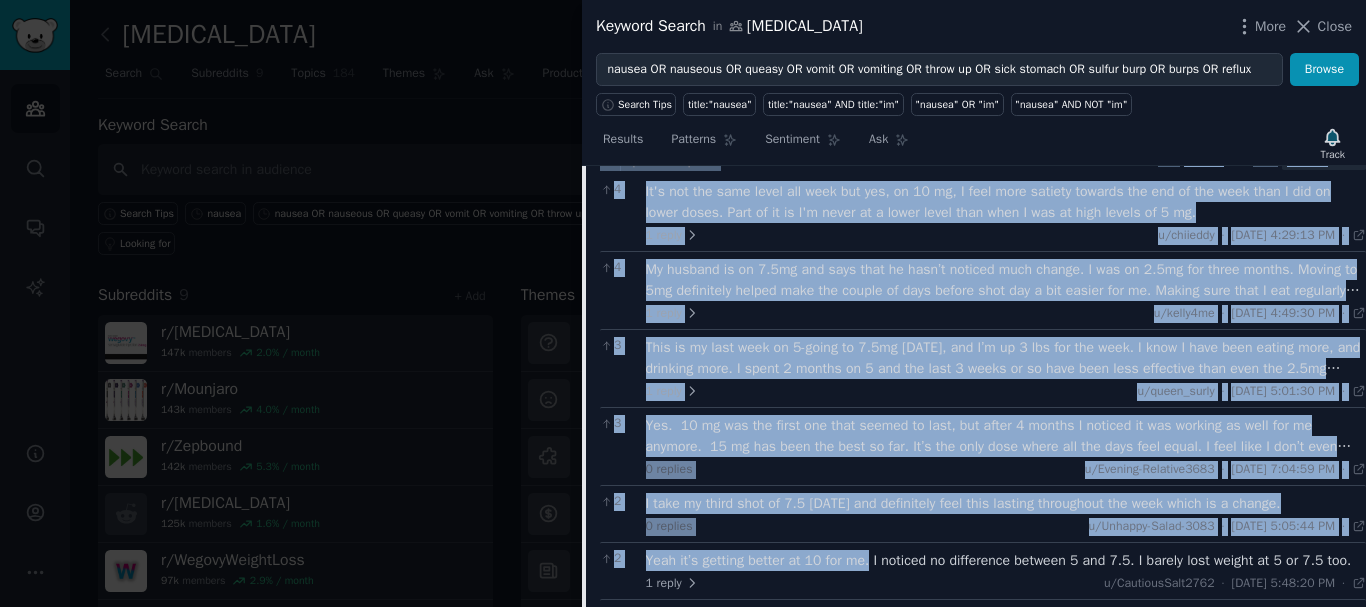 scroll, scrollTop: 2061, scrollLeft: 0, axis: vertical 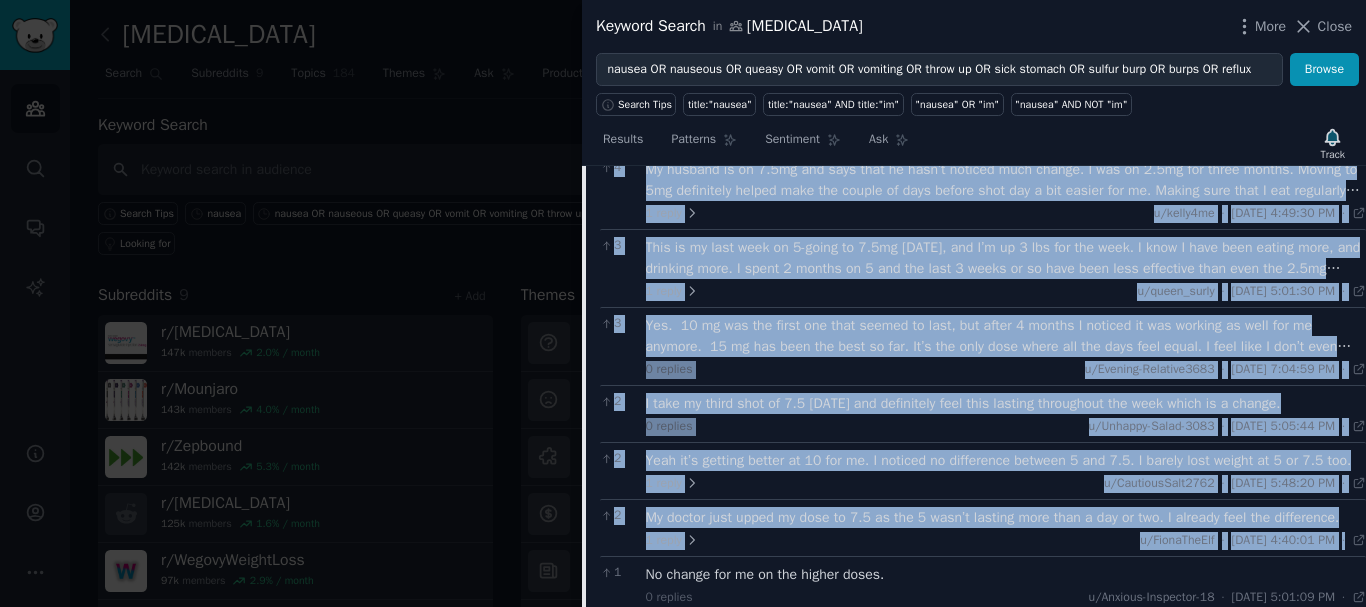 drag, startPoint x: 600, startPoint y: 358, endPoint x: 1346, endPoint y: 543, distance: 768.5968 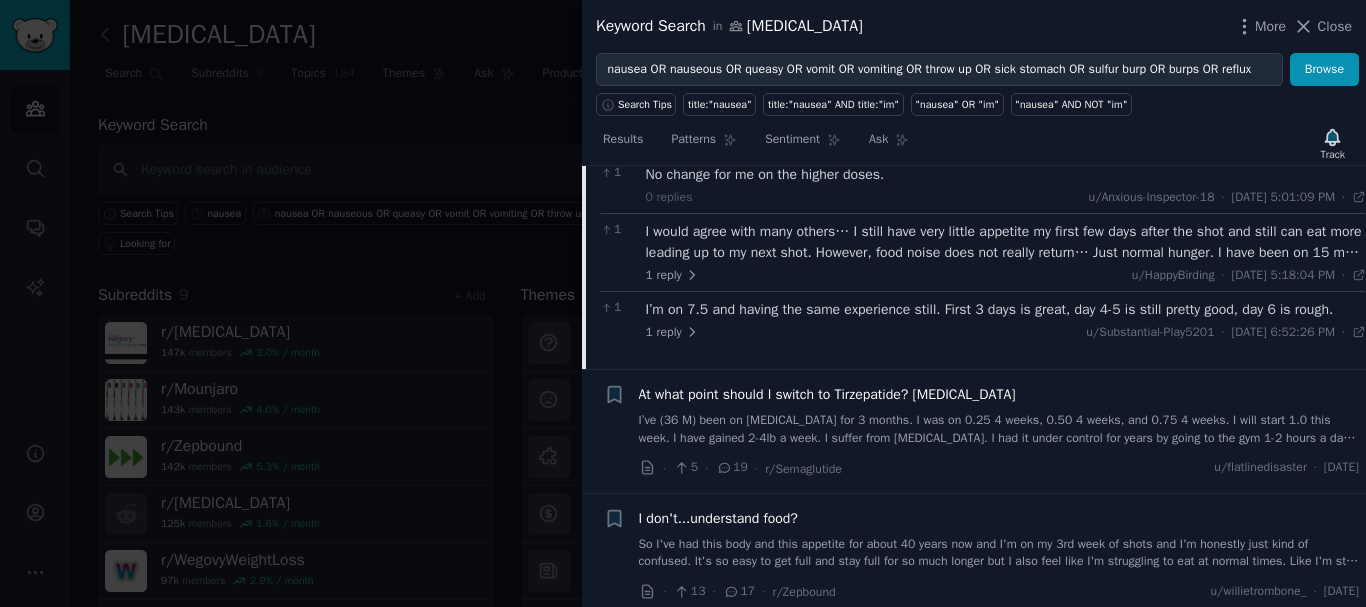 scroll, scrollTop: 2661, scrollLeft: 0, axis: vertical 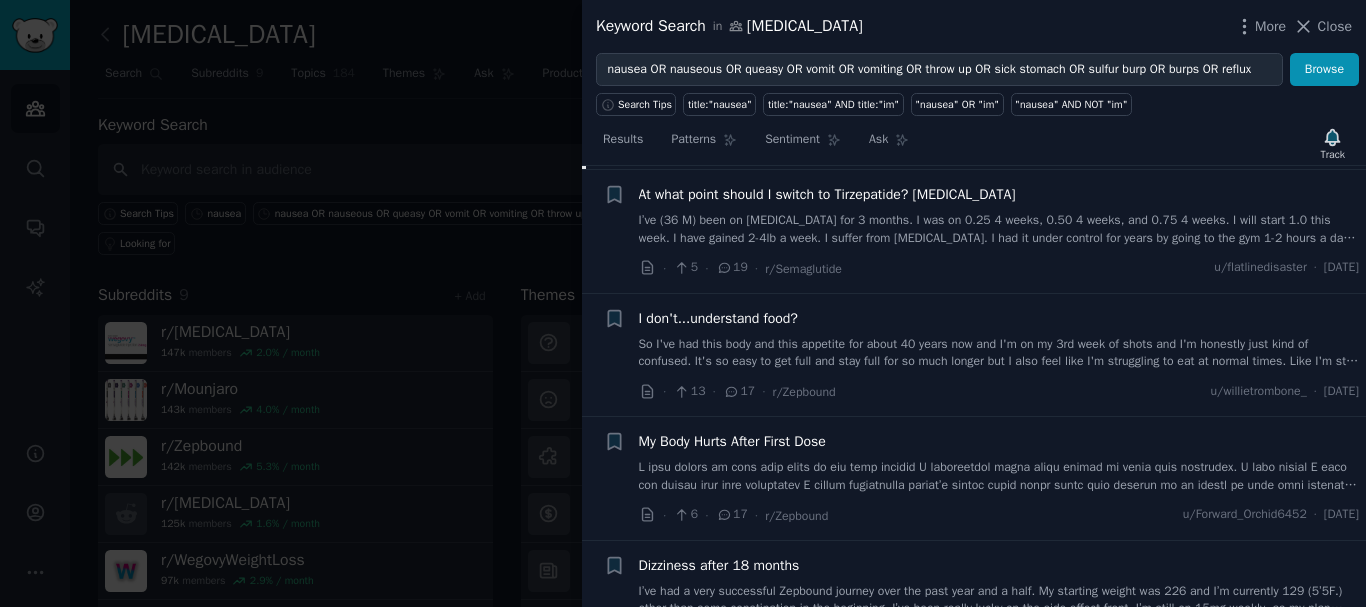 click on "At what point should I switch to Tirzepatide? [MEDICAL_DATA]" at bounding box center (827, 194) 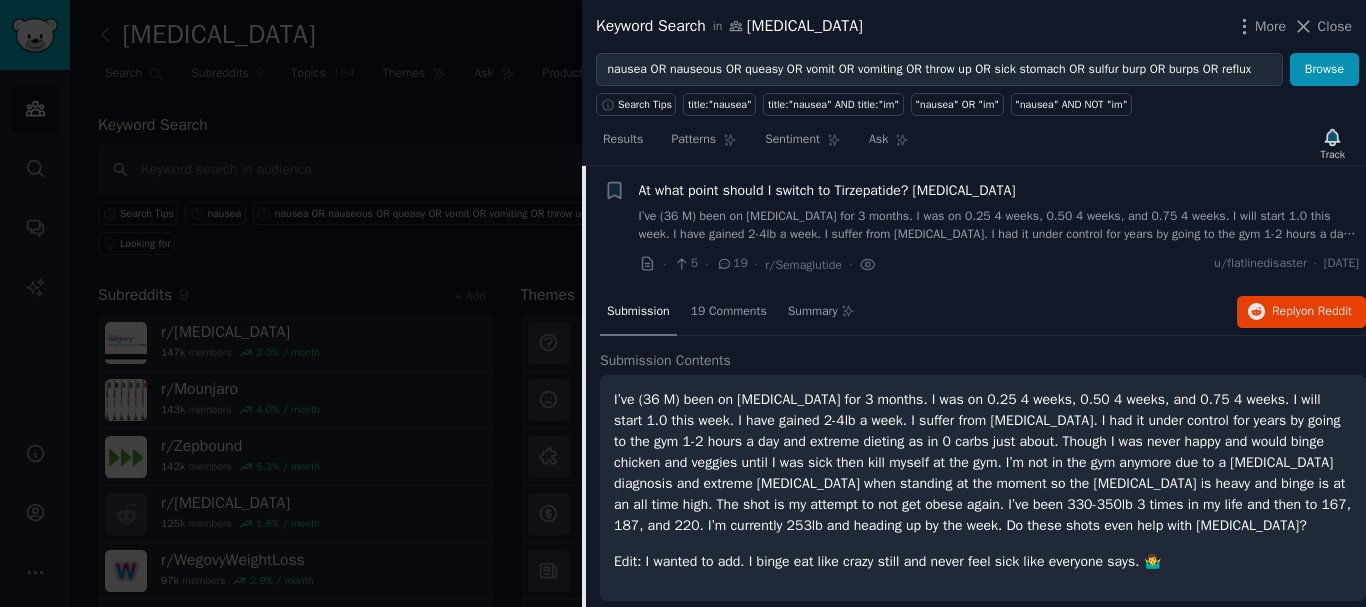 scroll, scrollTop: 1984, scrollLeft: 0, axis: vertical 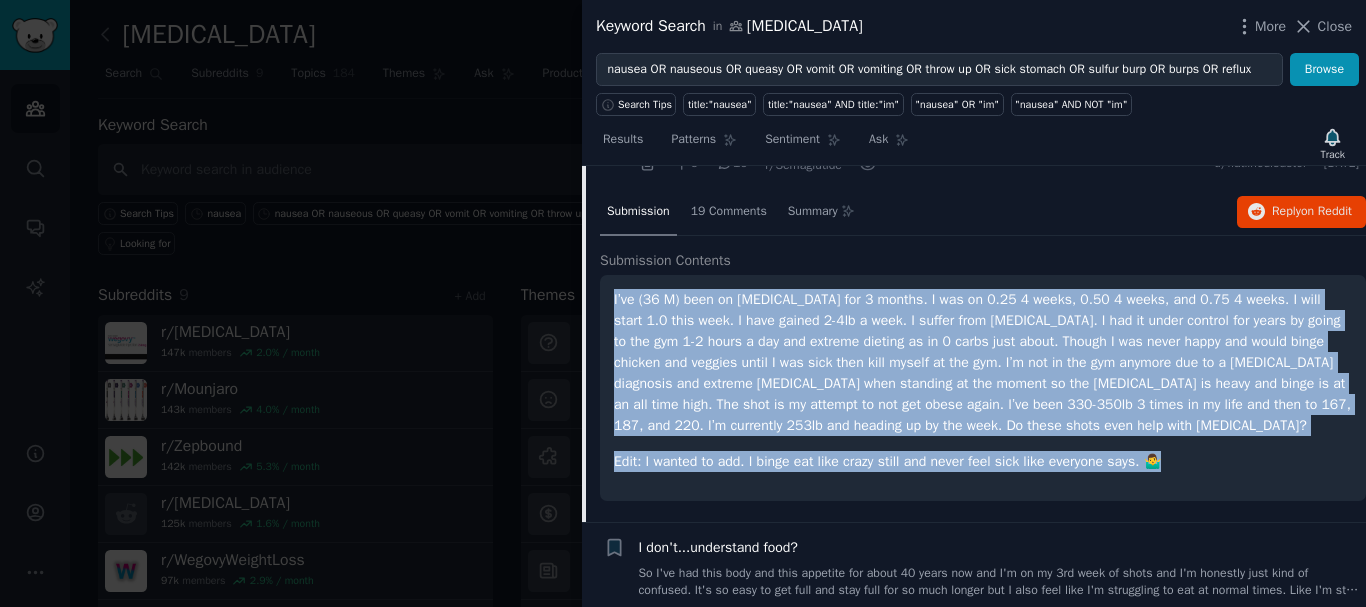 drag, startPoint x: 607, startPoint y: 293, endPoint x: 1241, endPoint y: 459, distance: 655.37164 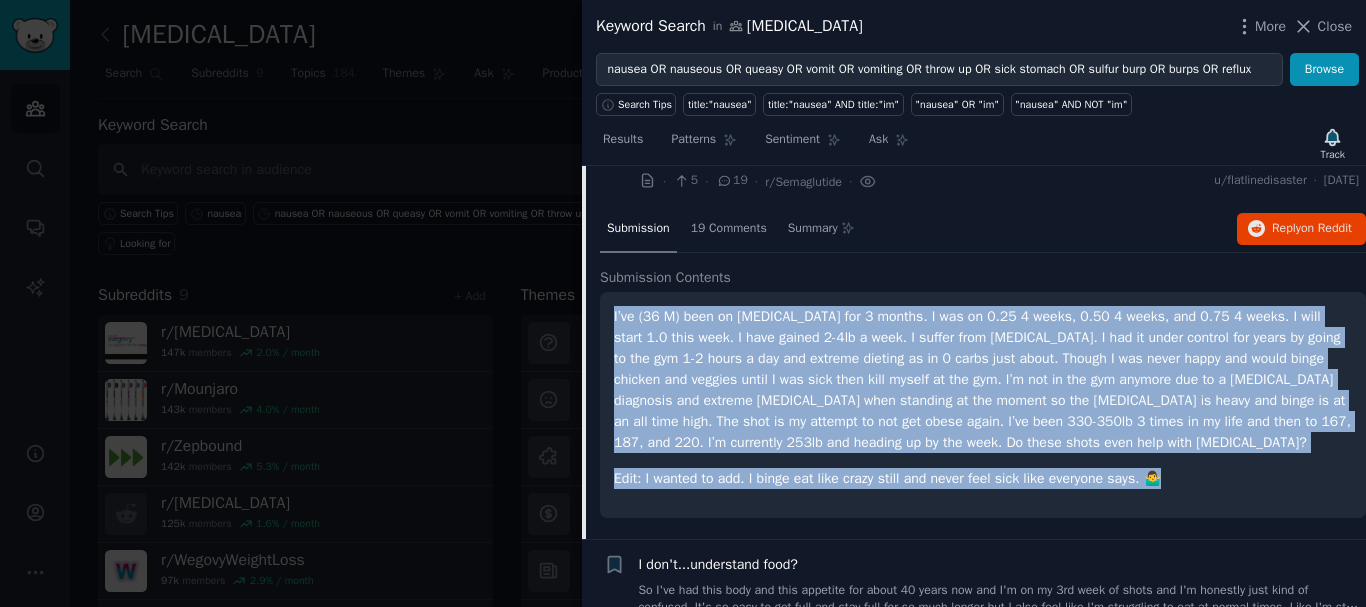 scroll, scrollTop: 1884, scrollLeft: 0, axis: vertical 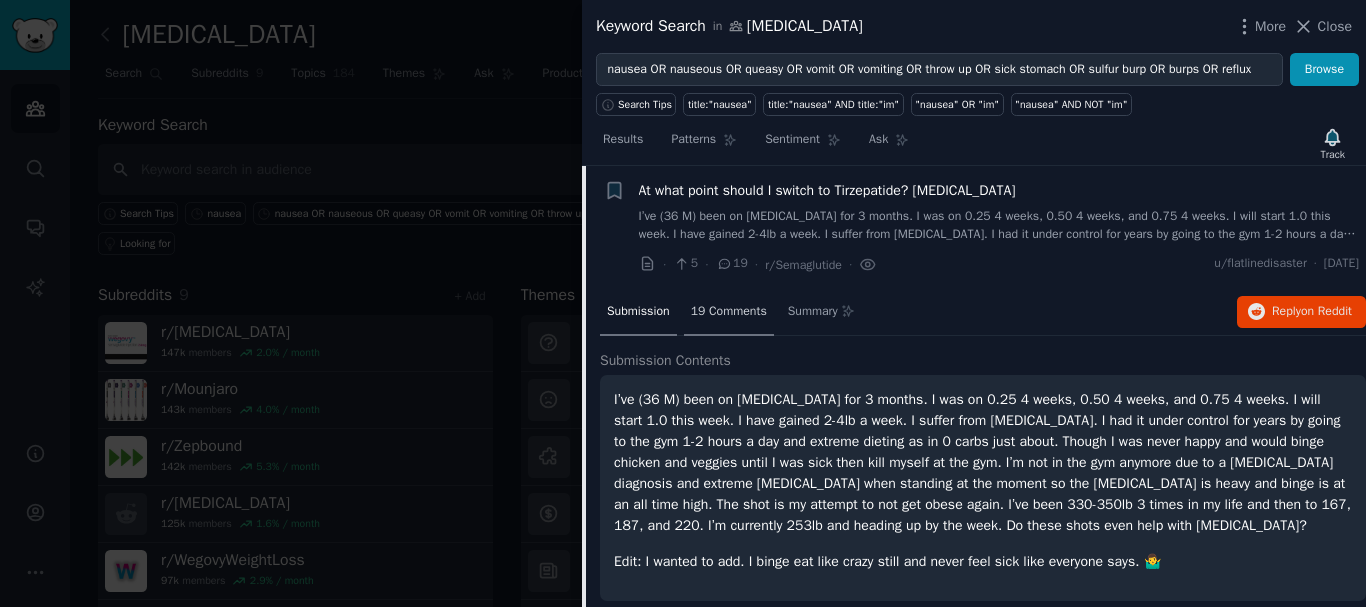 click on "19 Comments" at bounding box center [729, 313] 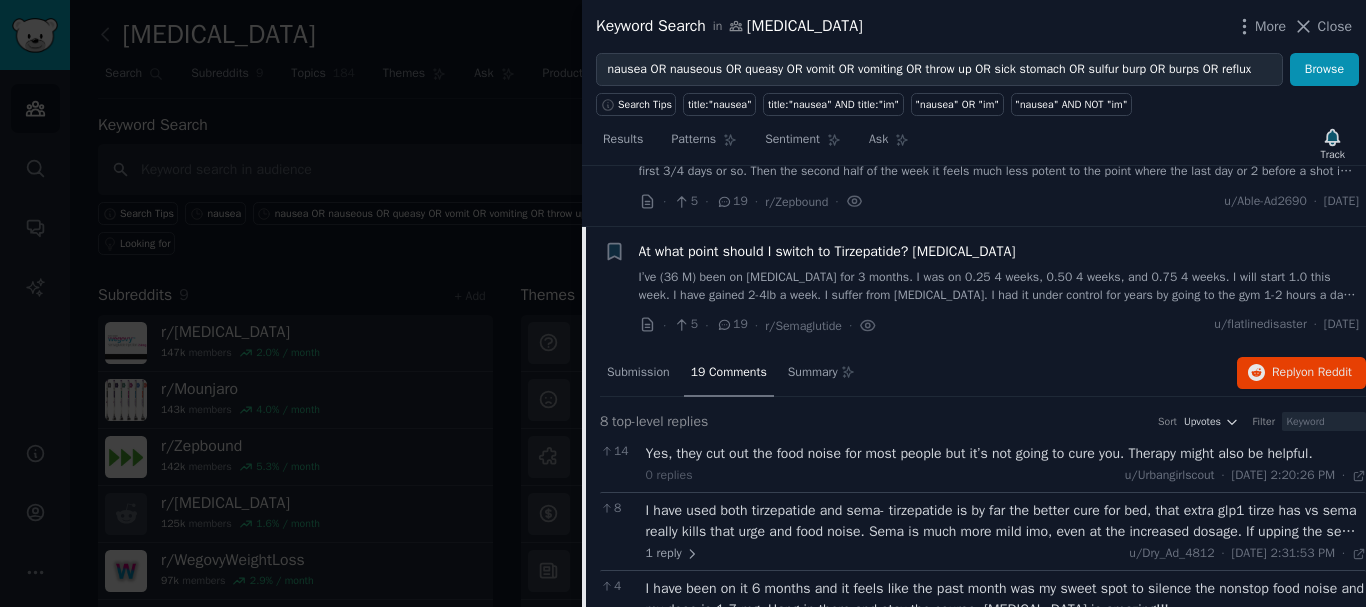 scroll, scrollTop: 1884, scrollLeft: 0, axis: vertical 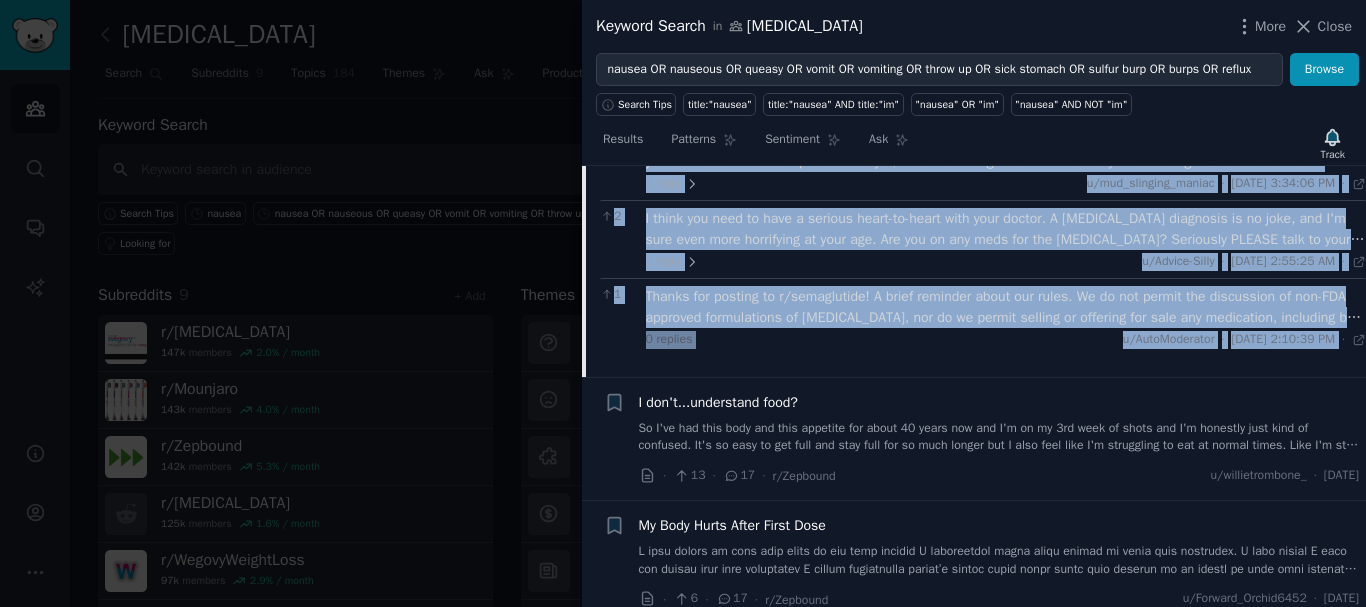 drag, startPoint x: 600, startPoint y: 355, endPoint x: 1336, endPoint y: 335, distance: 736.27167 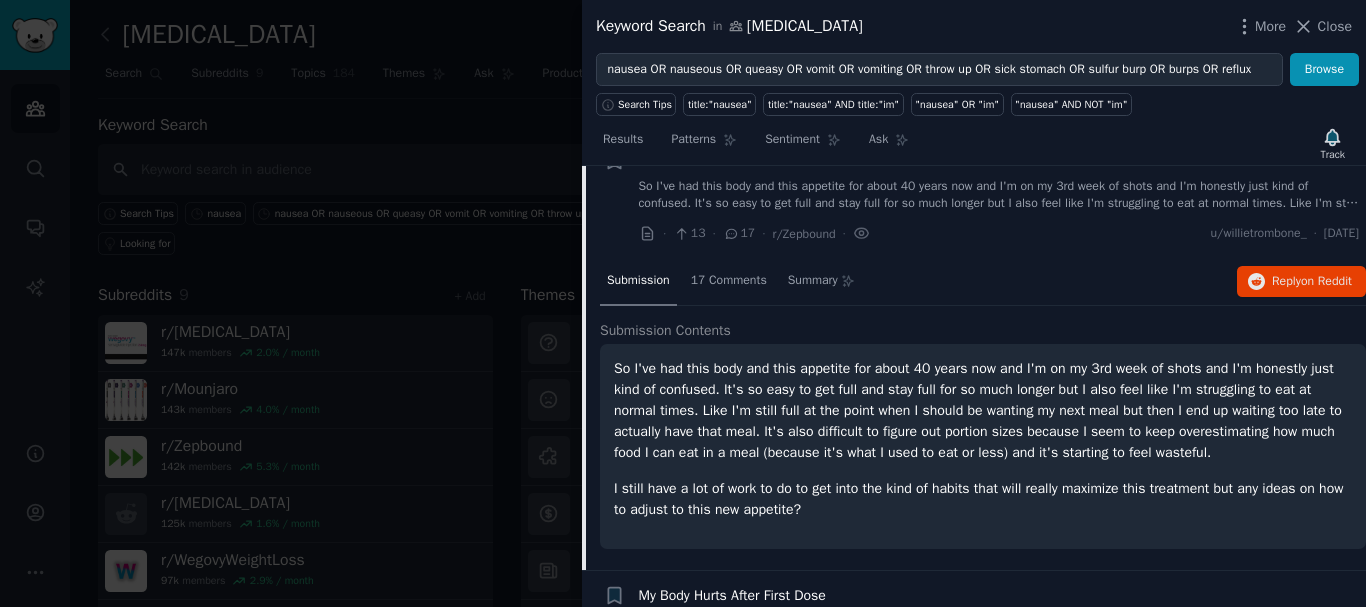 scroll, scrollTop: 2008, scrollLeft: 0, axis: vertical 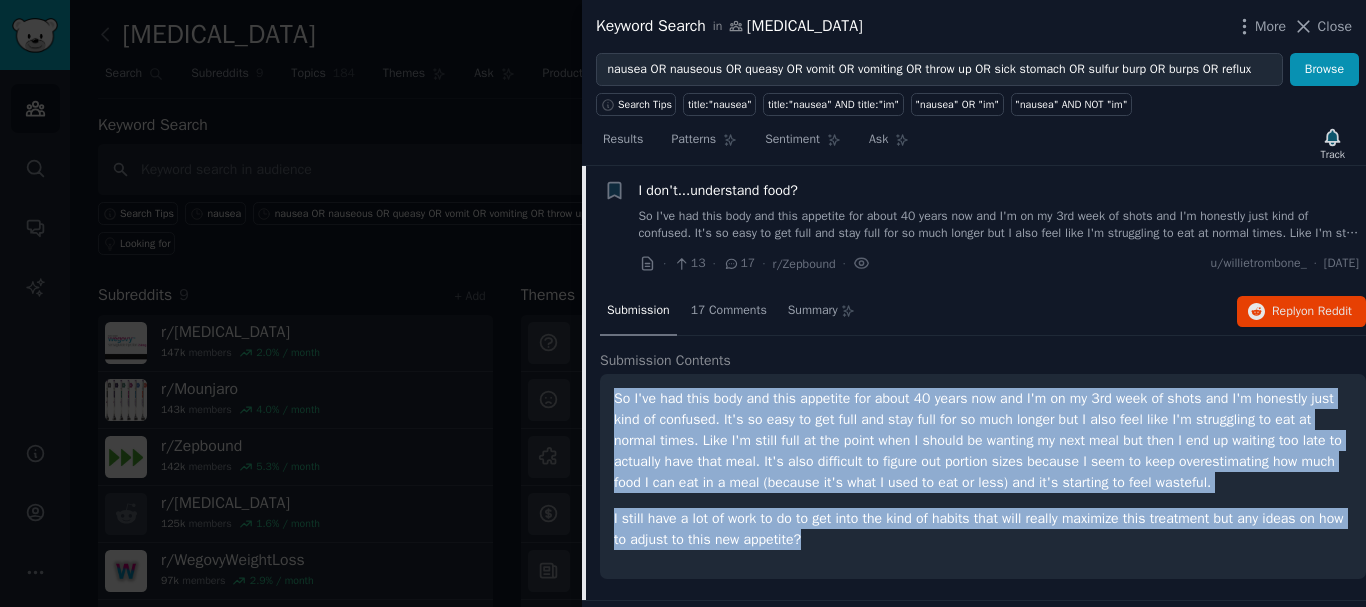 drag, startPoint x: 610, startPoint y: 396, endPoint x: 869, endPoint y: 550, distance: 301.3254 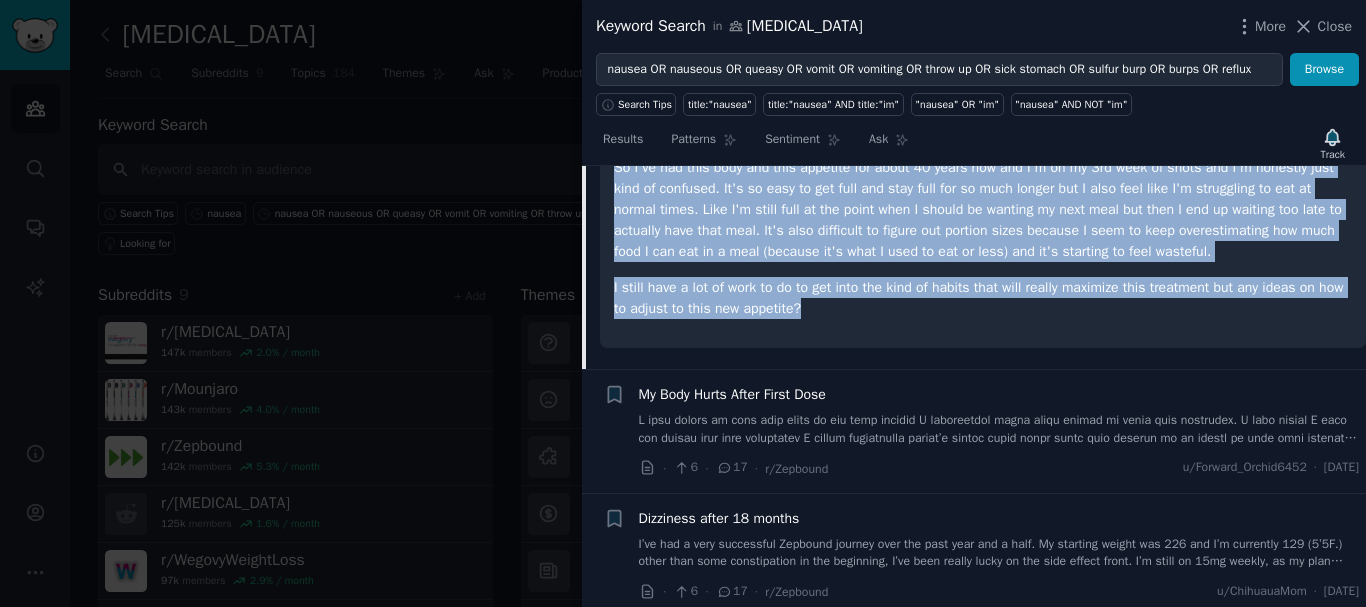 scroll, scrollTop: 2108, scrollLeft: 0, axis: vertical 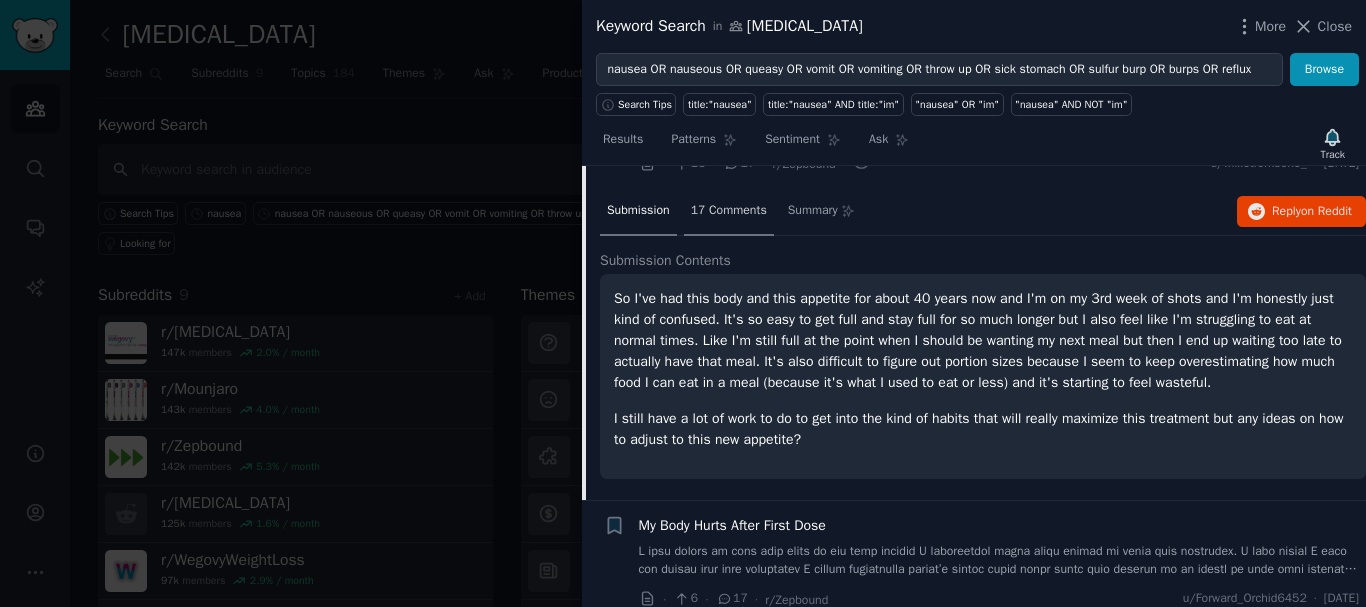 click on "17 Comments" at bounding box center [729, 211] 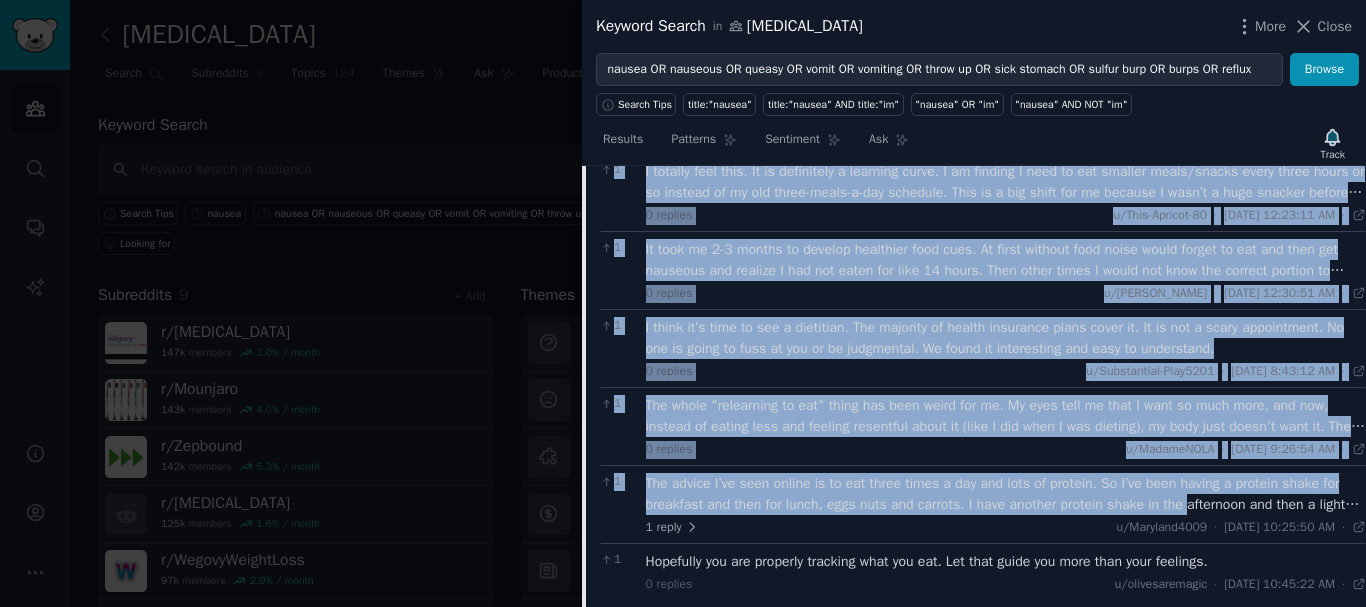 scroll, scrollTop: 3108, scrollLeft: 0, axis: vertical 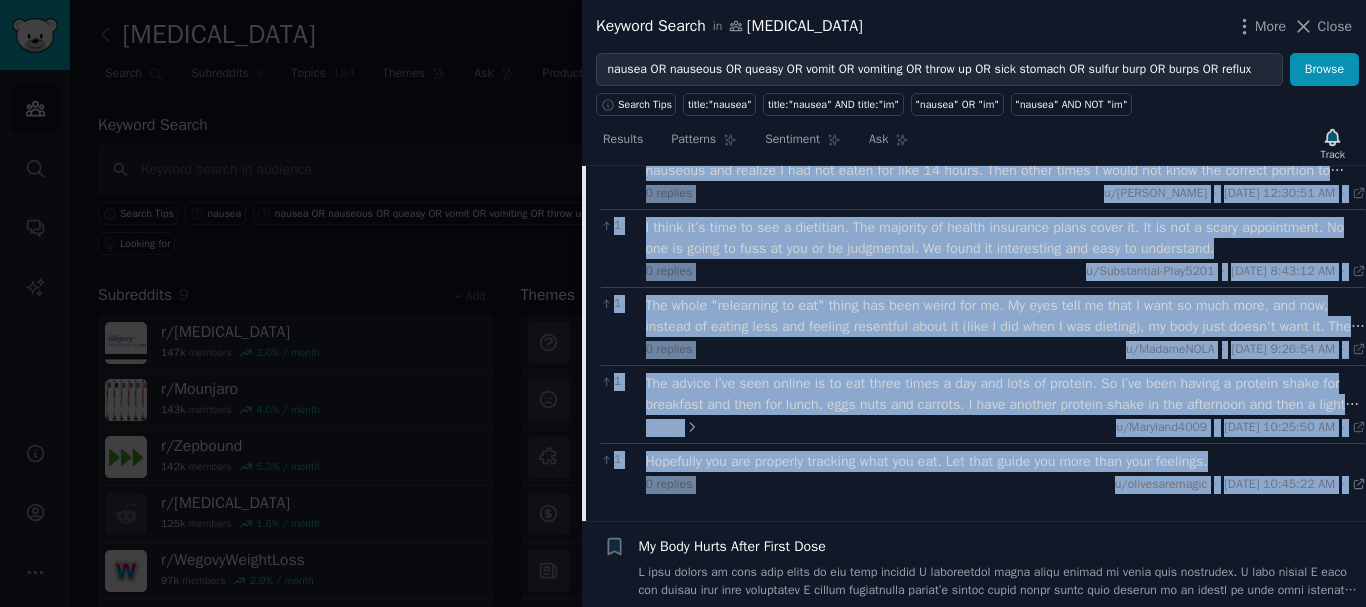 drag, startPoint x: 597, startPoint y: 254, endPoint x: 1352, endPoint y: 479, distance: 787.8134 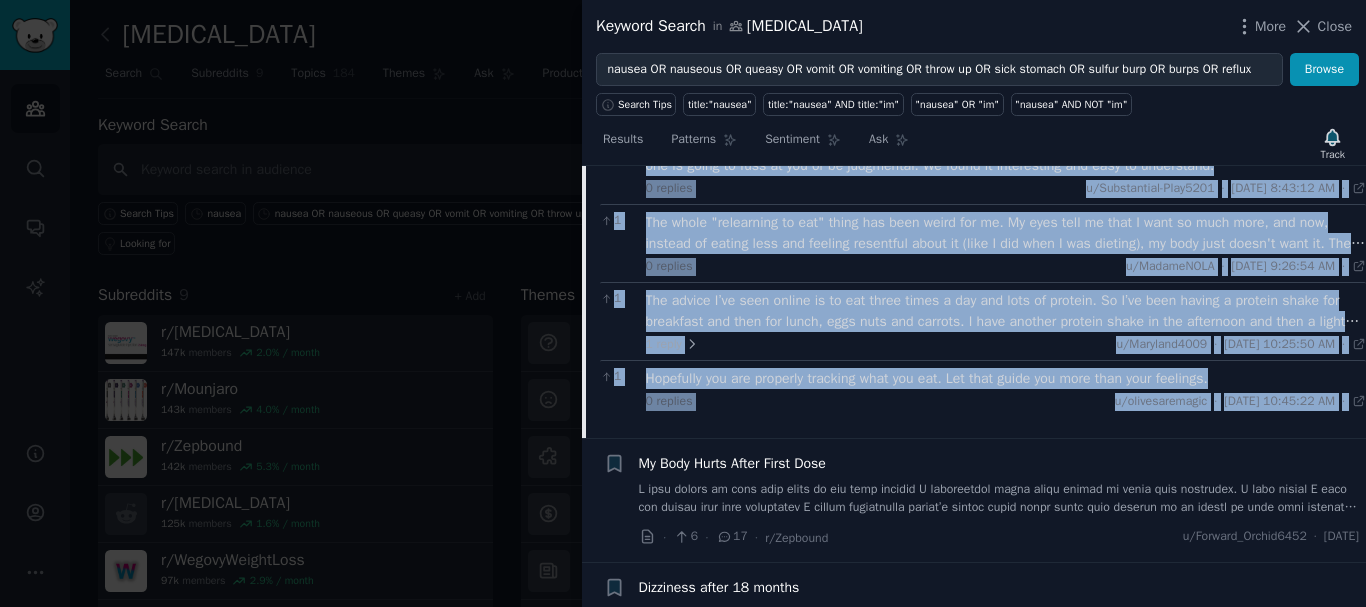 scroll, scrollTop: 3308, scrollLeft: 0, axis: vertical 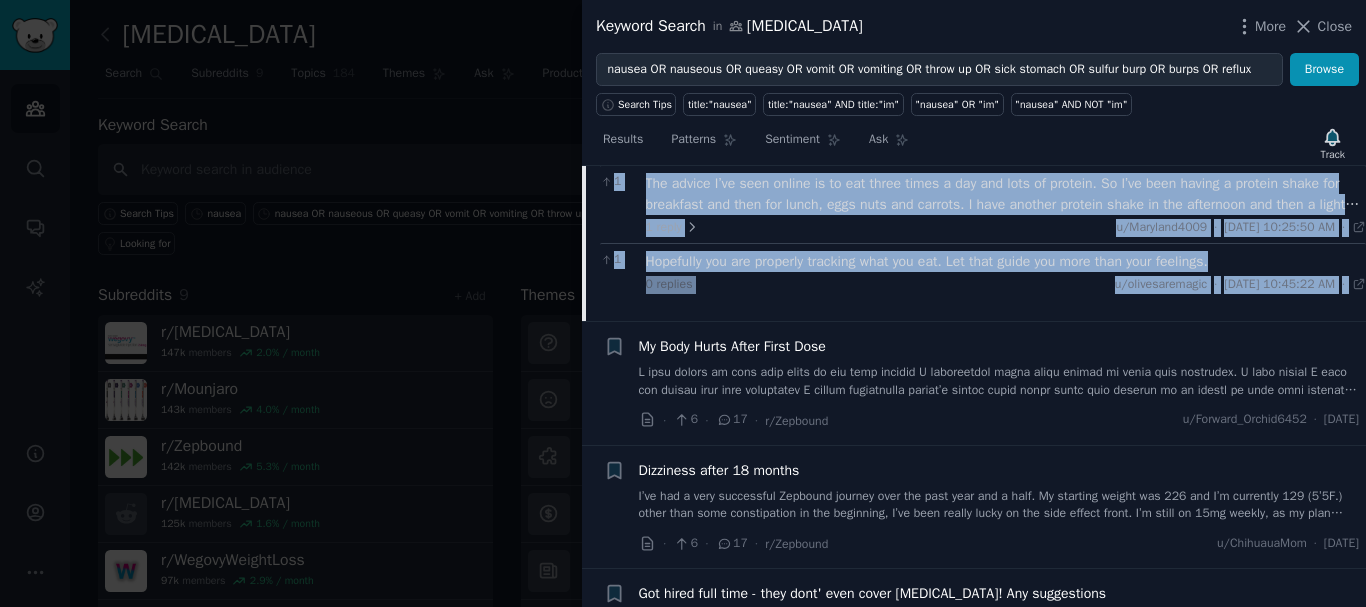 click on "My Body Hurts After First Dose" at bounding box center [732, 346] 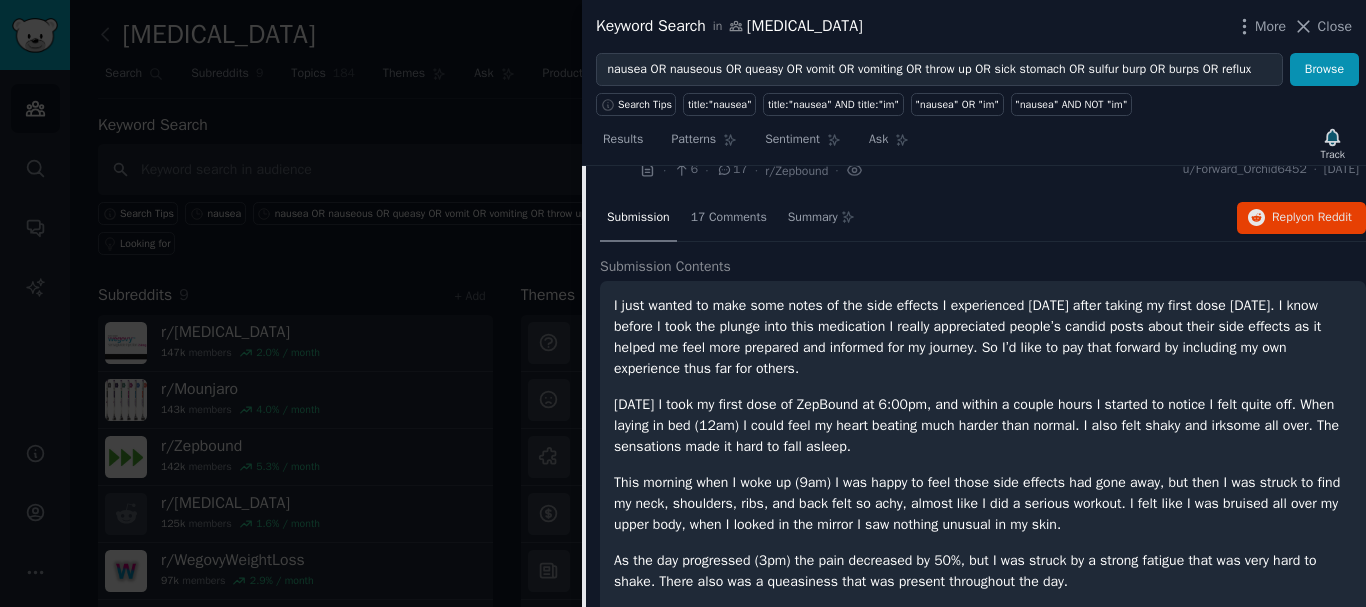 scroll, scrollTop: 2231, scrollLeft: 0, axis: vertical 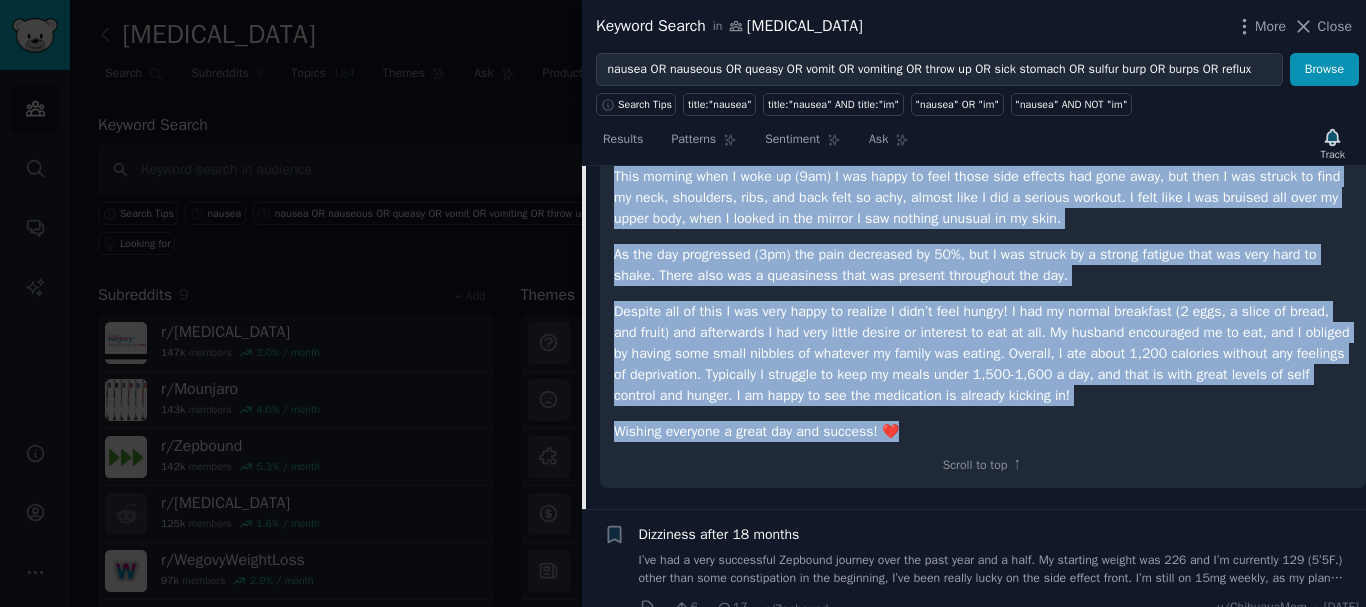 drag, startPoint x: 610, startPoint y: 292, endPoint x: 955, endPoint y: 424, distance: 369.39005 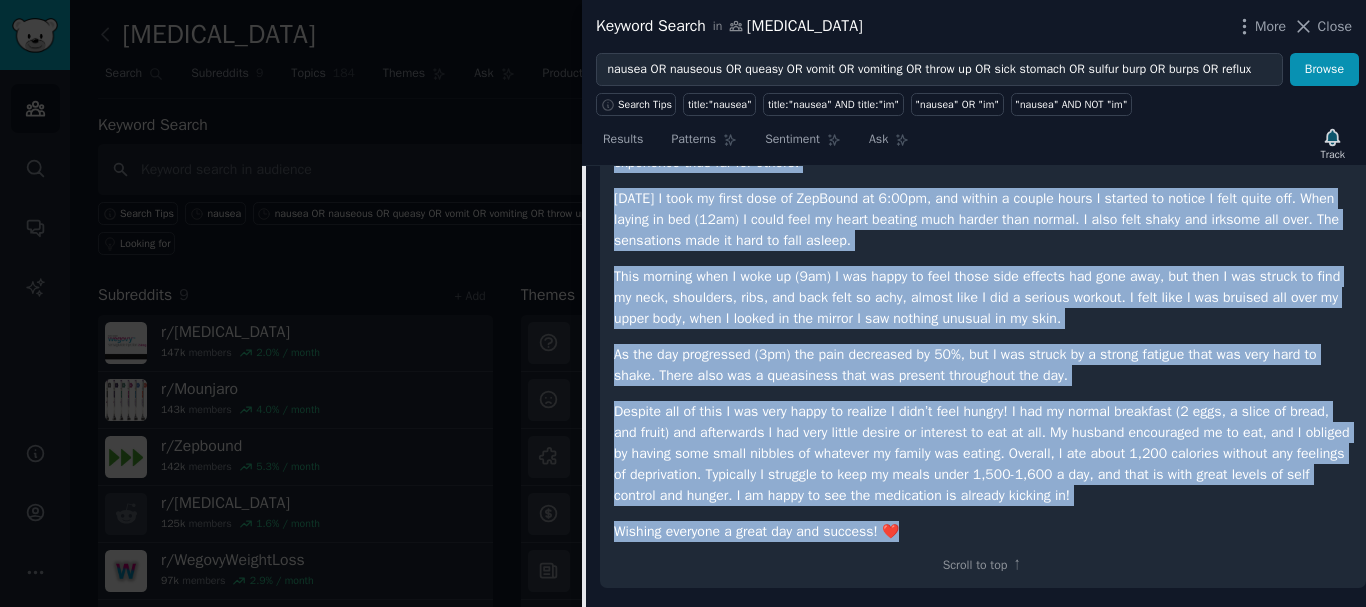 scroll, scrollTop: 2131, scrollLeft: 0, axis: vertical 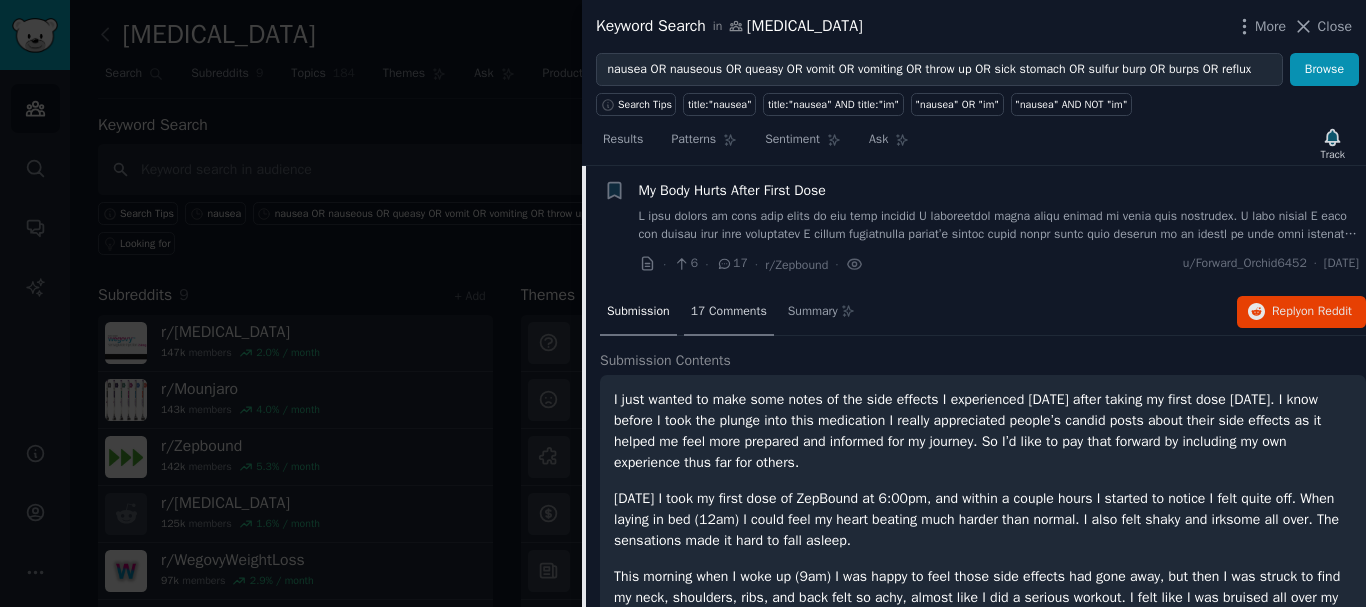 click on "17 Comments" at bounding box center [729, 312] 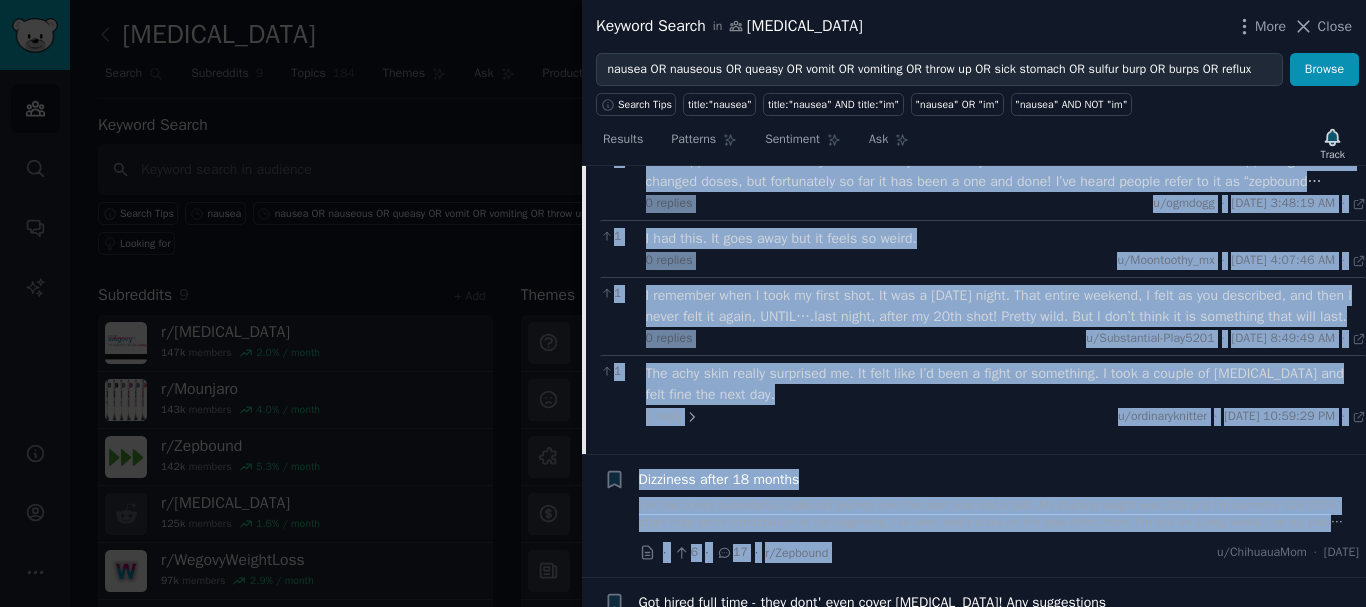 scroll, scrollTop: 3031, scrollLeft: 0, axis: vertical 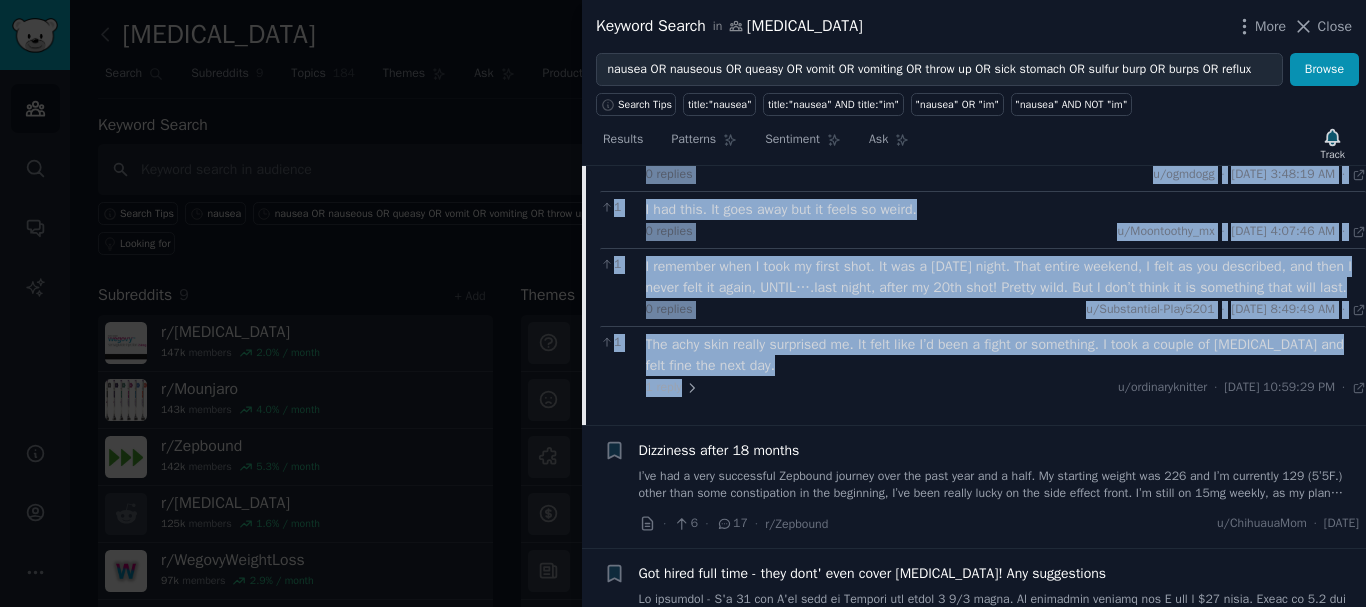 drag, startPoint x: 595, startPoint y: 357, endPoint x: 972, endPoint y: 408, distance: 380.43396 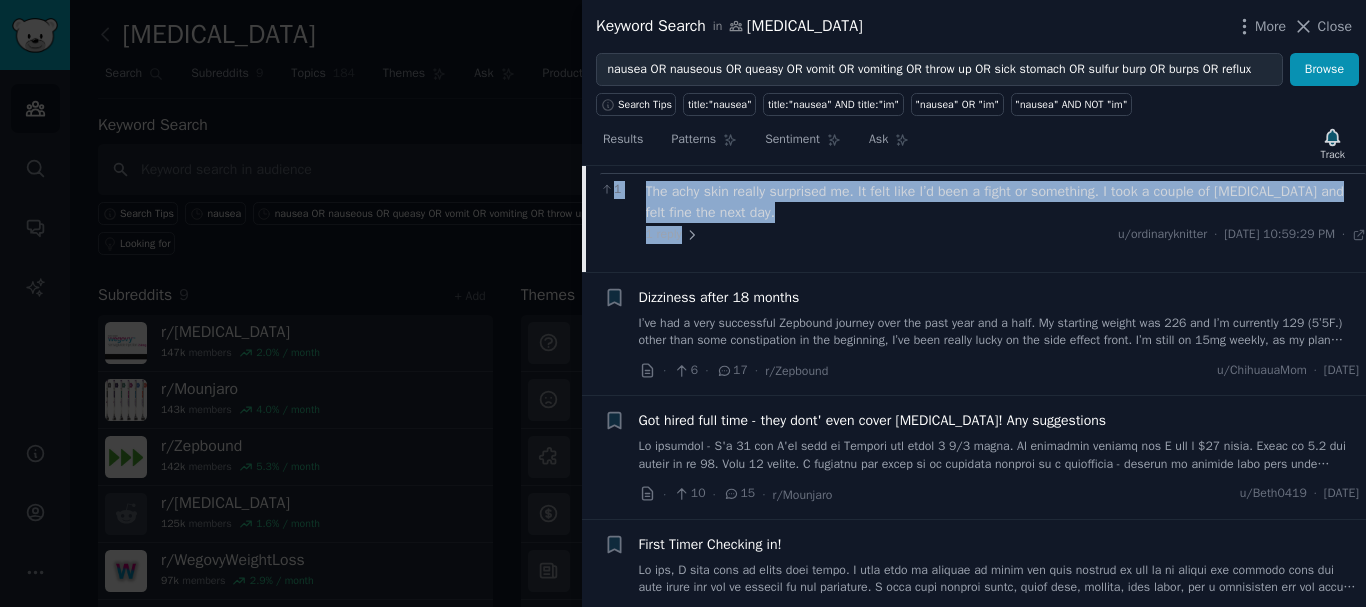 scroll, scrollTop: 3231, scrollLeft: 0, axis: vertical 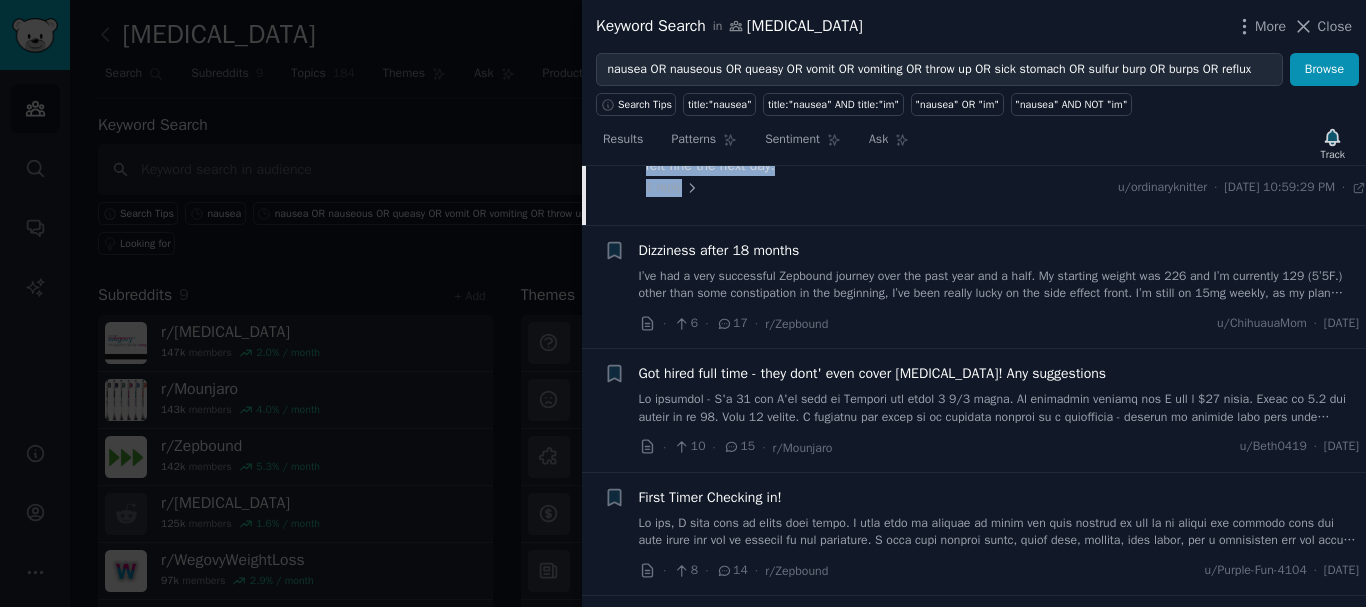 click on "Dizziness after 18 months" at bounding box center [719, 250] 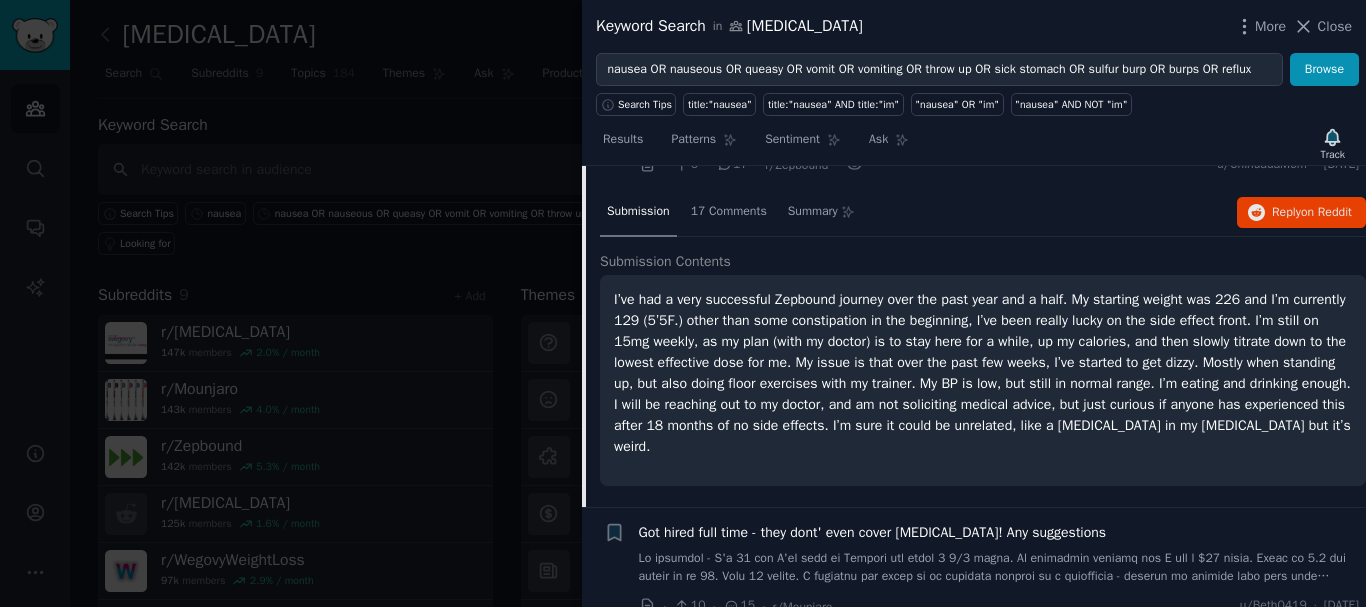 scroll, scrollTop: 2355, scrollLeft: 0, axis: vertical 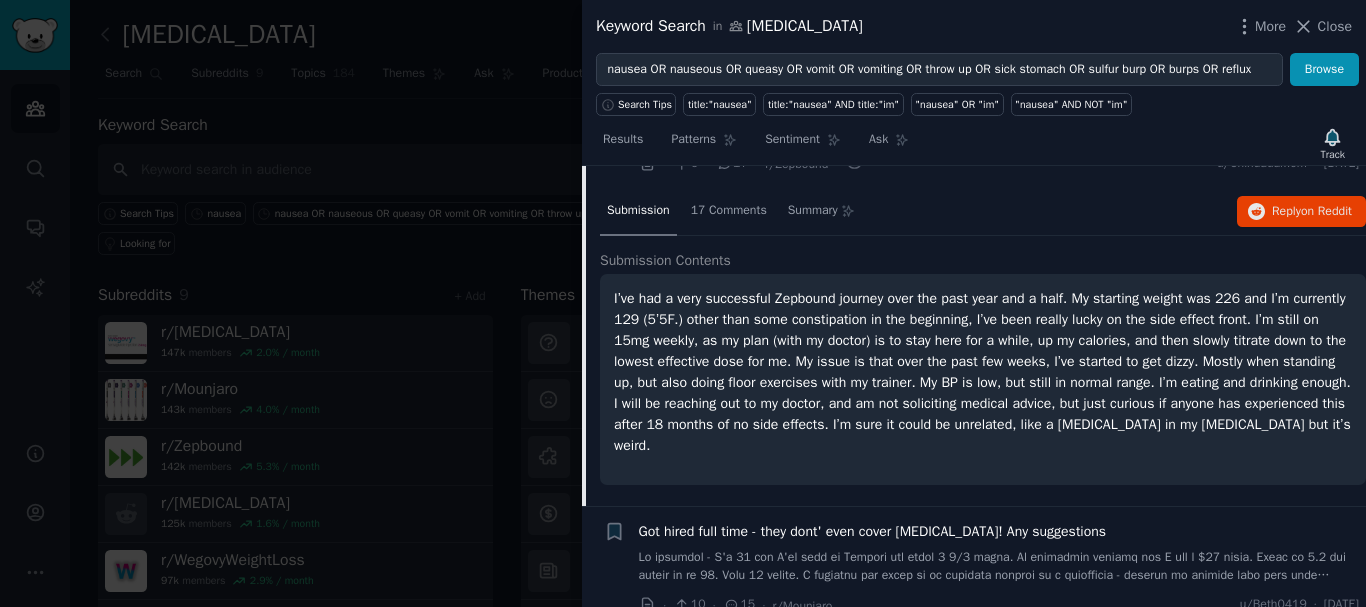 click on "I’ve had a very successful Zepbound journey over the past year and a half. My starting weight was 226 and I’m currently 129 (5’5F.) other than some constipation in the beginning, I’ve been really lucky on the side effect front. I’m still on 15mg weekly, as my plan (with my doctor) is to stay here for a while, up my calories, and then slowly titrate down to the lowest effective dose for me. My issue is that over the past few weeks, I’ve started to get dizzy. Mostly when standing up, but also doing floor exercises with my trainer. My BP is low, but still in normal range. I’m eating and drinking enough. I will be reaching out to my doctor, and am not soliciting medical advice, but just curious if anyone has experienced this after 18 months of no side effects. I’m sure it could be unrelated, like a [MEDICAL_DATA] in my [MEDICAL_DATA] but it’s weird." at bounding box center [983, 372] 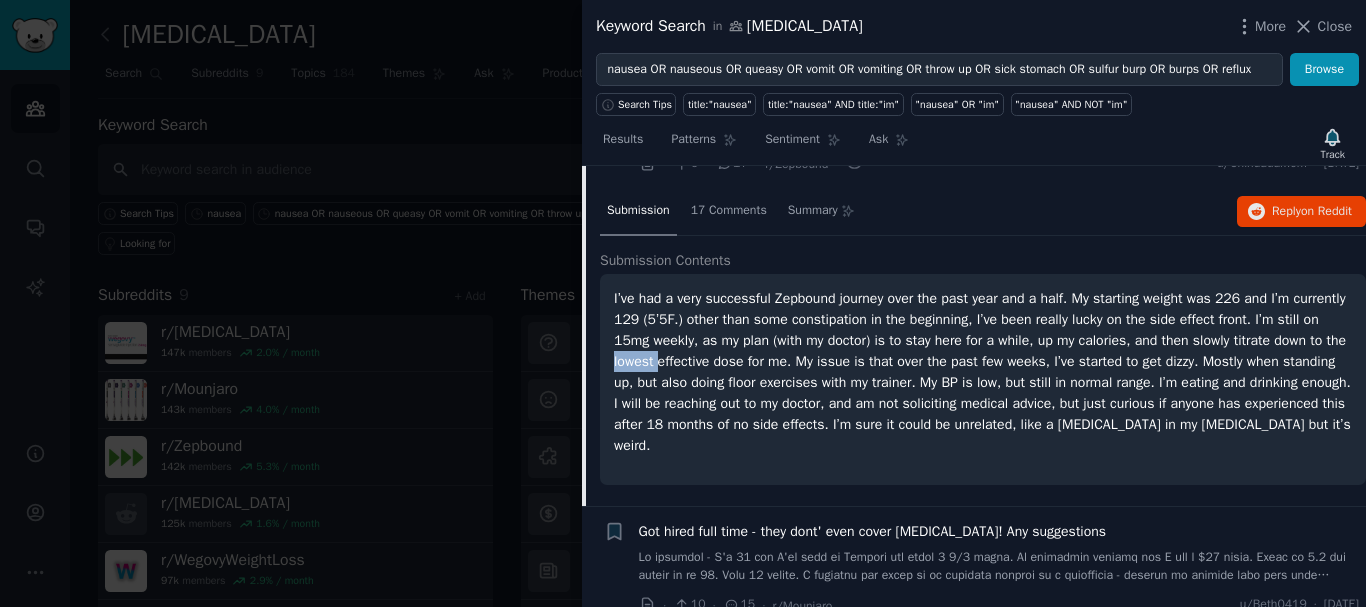 click on "I’ve had a very successful Zepbound journey over the past year and a half. My starting weight was 226 and I’m currently 129 (5’5F.) other than some constipation in the beginning, I’ve been really lucky on the side effect front. I’m still on 15mg weekly, as my plan (with my doctor) is to stay here for a while, up my calories, and then slowly titrate down to the lowest effective dose for me. My issue is that over the past few weeks, I’ve started to get dizzy. Mostly when standing up, but also doing floor exercises with my trainer. My BP is low, but still in normal range. I’m eating and drinking enough. I will be reaching out to my doctor, and am not soliciting medical advice, but just curious if anyone has experienced this after 18 months of no side effects. I’m sure it could be unrelated, like a [MEDICAL_DATA] in my [MEDICAL_DATA] but it’s weird." at bounding box center [983, 372] 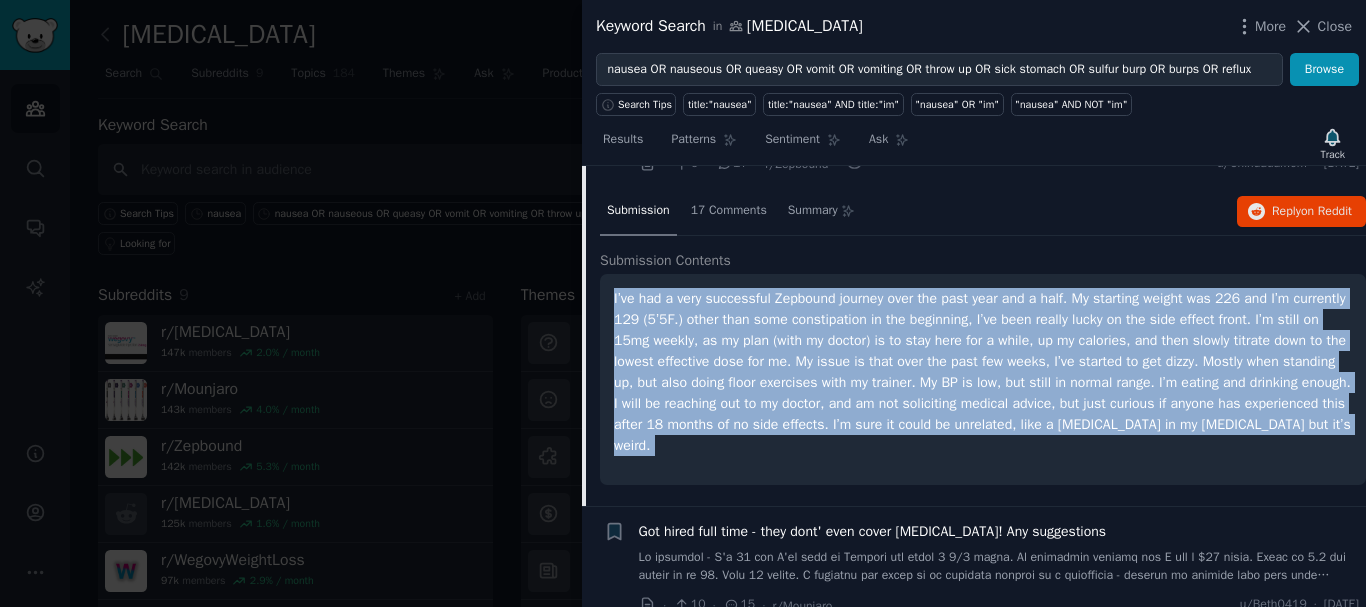 click on "I’ve had a very successful Zepbound journey over the past year and a half. My starting weight was 226 and I’m currently 129 (5’5F.) other than some constipation in the beginning, I’ve been really lucky on the side effect front. I’m still on 15mg weekly, as my plan (with my doctor) is to stay here for a while, up my calories, and then slowly titrate down to the lowest effective dose for me. My issue is that over the past few weeks, I’ve started to get dizzy. Mostly when standing up, but also doing floor exercises with my trainer. My BP is low, but still in normal range. I’m eating and drinking enough. I will be reaching out to my doctor, and am not soliciting medical advice, but just curious if anyone has experienced this after 18 months of no side effects. I’m sure it could be unrelated, like a [MEDICAL_DATA] in my [MEDICAL_DATA] but it’s weird." at bounding box center (983, 372) 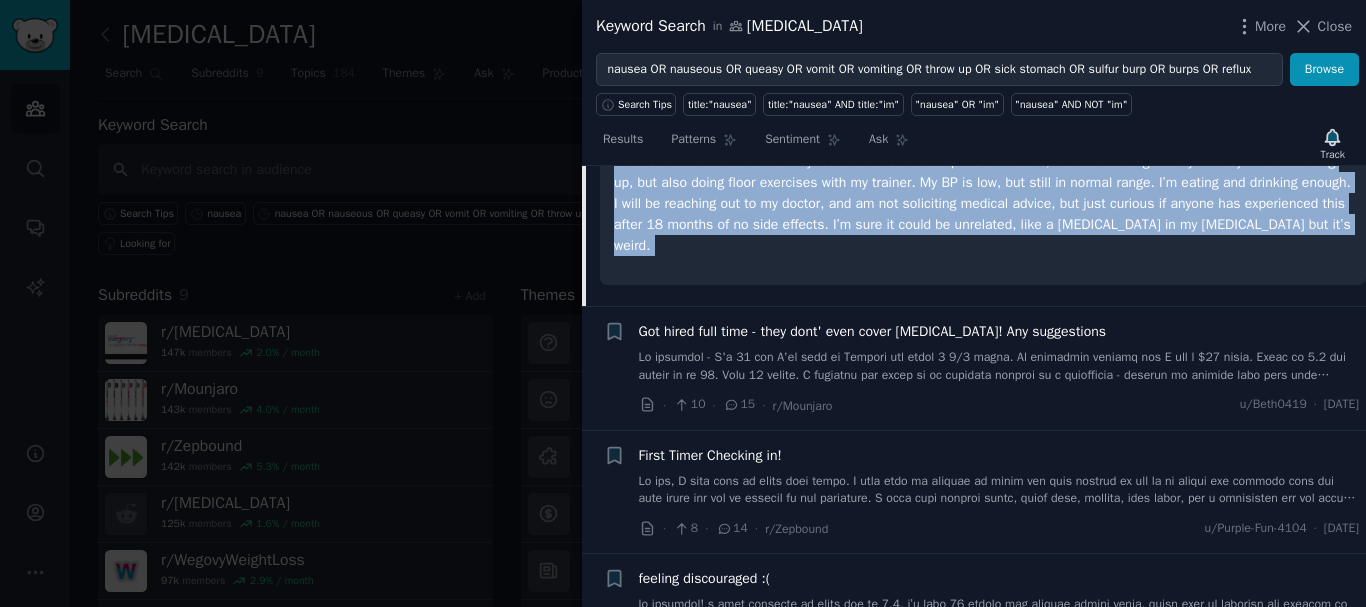 scroll, scrollTop: 2655, scrollLeft: 0, axis: vertical 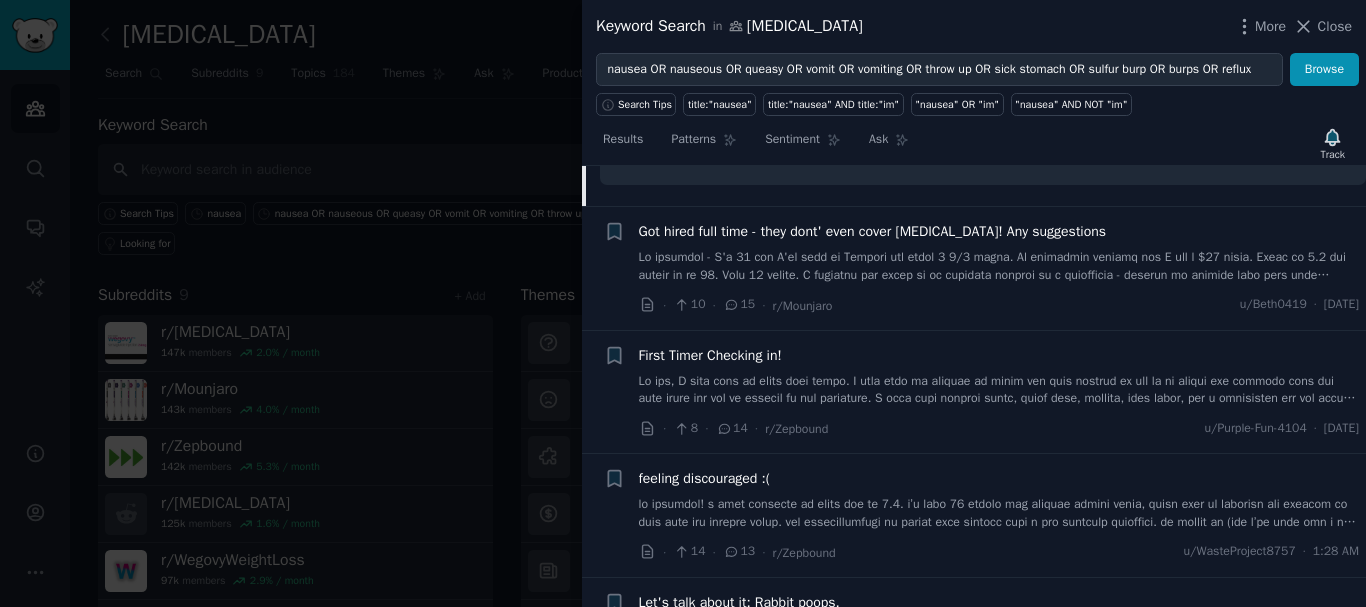 click at bounding box center (999, 390) 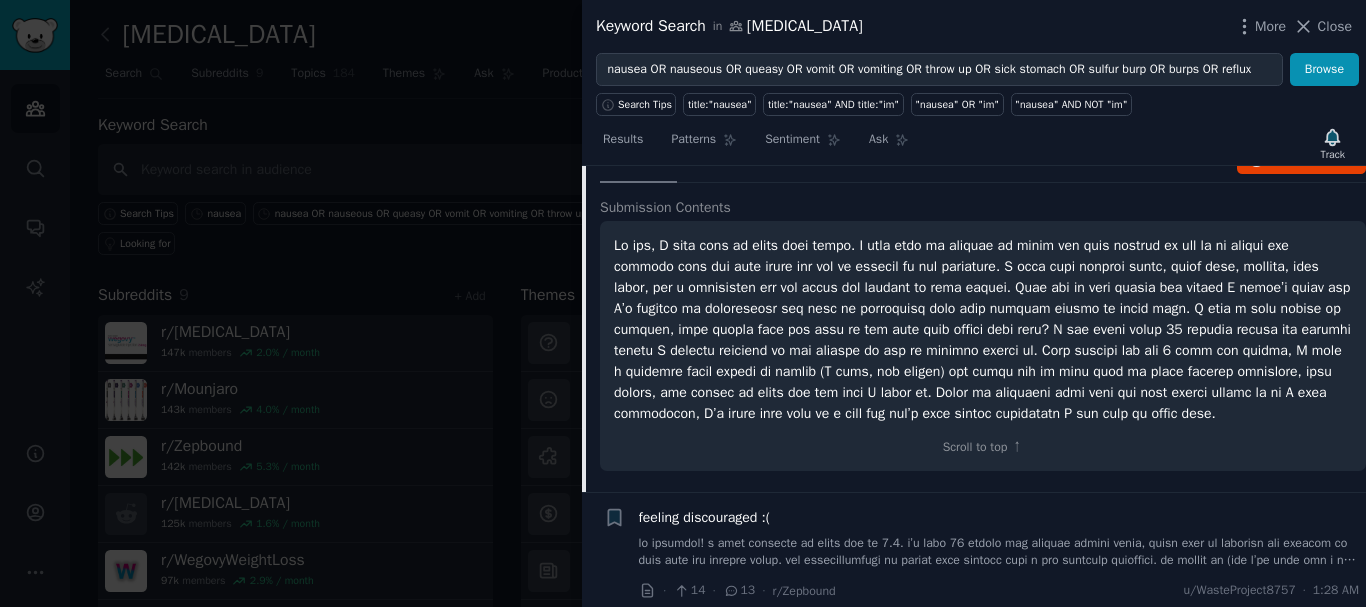 scroll, scrollTop: 2502, scrollLeft: 0, axis: vertical 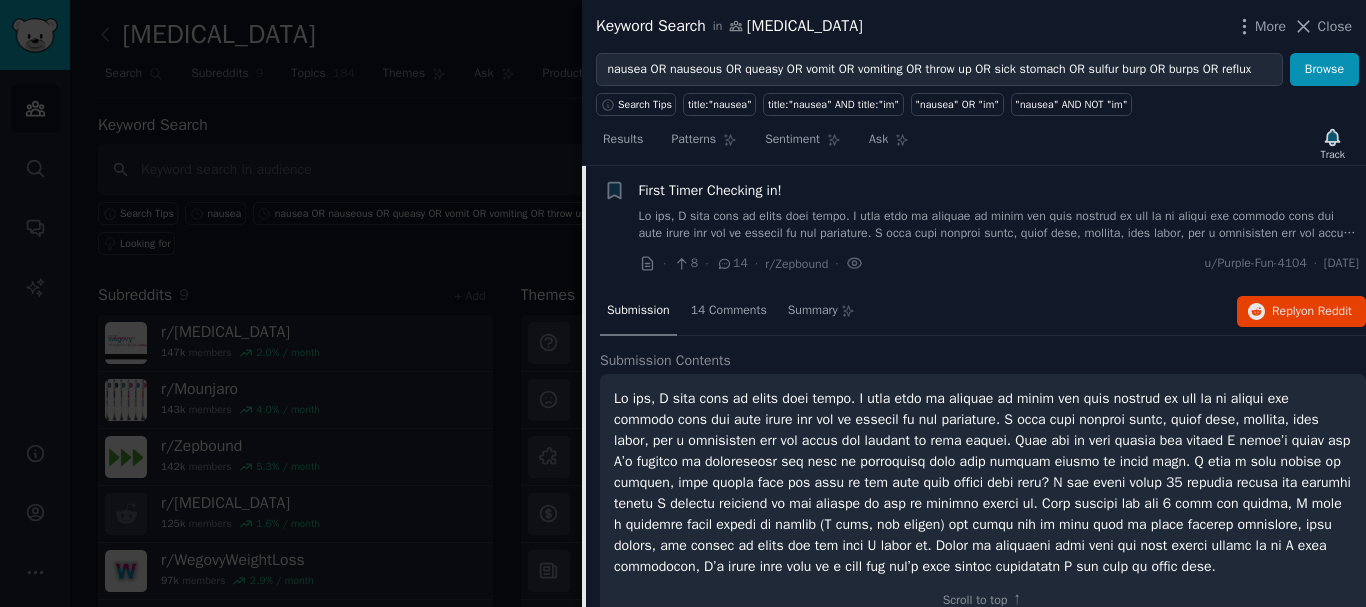 click at bounding box center (983, 482) 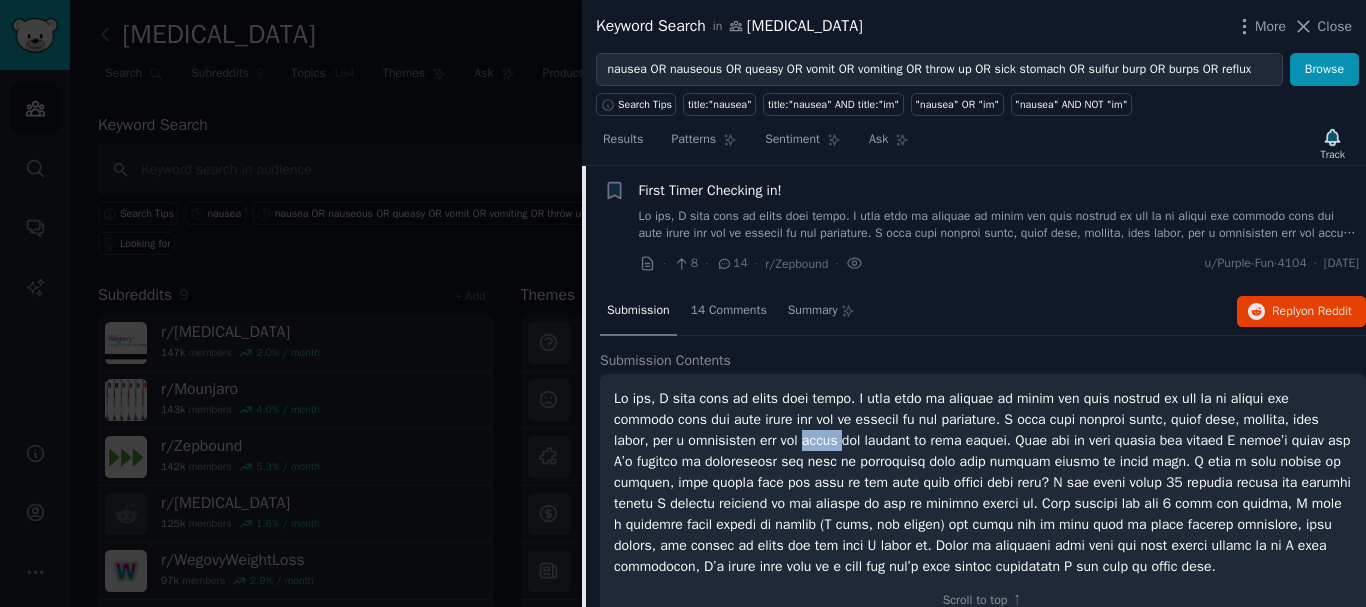 click at bounding box center [983, 482] 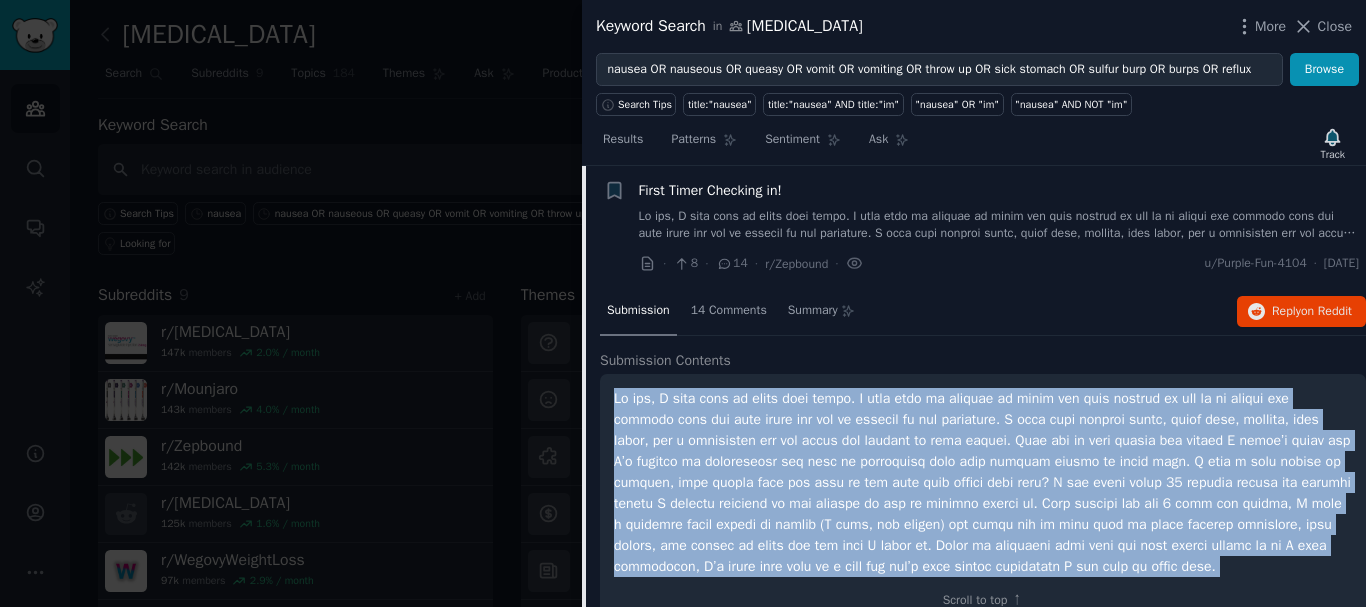 click at bounding box center (983, 482) 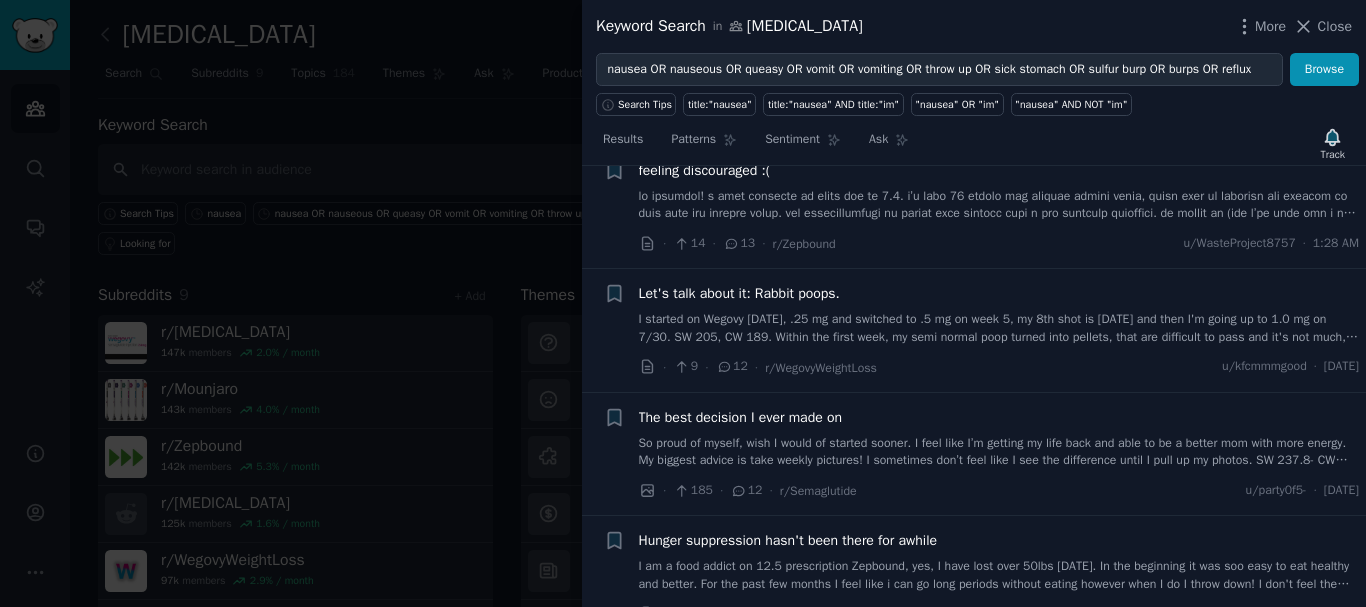 click on "So proud of myself, wish I would of started sooner. I feel like I’m getting my life back and able to be a better mom with more energy. My biggest advice is take weekly pictures! I sometimes don’t feel like I see the difference until I pull up my photos.
SW 237.8- CW 204.3 GW 170" at bounding box center (999, 452) 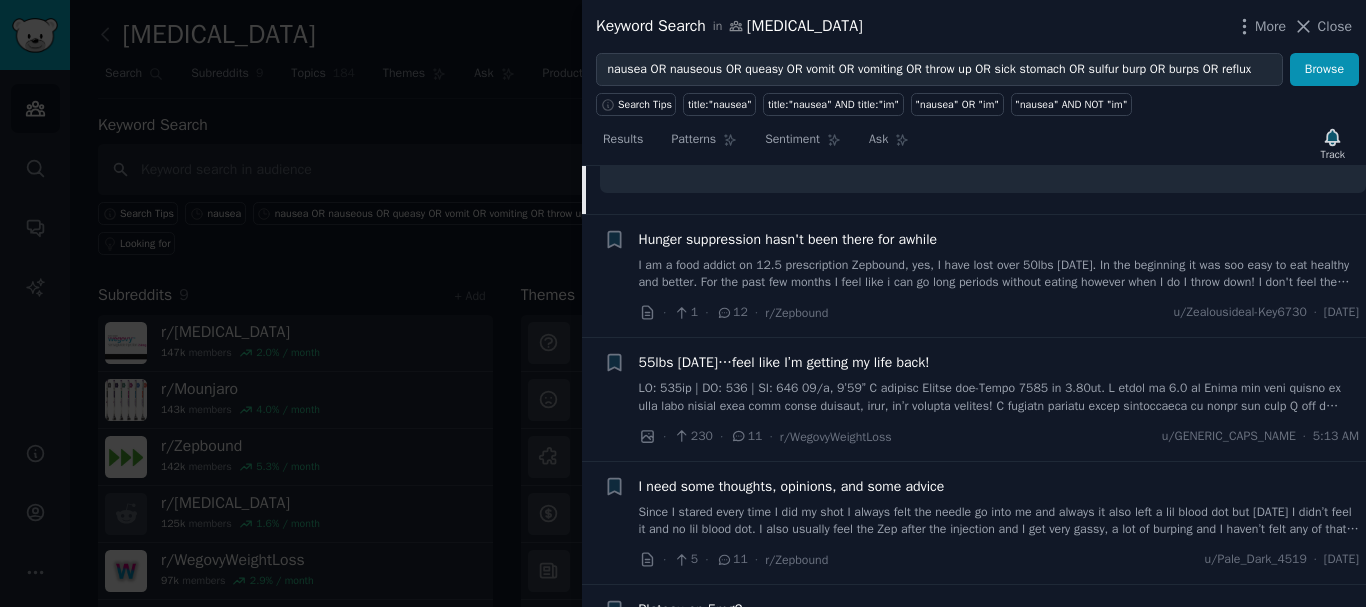 scroll, scrollTop: 4672, scrollLeft: 0, axis: vertical 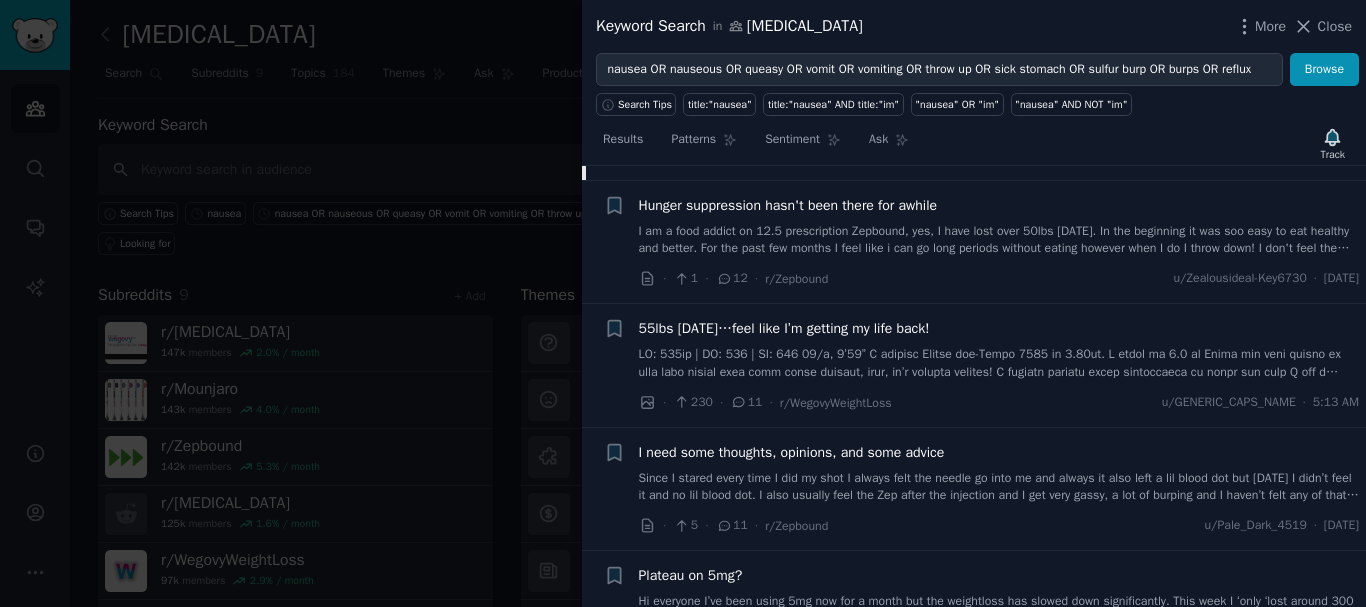 click on "I am a food addict on 12.5 prescription Zepbound, yes, I have lost over 50lbs [DATE]. In the beginning it was soo easy to eat healthy and better. For the past few months I feel like i can go long periods without eating however when I do I throw down! I don't feel the hunger suppression and [MEDICAL_DATA] noise that people talk about. I feel like the medication makes it easier to go longer but I am still constantly thinking about food and when I eat I often eat way more than I should which leaves me feeling like a sack of crap. Am I alone out here?" at bounding box center [999, 240] 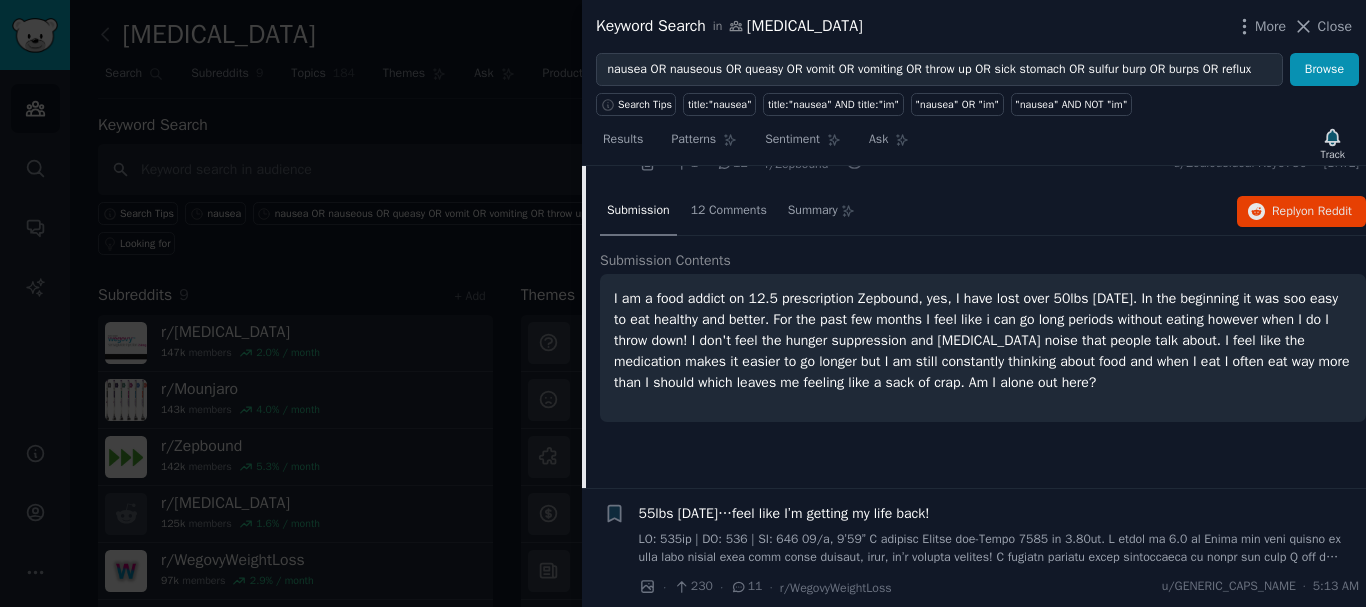 scroll, scrollTop: 2996, scrollLeft: 0, axis: vertical 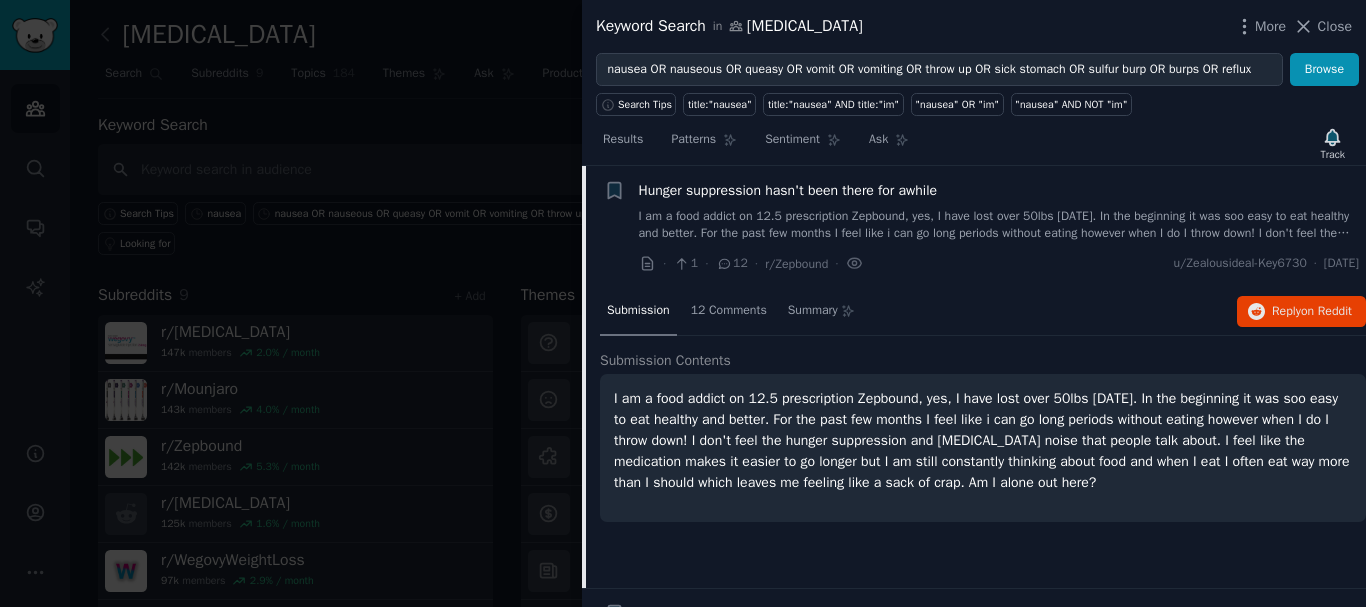 click on "I am a food addict on 12.5 prescription Zepbound, yes, I have lost over 50lbs [DATE]. In the beginning it was soo easy to eat healthy and better. For the past few months I feel like i can go long periods without eating however when I do I throw down! I don't feel the hunger suppression and [MEDICAL_DATA] noise that people talk about. I feel like the medication makes it easier to go longer but I am still constantly thinking about food and when I eat I often eat way more than I should which leaves me feeling like a sack of crap. Am I alone out here?" at bounding box center [983, 440] 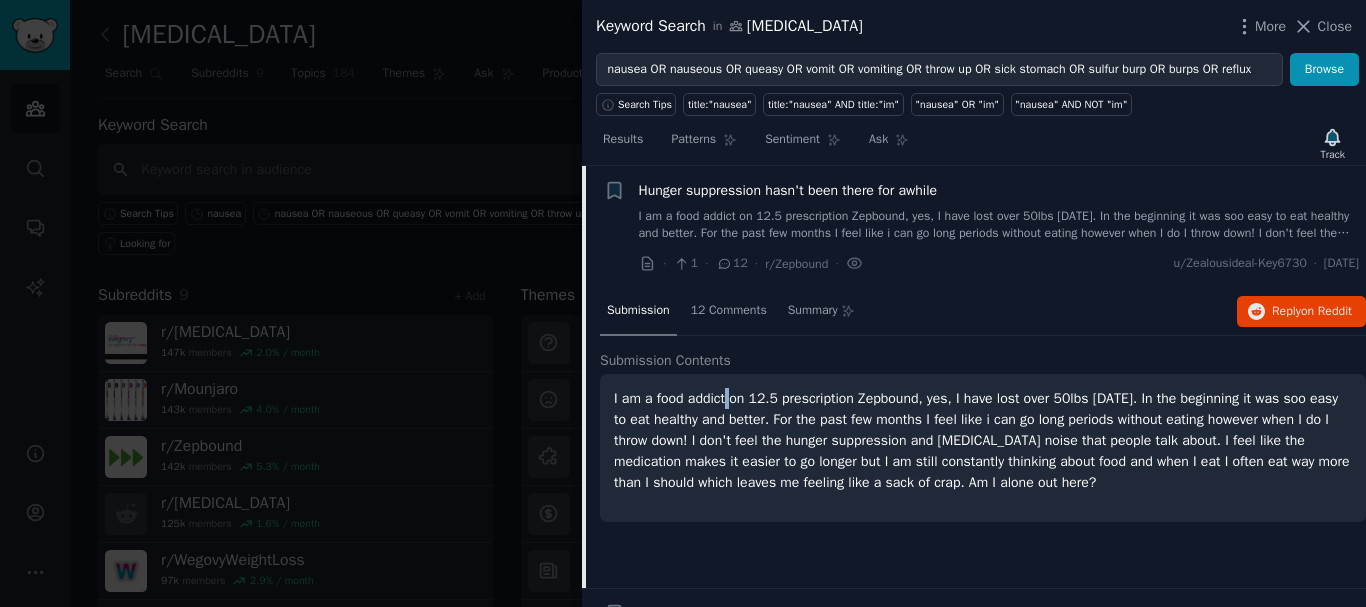 click on "I am a food addict on 12.5 prescription Zepbound, yes, I have lost over 50lbs [DATE]. In the beginning it was soo easy to eat healthy and better. For the past few months I feel like i can go long periods without eating however when I do I throw down! I don't feel the hunger suppression and [MEDICAL_DATA] noise that people talk about. I feel like the medication makes it easier to go longer but I am still constantly thinking about food and when I eat I often eat way more than I should which leaves me feeling like a sack of crap. Am I alone out here?" at bounding box center [983, 440] 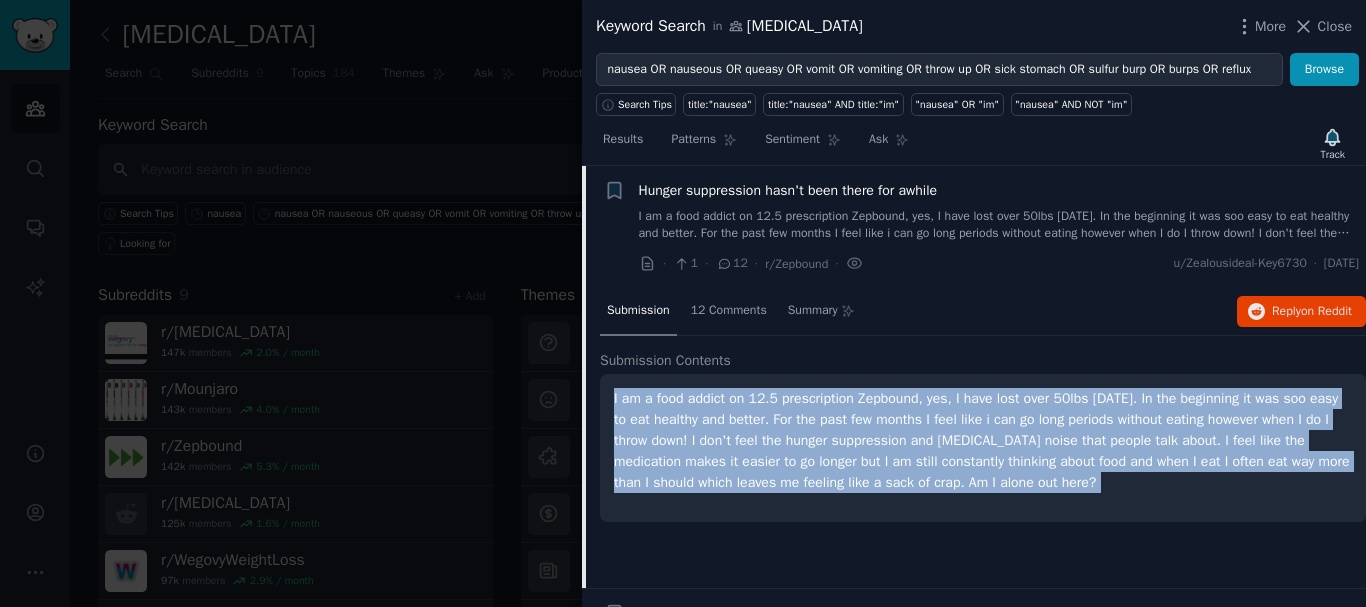 click on "I am a food addict on 12.5 prescription Zepbound, yes, I have lost over 50lbs [DATE]. In the beginning it was soo easy to eat healthy and better. For the past few months I feel like i can go long periods without eating however when I do I throw down! I don't feel the hunger suppression and [MEDICAL_DATA] noise that people talk about. I feel like the medication makes it easier to go longer but I am still constantly thinking about food and when I eat I often eat way more than I should which leaves me feeling like a sack of crap. Am I alone out here?" at bounding box center (983, 440) 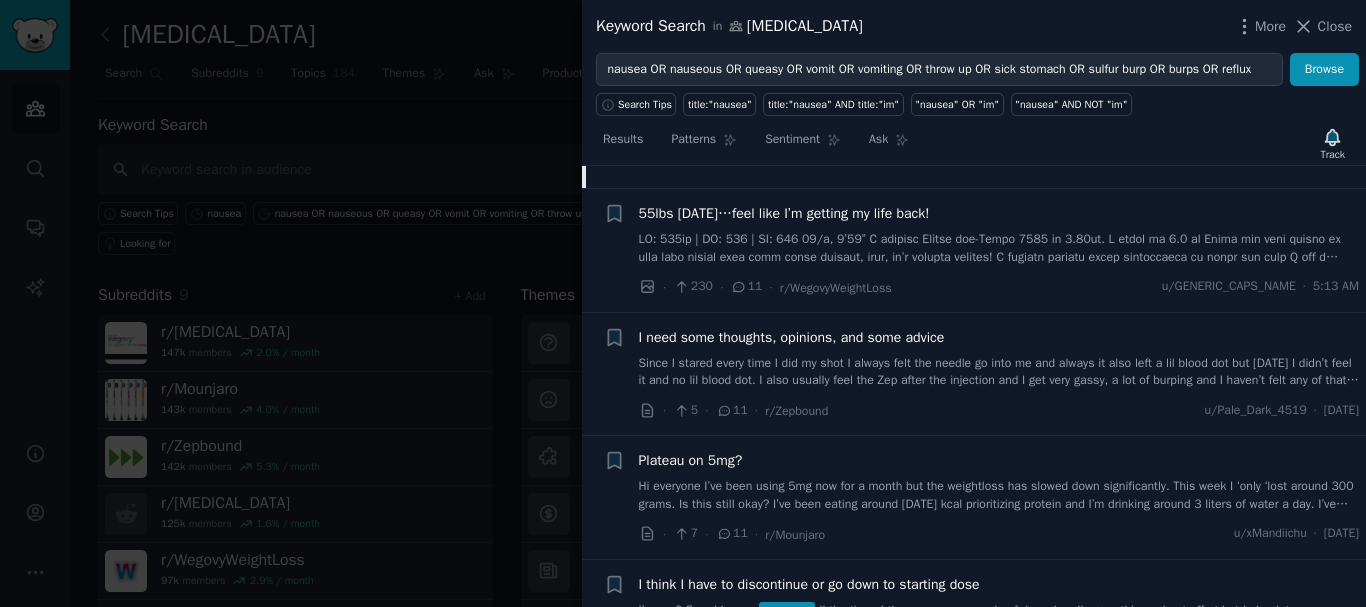 scroll, scrollTop: 3496, scrollLeft: 0, axis: vertical 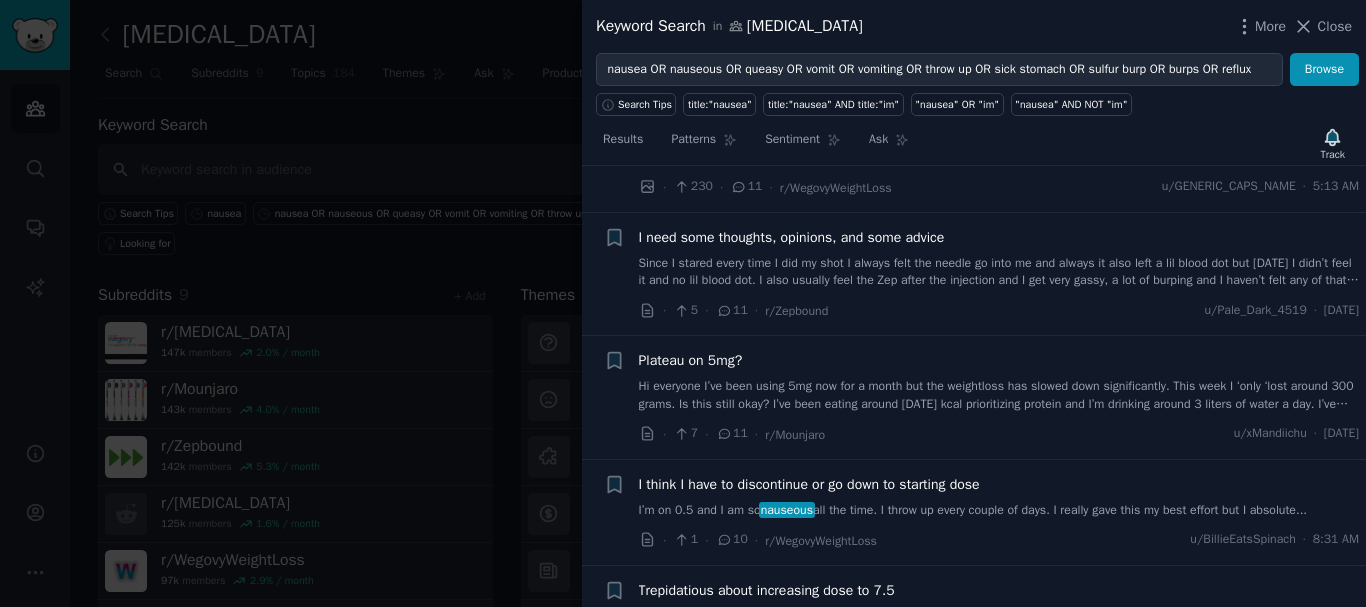 click on "I think I have to discontinue or go down to starting dose" at bounding box center (809, 484) 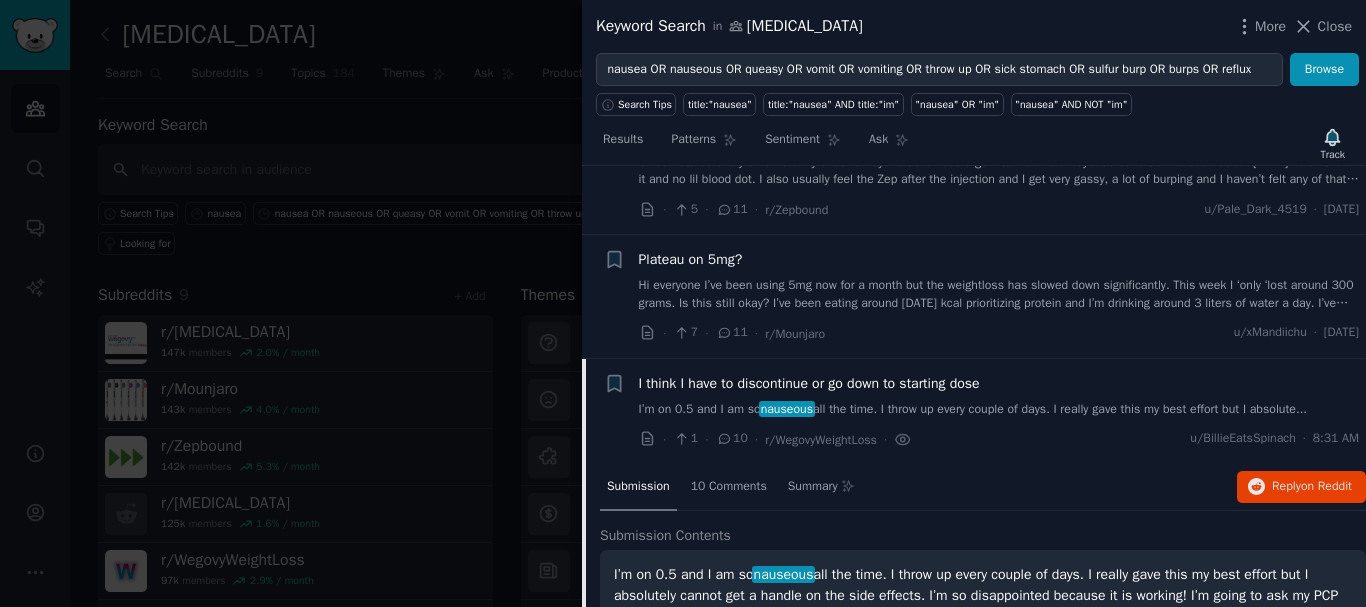 scroll, scrollTop: 3490, scrollLeft: 0, axis: vertical 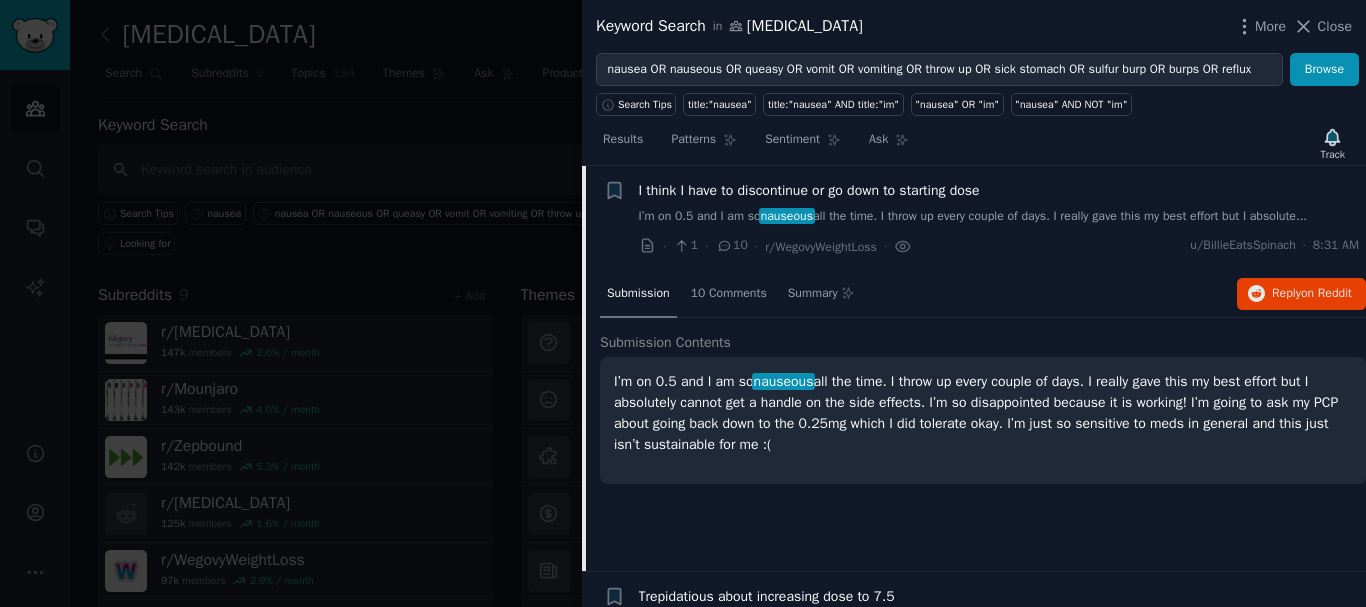 click on "I’m on 0.5 and I am so  nauseous  all the time. I throw up every couple of days. I really gave this my best effort but I absolutely cannot get a handle on the side effects. I’m so disappointed because it is working! I’m going to ask my PCP about going back down to the 0.25mg which I did tolerate okay. I’m just so sensitive to meds in general and this just isn’t sustainable for me :(" at bounding box center [983, 413] 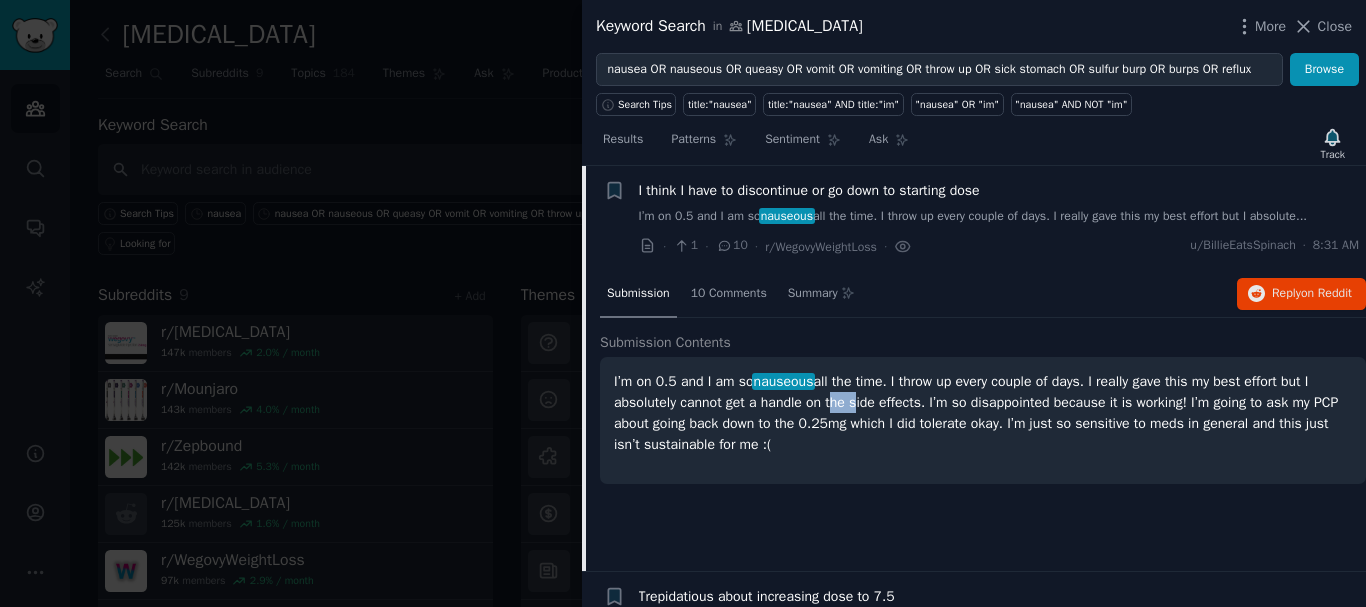 click on "I’m on 0.5 and I am so  nauseous  all the time. I throw up every couple of days. I really gave this my best effort but I absolutely cannot get a handle on the side effects. I’m so disappointed because it is working! I’m going to ask my PCP about going back down to the 0.25mg which I did tolerate okay. I’m just so sensitive to meds in general and this just isn’t sustainable for me :(" at bounding box center [983, 413] 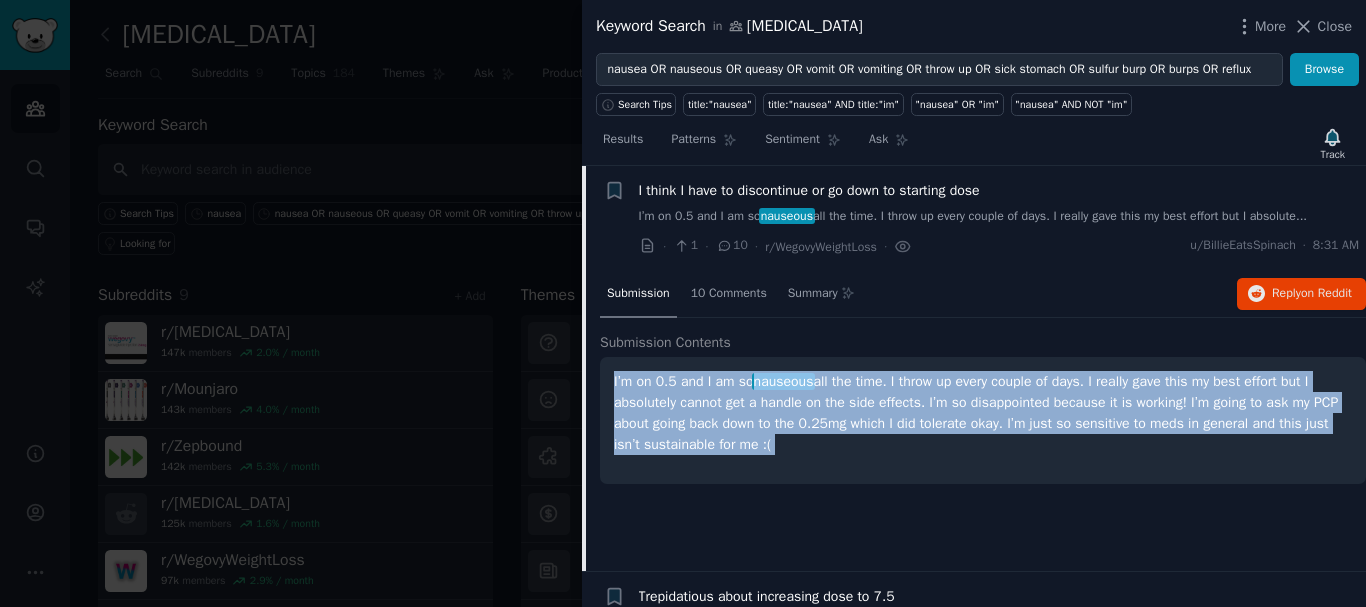 click on "I’m on 0.5 and I am so  nauseous  all the time. I throw up every couple of days. I really gave this my best effort but I absolutely cannot get a handle on the side effects. I’m so disappointed because it is working! I’m going to ask my PCP about going back down to the 0.25mg which I did tolerate okay. I’m just so sensitive to meds in general and this just isn’t sustainable for me :(" at bounding box center (983, 413) 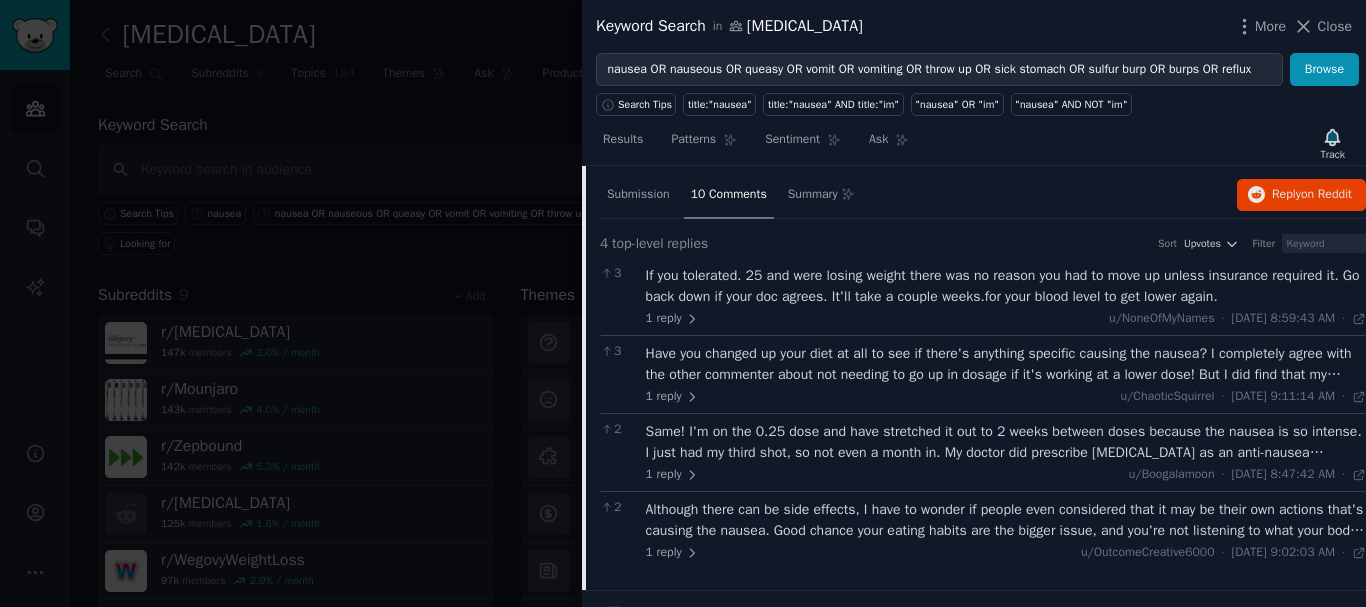 scroll, scrollTop: 3590, scrollLeft: 0, axis: vertical 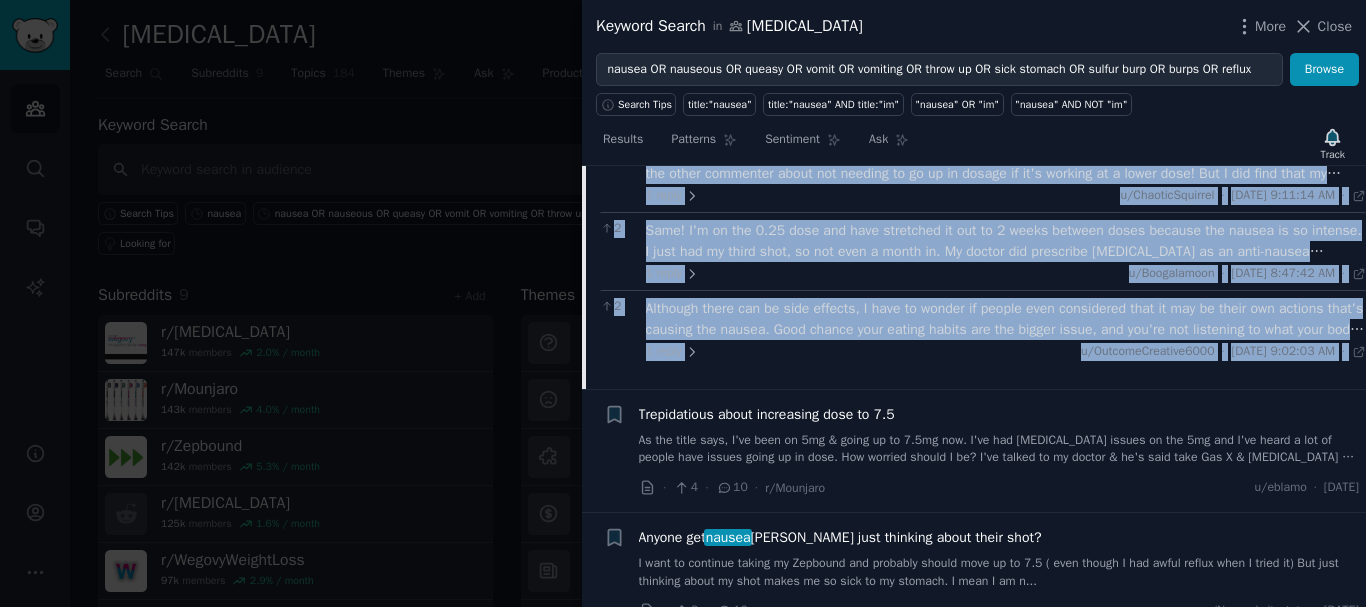 drag, startPoint x: 603, startPoint y: 235, endPoint x: 1364, endPoint y: 344, distance: 768.76654 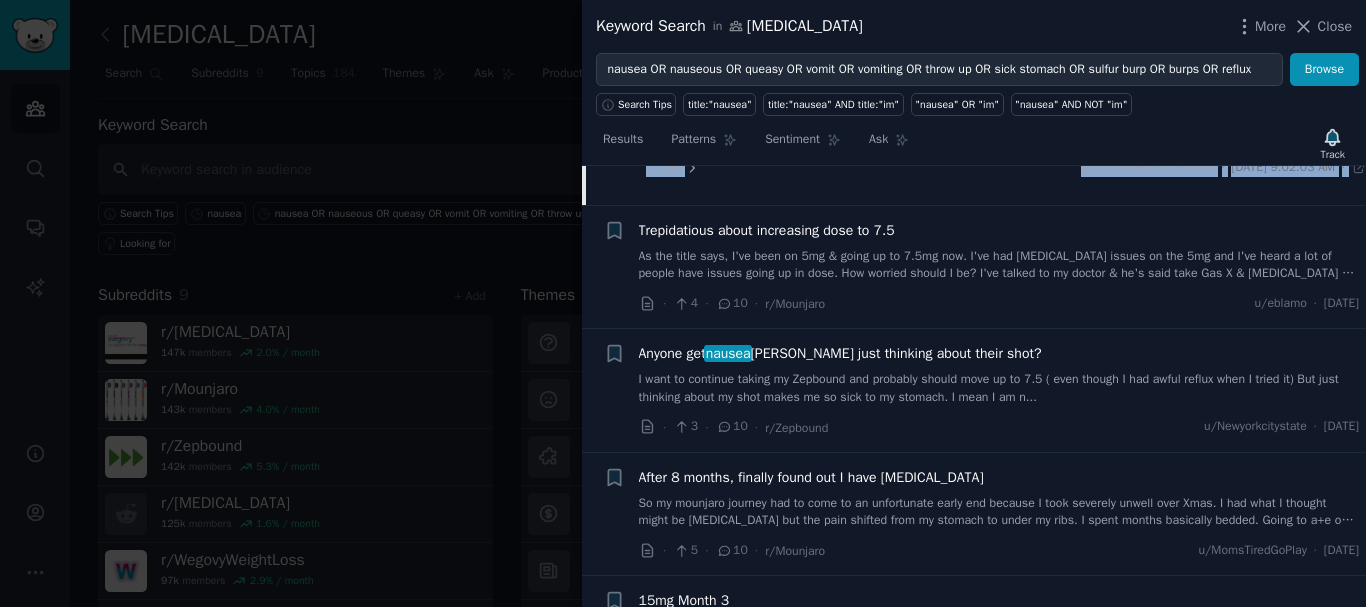 scroll, scrollTop: 3990, scrollLeft: 0, axis: vertical 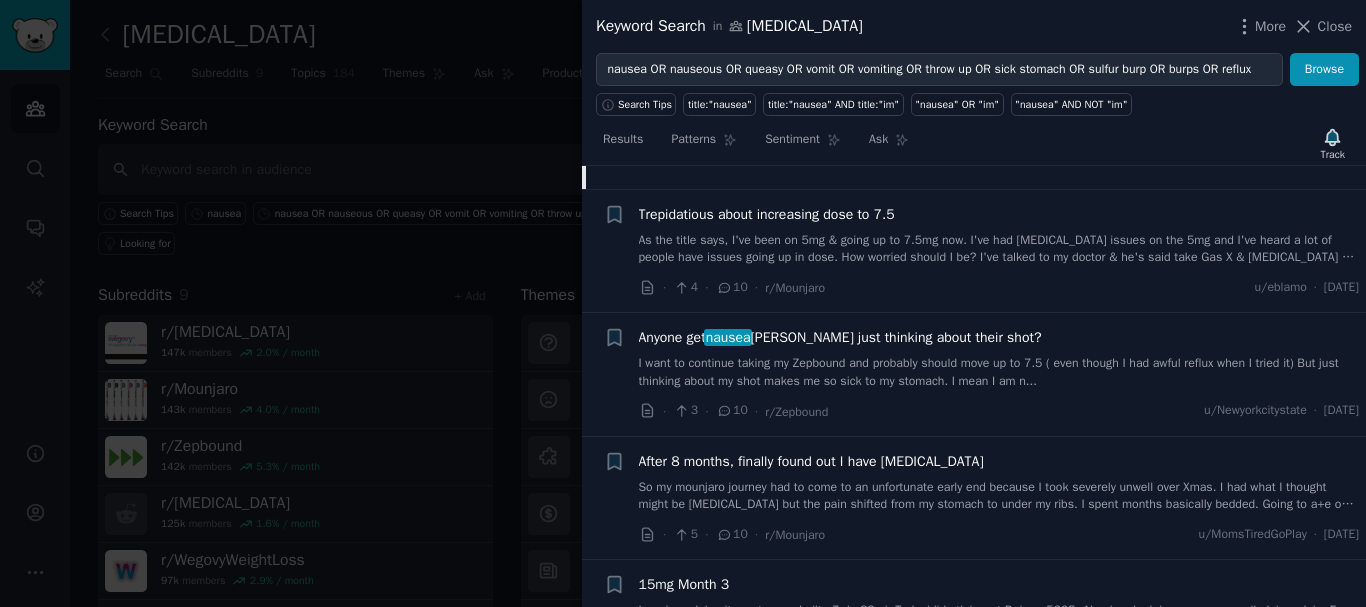 click on "I want to continue taking my Zepbound and probably should move up to 7.5 ( even though I had awful reflux when I tried it) But just thinking about my shot makes me so sick to my stomach. I mean I am n..." at bounding box center (999, 372) 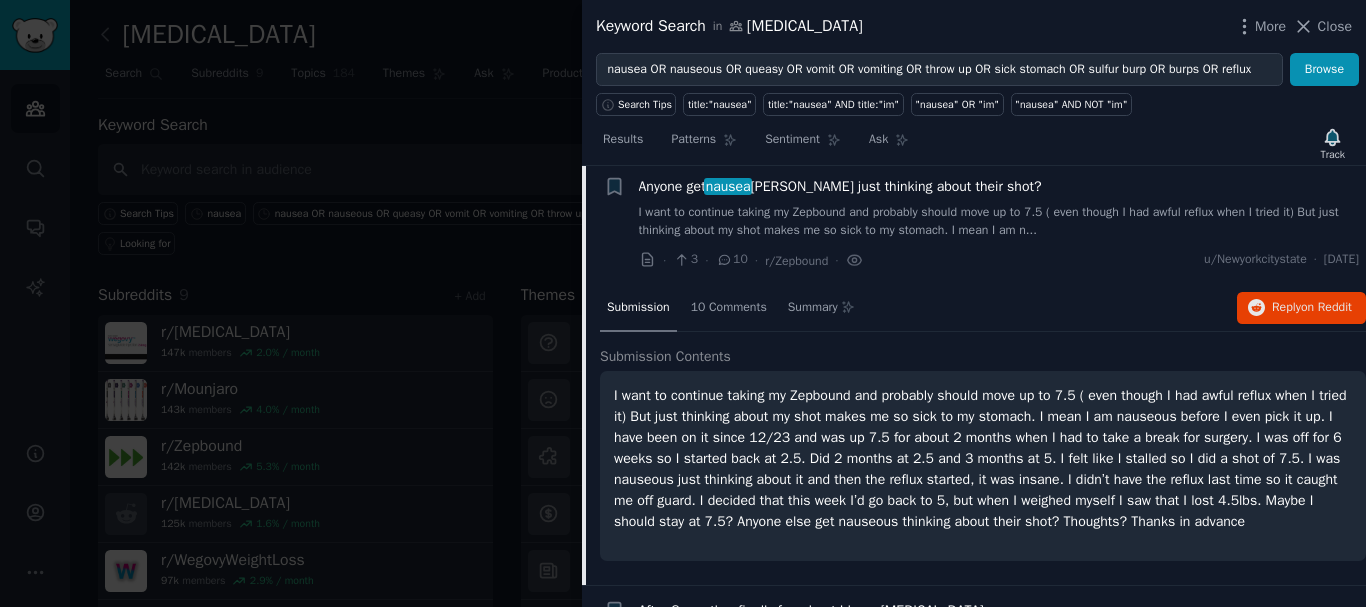 scroll, scrollTop: 3719, scrollLeft: 0, axis: vertical 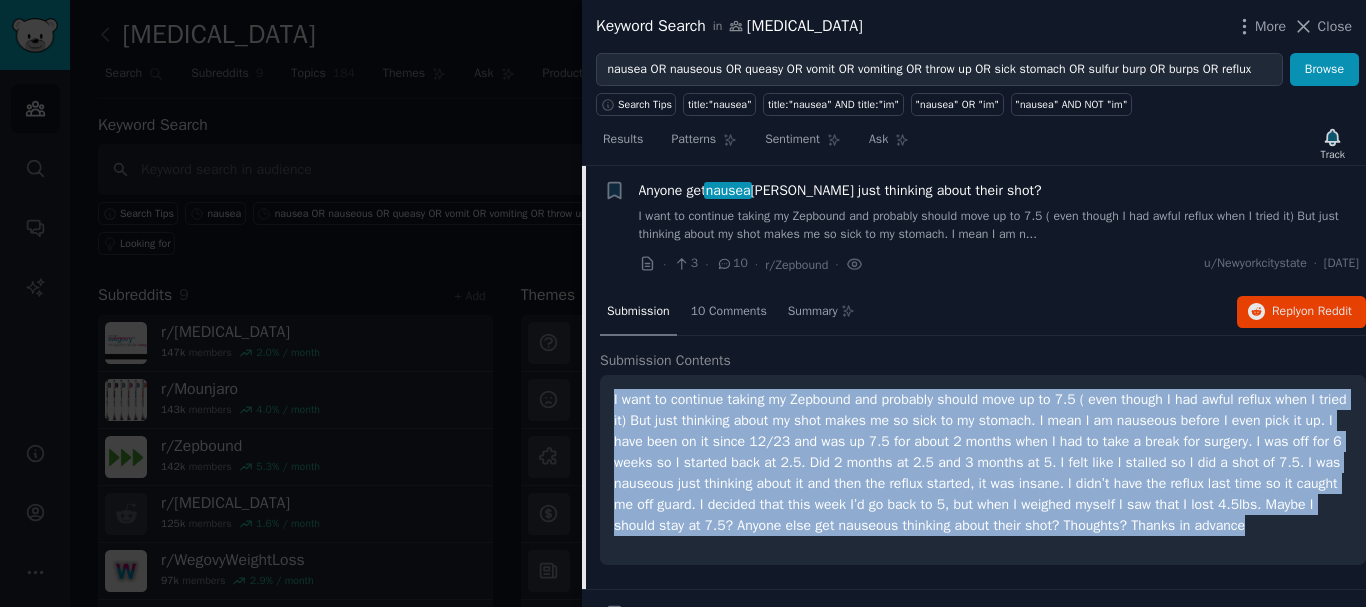 drag, startPoint x: 613, startPoint y: 396, endPoint x: 1321, endPoint y: 524, distance: 719.4776 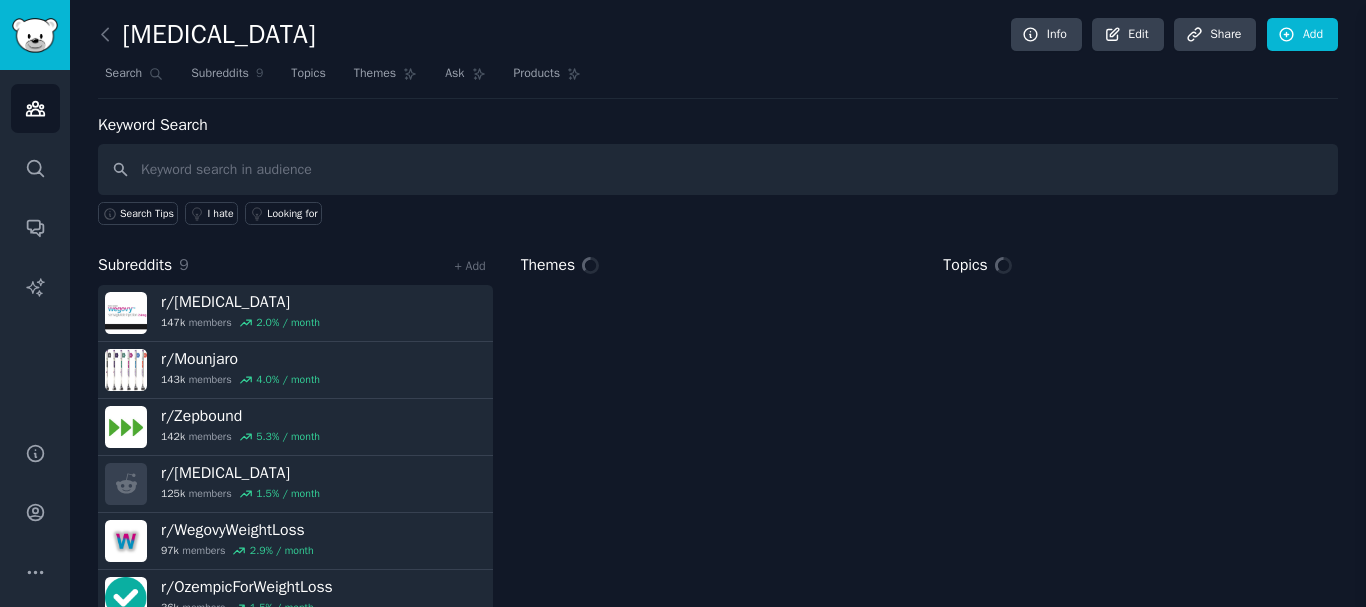 scroll, scrollTop: 0, scrollLeft: 0, axis: both 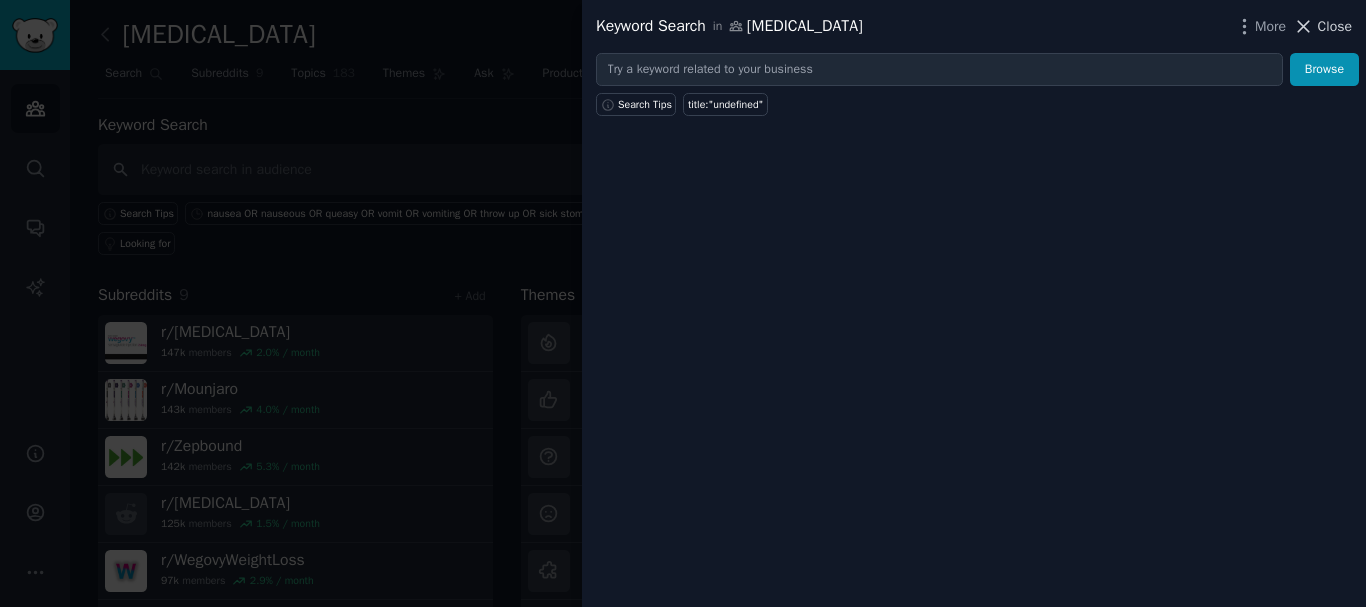 click on "Close" at bounding box center [1335, 26] 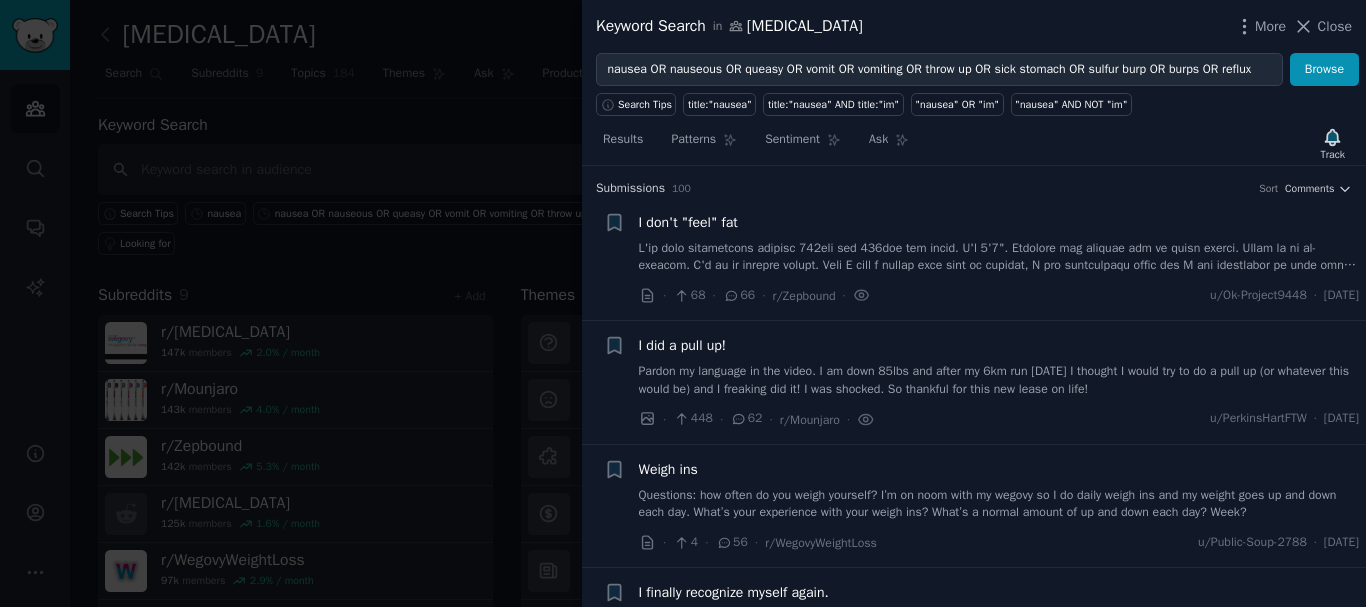 scroll, scrollTop: 0, scrollLeft: 0, axis: both 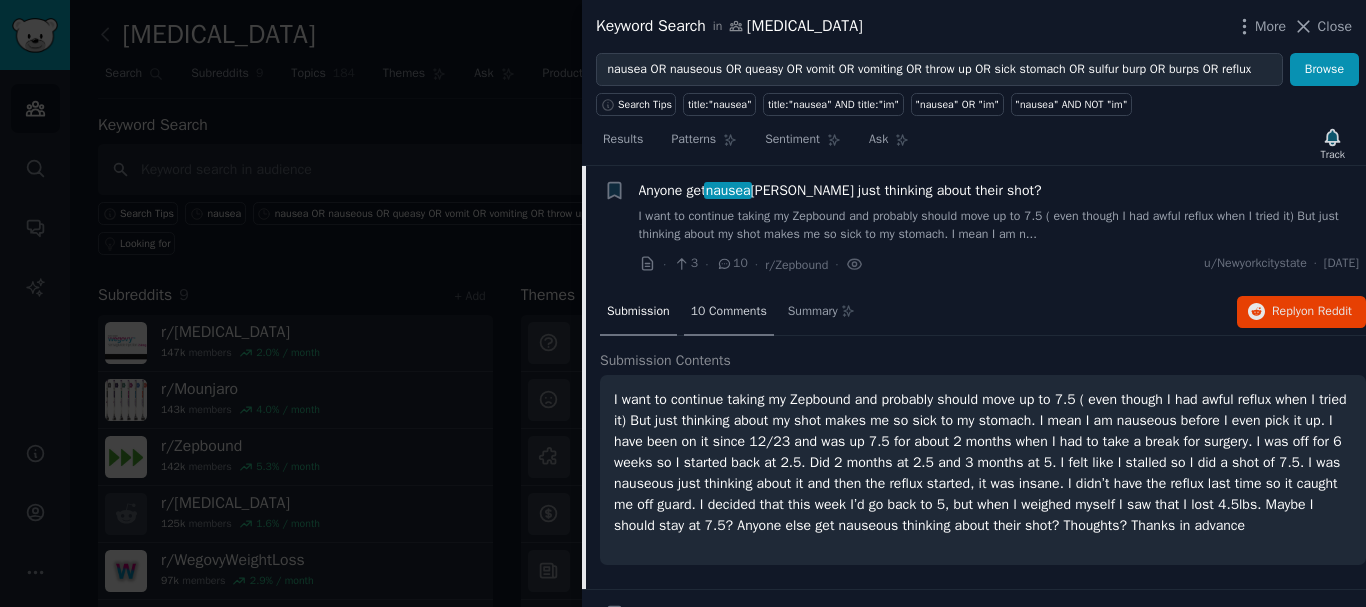 click on "10 Comments" at bounding box center (729, 312) 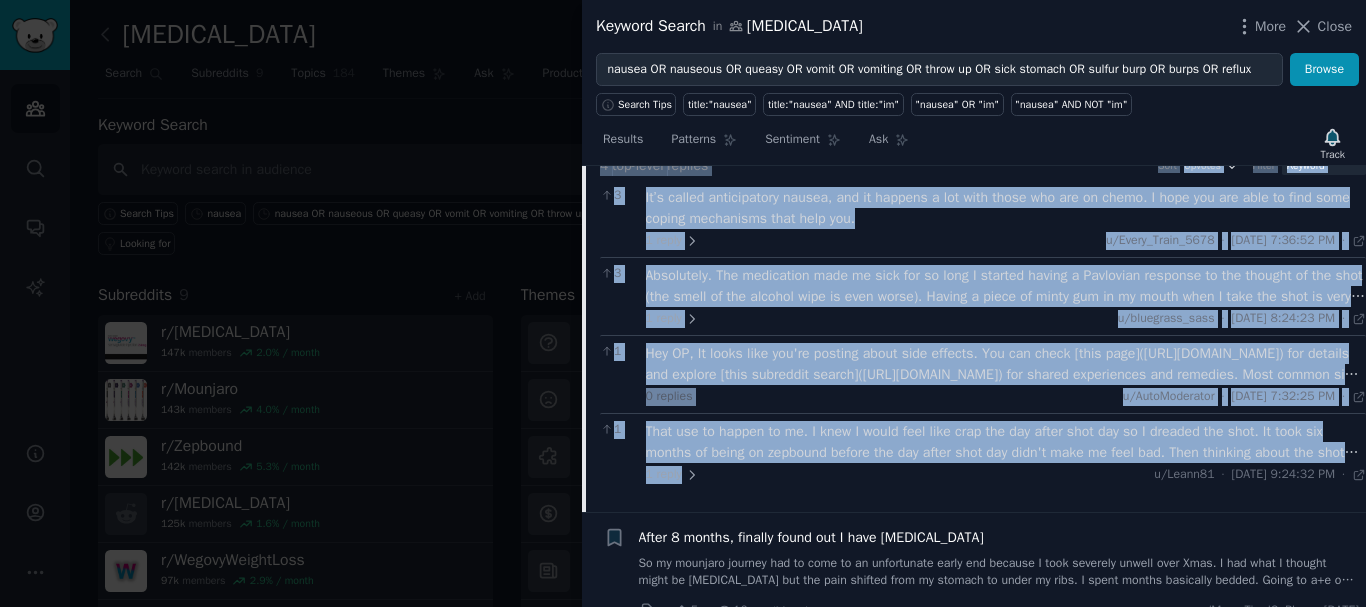 scroll, scrollTop: 3919, scrollLeft: 0, axis: vertical 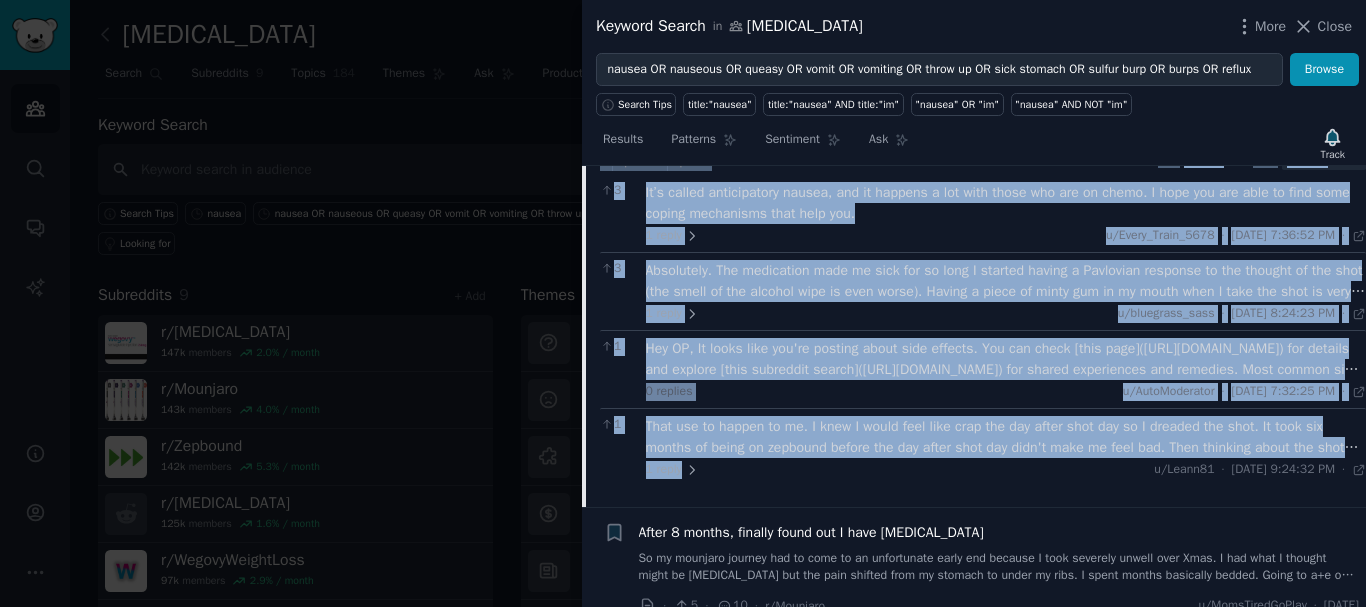 copy on "4  top-level  replies Sort Upvotes Filter 3 It’s called anticipatory nausea, and it happens a lot with those who are on chemo. I hope you are able to find some coping mechanisms that help you. 1   reply u/Every_Train_5678 · Sat 7/19/2025, 7:36:52 PM Sat 7/19/2025 · 3 Absolutely. The medication made me sick for so long I started having a Pavlovian response to the thought of the shot (the smell of the alcohol wipe is even worse). Having a piece of minty gum in my mouth when I take the shot is very helpful for me. 1   reply u/bluegrass_sass · Sat 7/19/2025, 8:24:23 PM Sat 7/19/2025 · 1 Hey OP,
It looks like you're posting about side effects. You can check [this page](https://zepbound.lilly.com/how-to-use) for details and explore [this subreddit search](https://www.reddit.com/r/Zepbound/search/?q=side%20effects&restrict_sr=1) for shared experiences and remedies.
Most common side effects include: Nausea, Diarrhea, Constipation, Abdominal Pain, Fatigue, Hair Loss, Heartburn, etc.
If effects persist, consult your..." 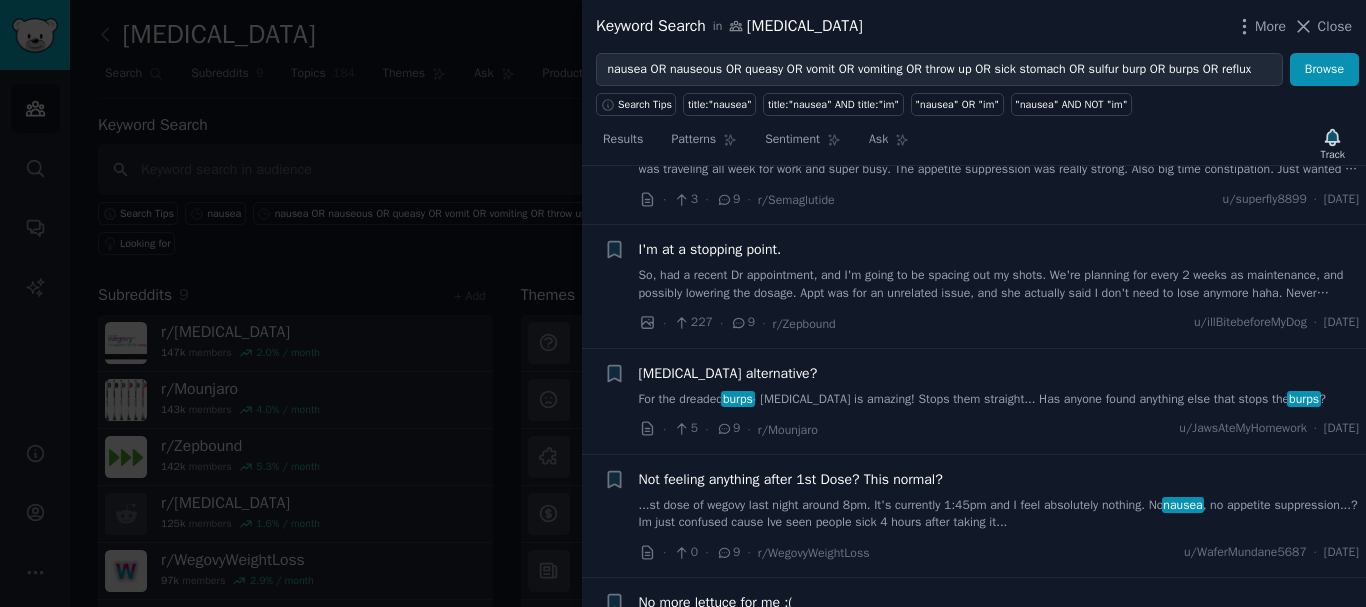 scroll, scrollTop: 4919, scrollLeft: 0, axis: vertical 